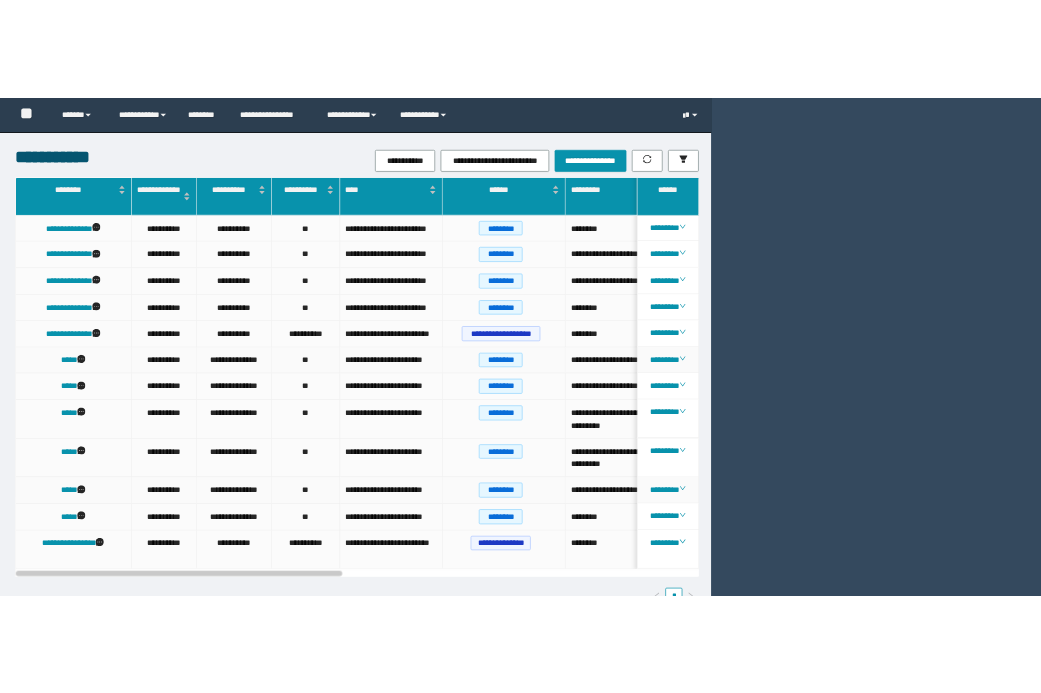 scroll, scrollTop: 0, scrollLeft: 0, axis: both 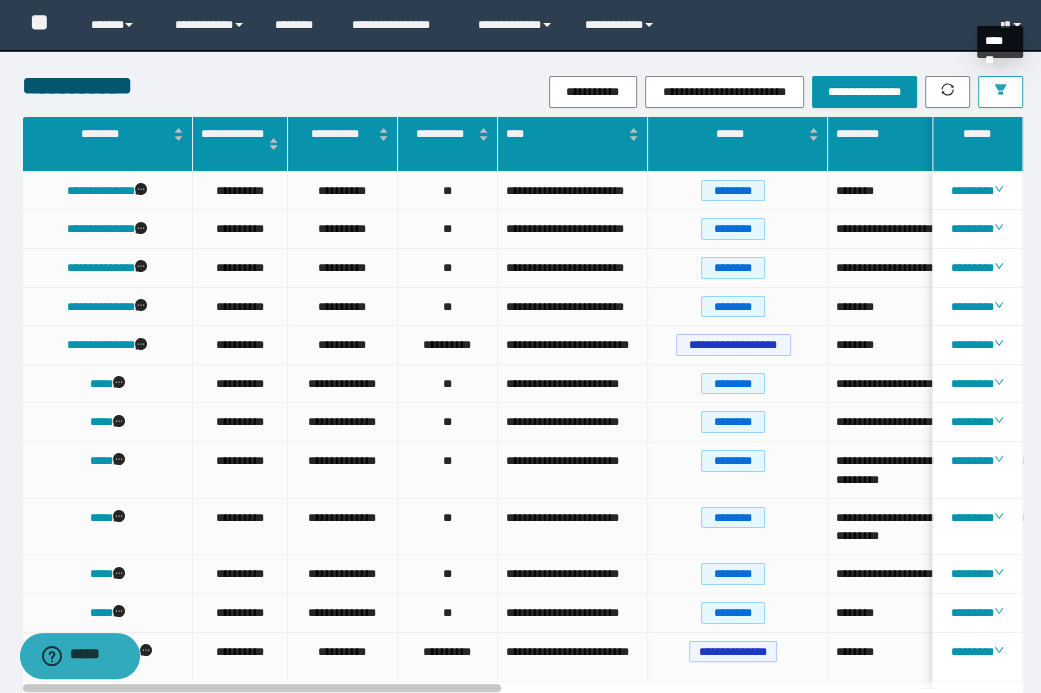 click 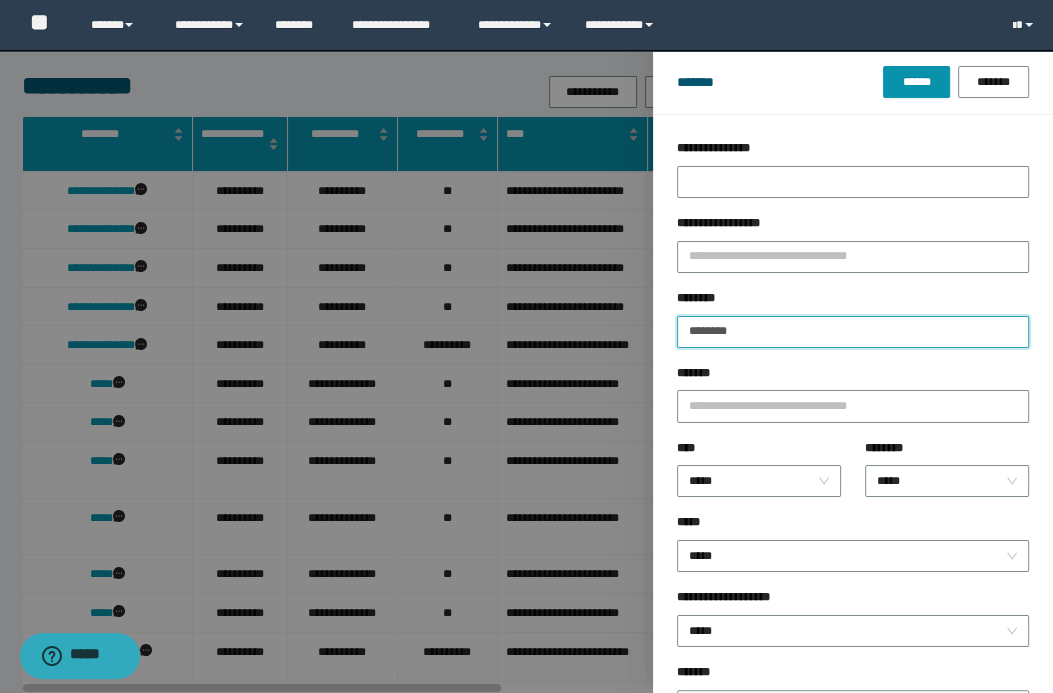 drag, startPoint x: 756, startPoint y: 332, endPoint x: 668, endPoint y: 316, distance: 89.44272 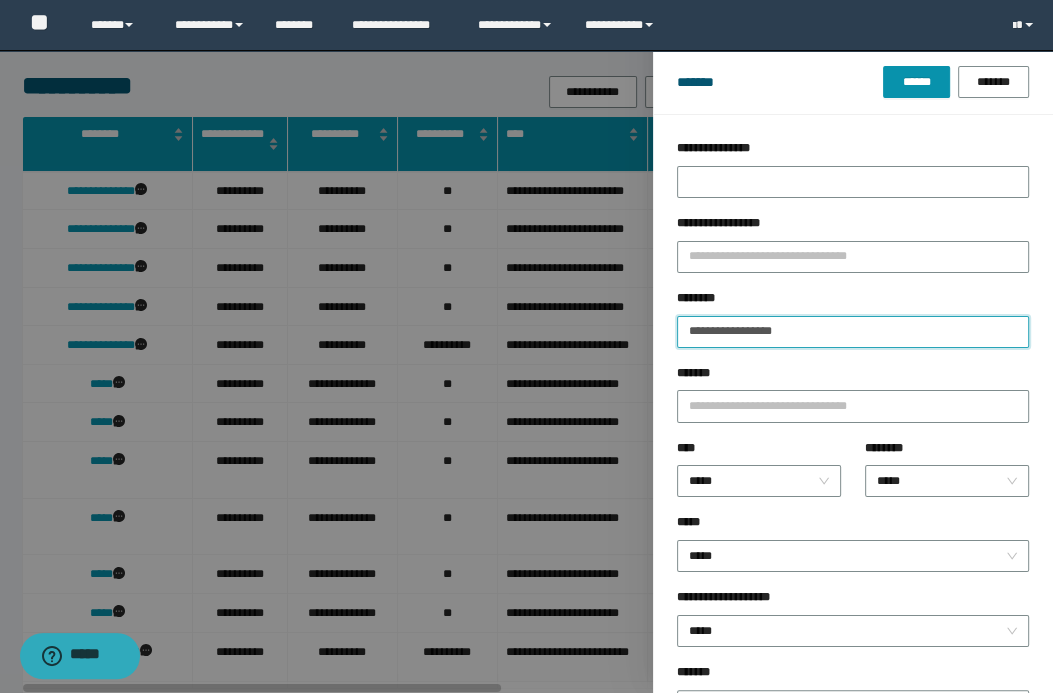 click on "******" at bounding box center (916, 82) 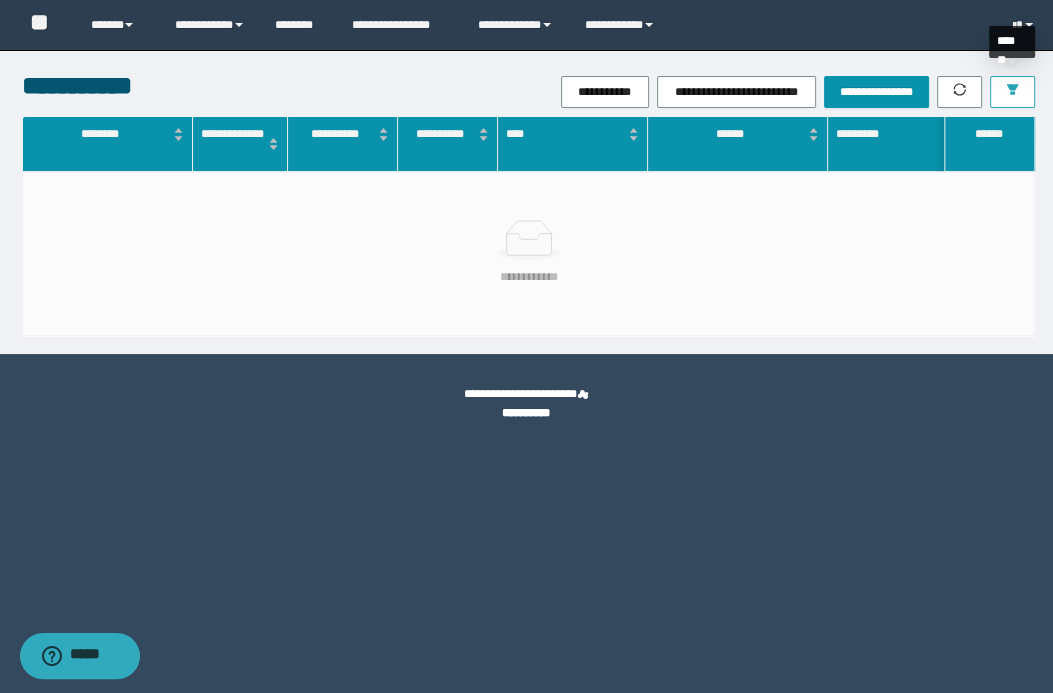click at bounding box center (1012, 92) 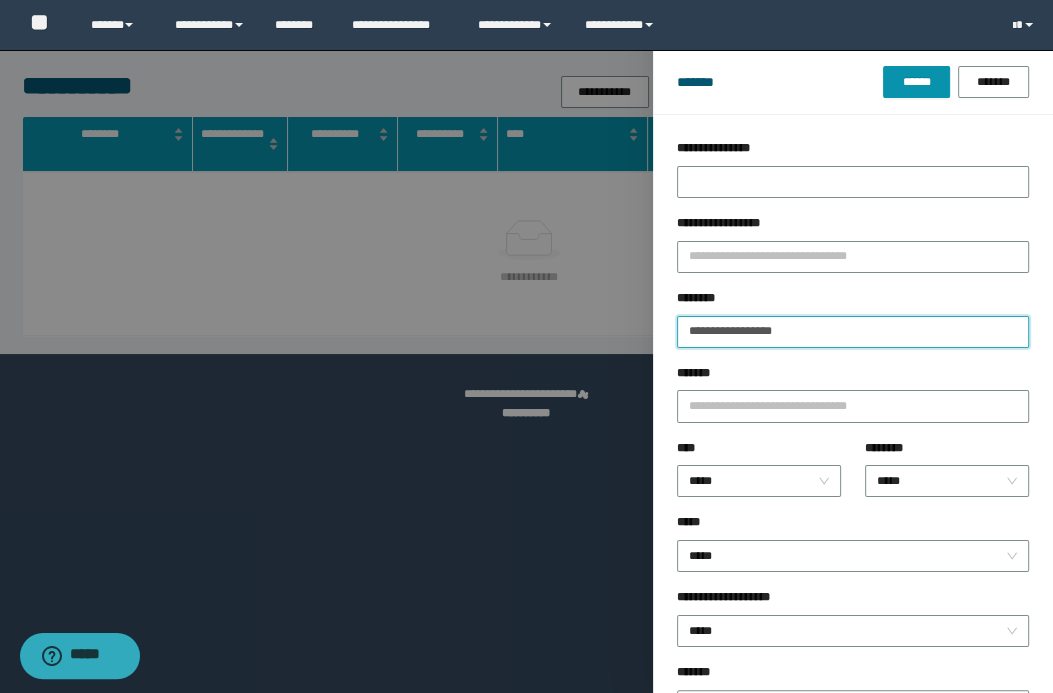 drag, startPoint x: 790, startPoint y: 338, endPoint x: 770, endPoint y: 338, distance: 20 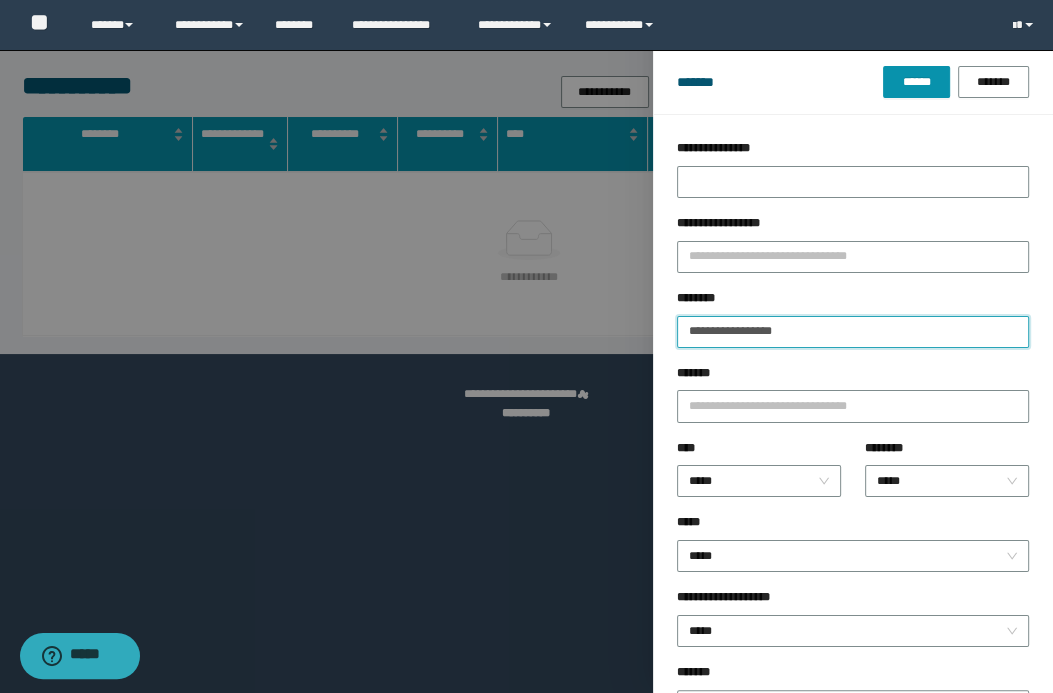 type on "**********" 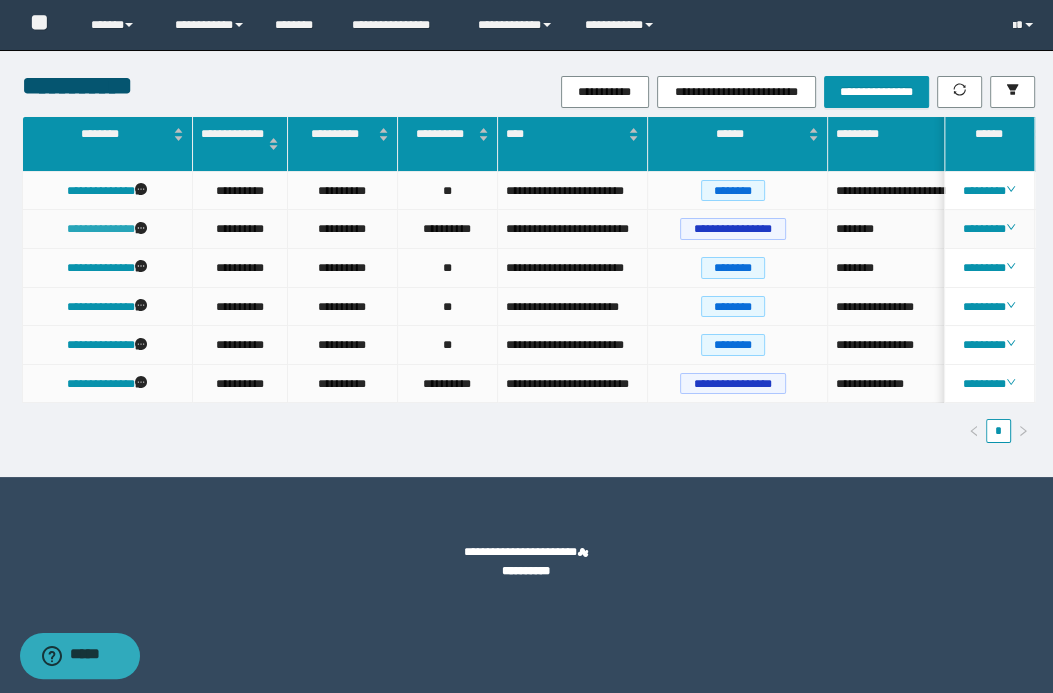 click on "**********" at bounding box center [101, 229] 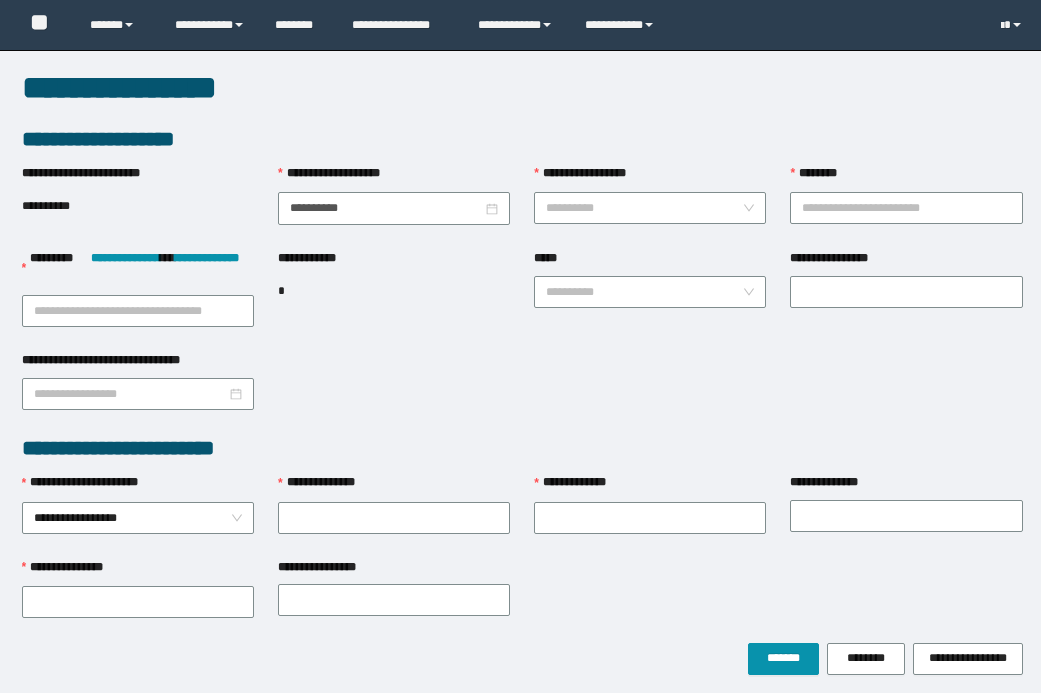 scroll, scrollTop: 0, scrollLeft: 0, axis: both 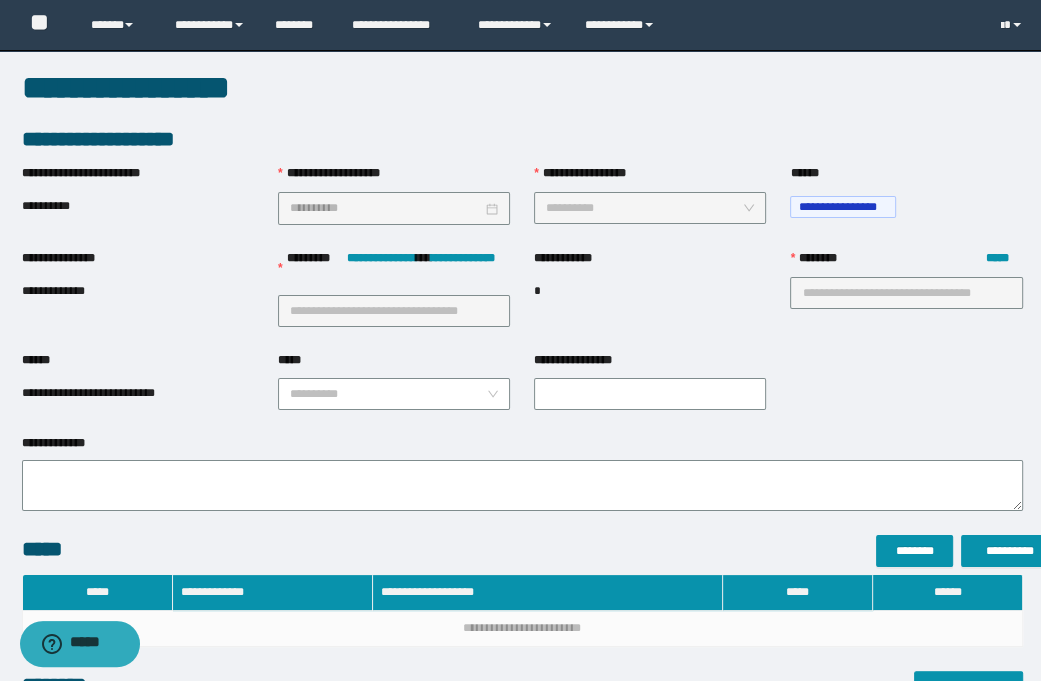 type on "**********" 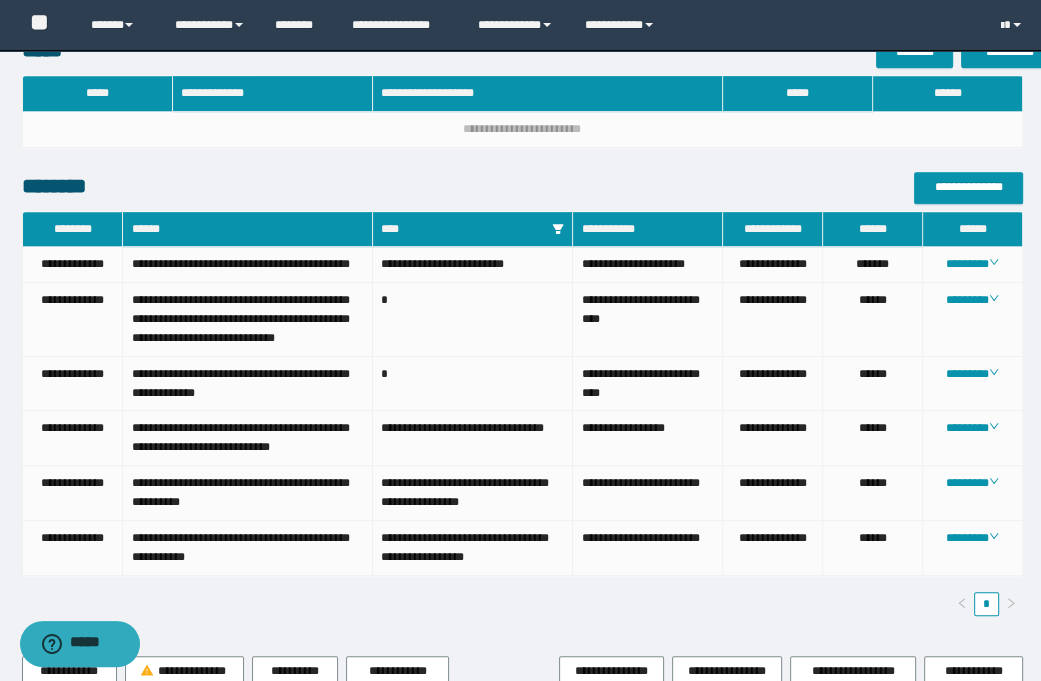 scroll, scrollTop: 602, scrollLeft: 0, axis: vertical 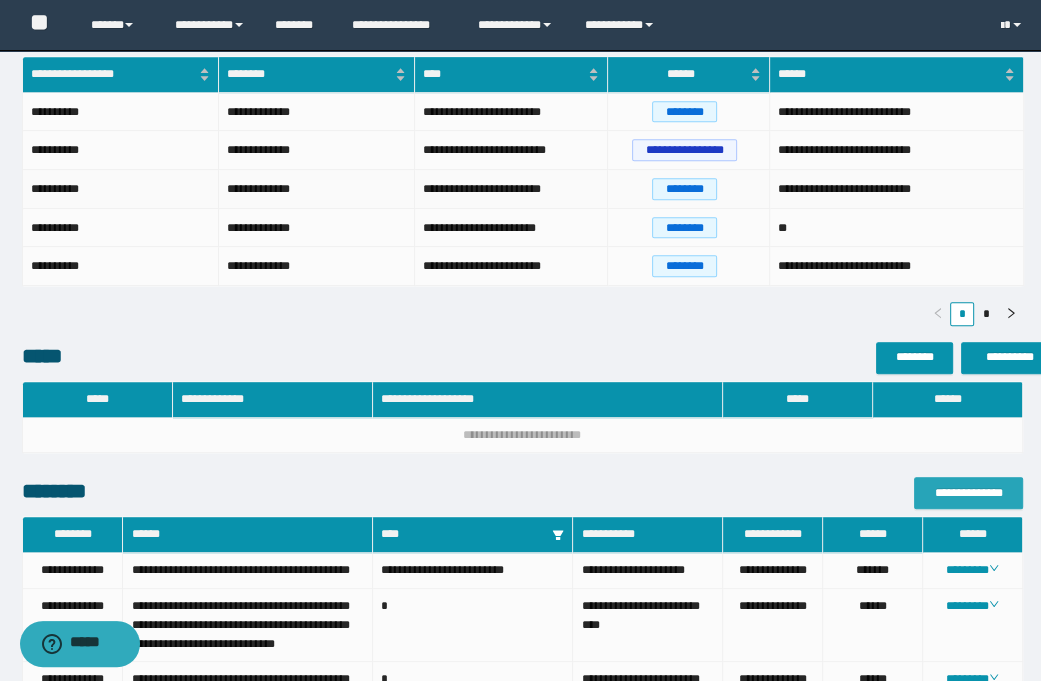 click on "**********" at bounding box center (897, 189) 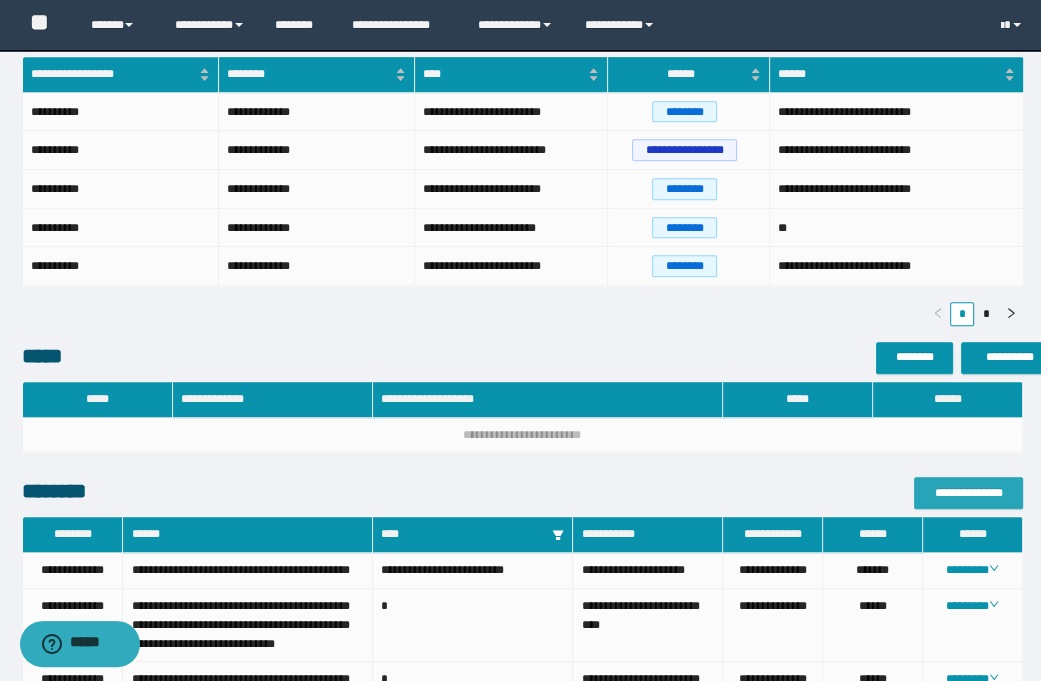 click on "**********" at bounding box center [968, 493] 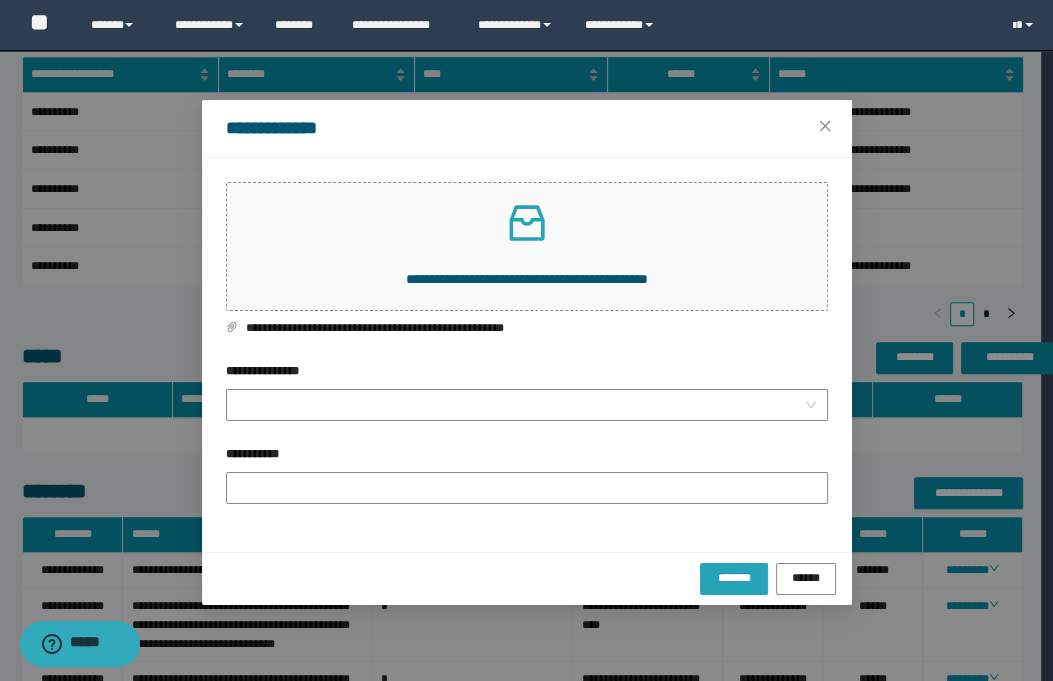 click on "*******" at bounding box center (734, 577) 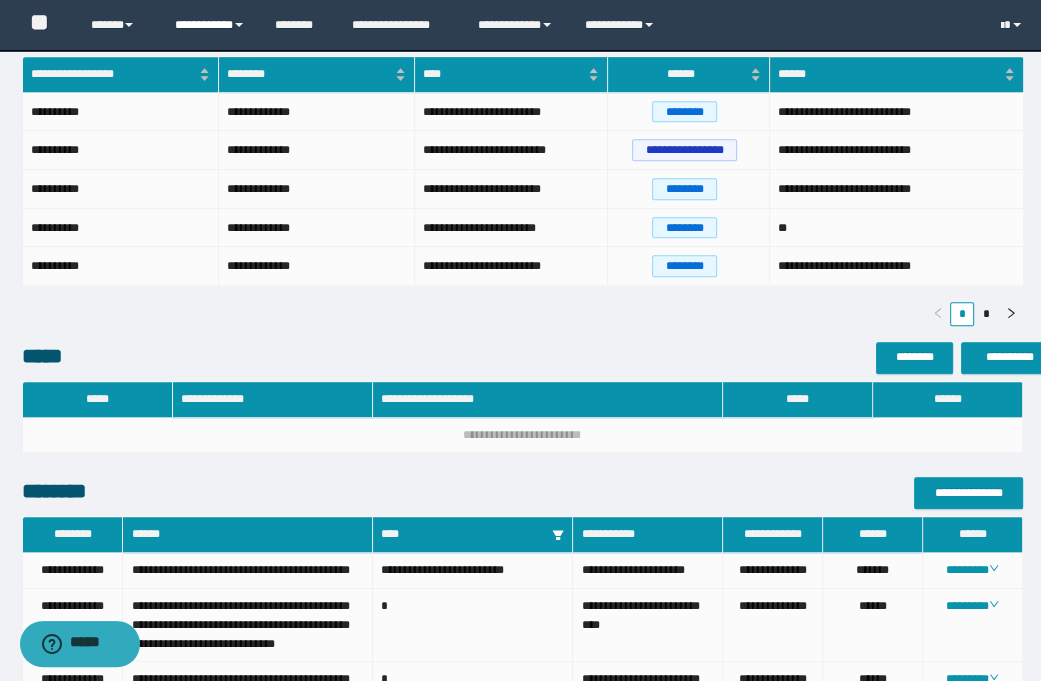 click on "**********" at bounding box center (210, 25) 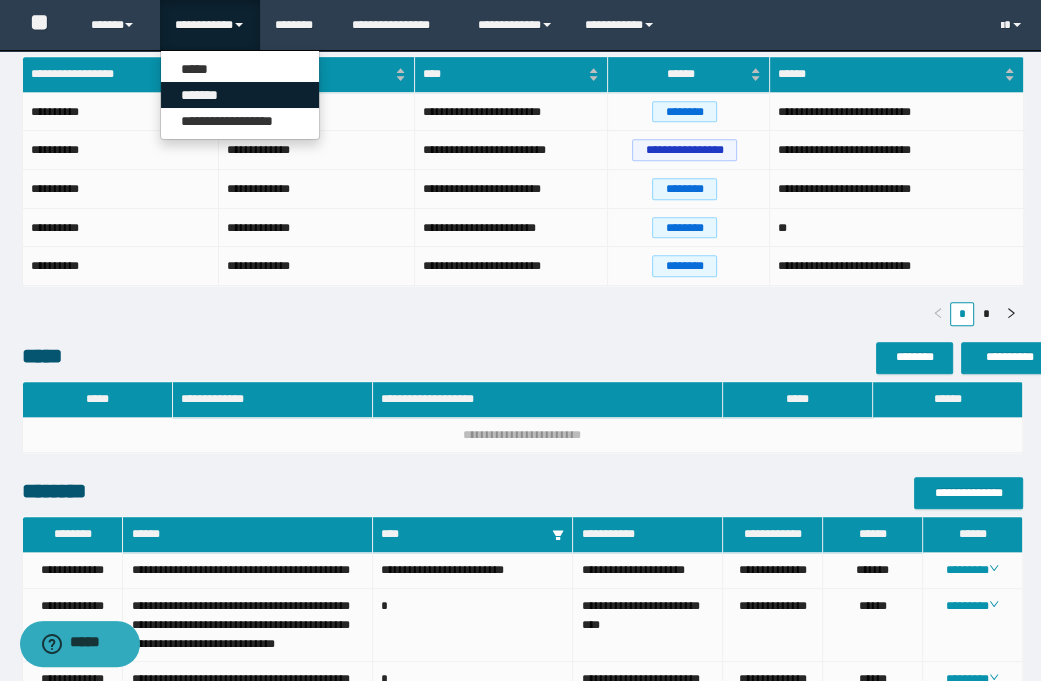 click on "*******" at bounding box center [240, 95] 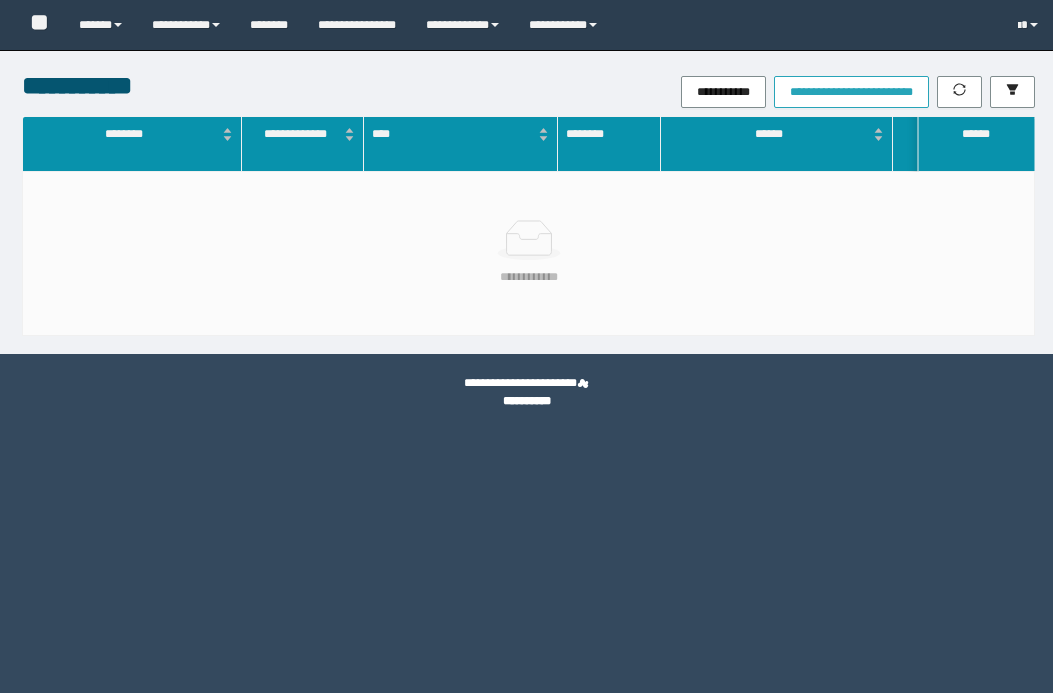 scroll, scrollTop: 0, scrollLeft: 0, axis: both 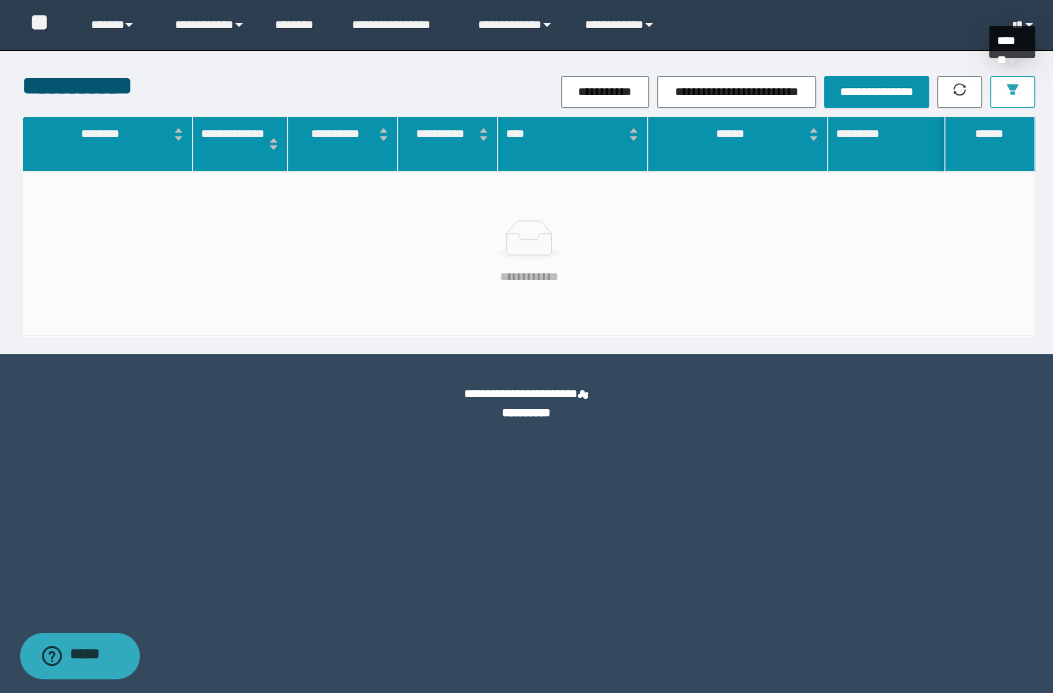 click 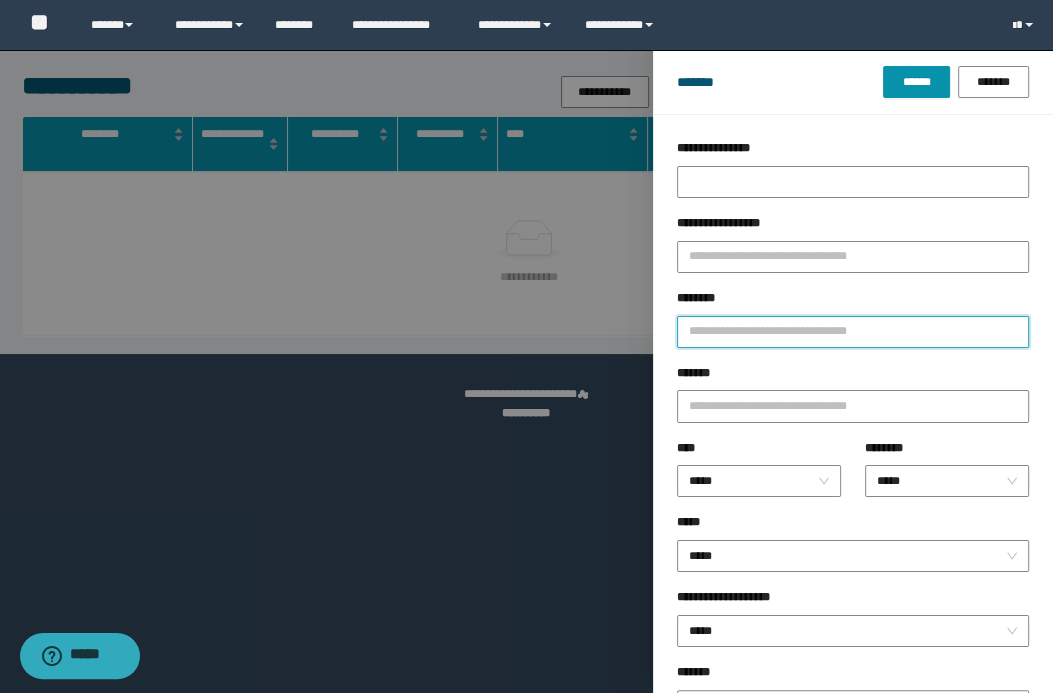 click on "********" at bounding box center [853, 332] 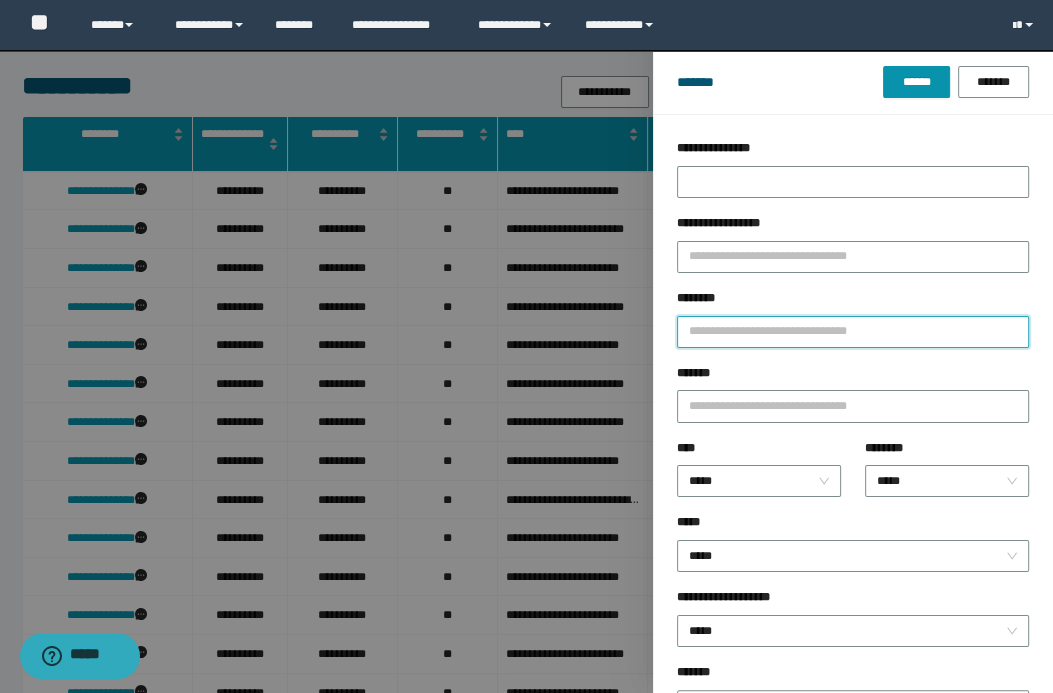 click on "********" at bounding box center (853, 332) 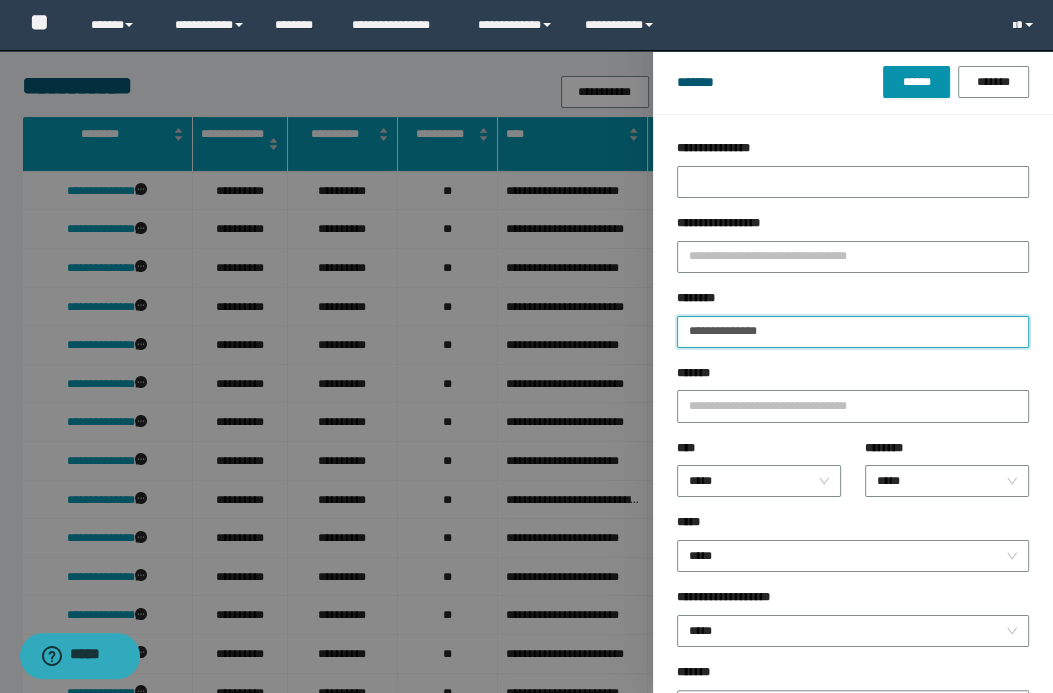 type on "**********" 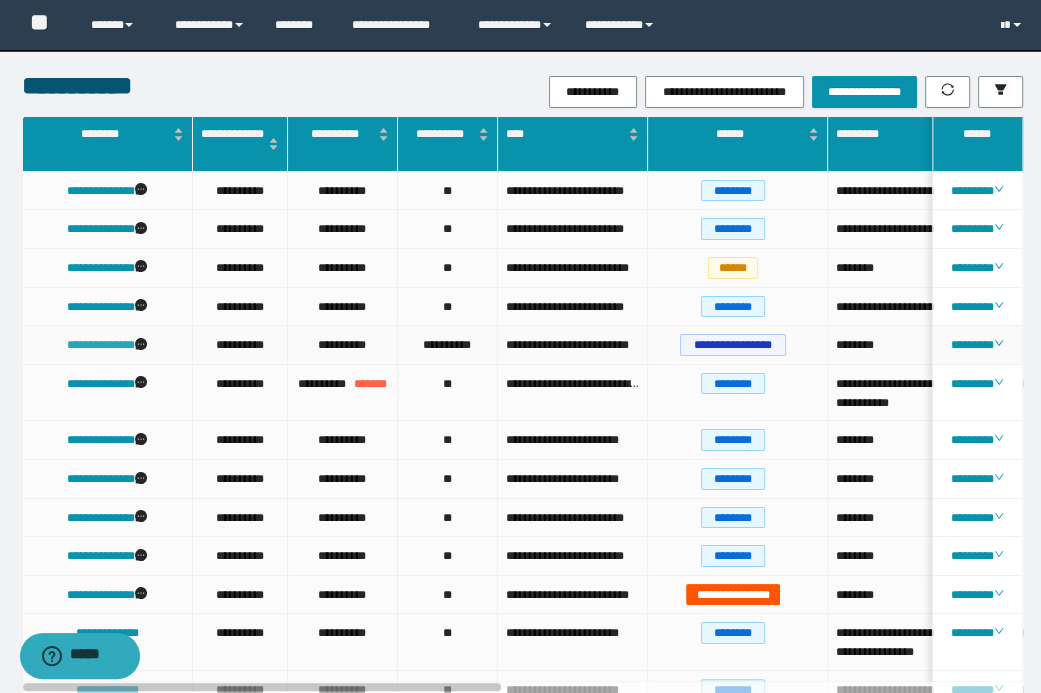 click on "**********" at bounding box center (101, 345) 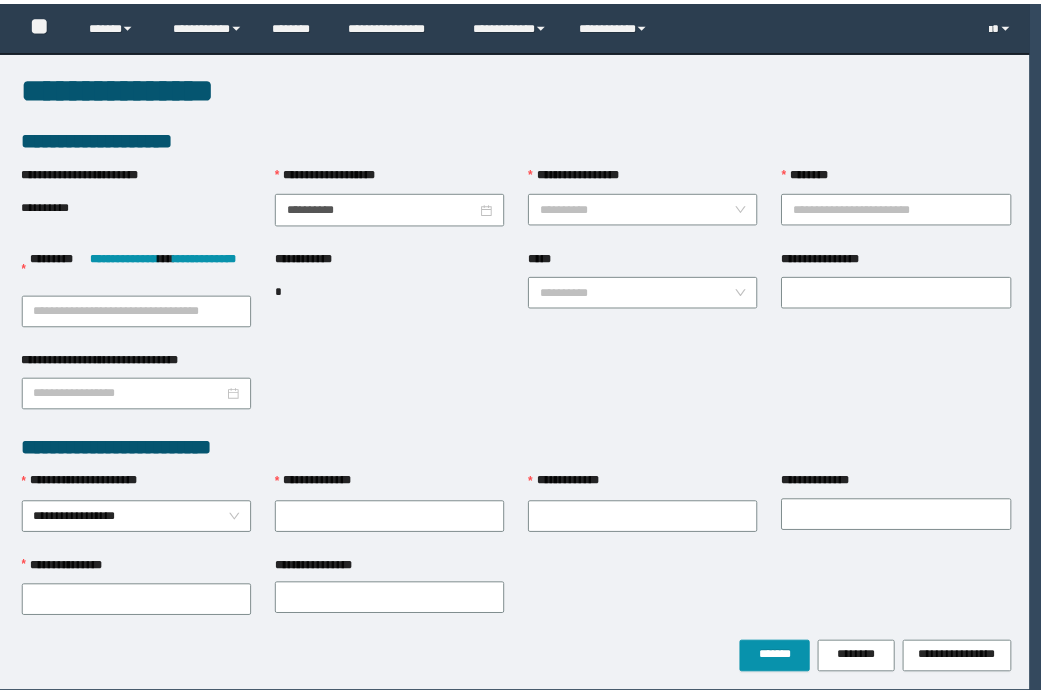 scroll, scrollTop: 0, scrollLeft: 0, axis: both 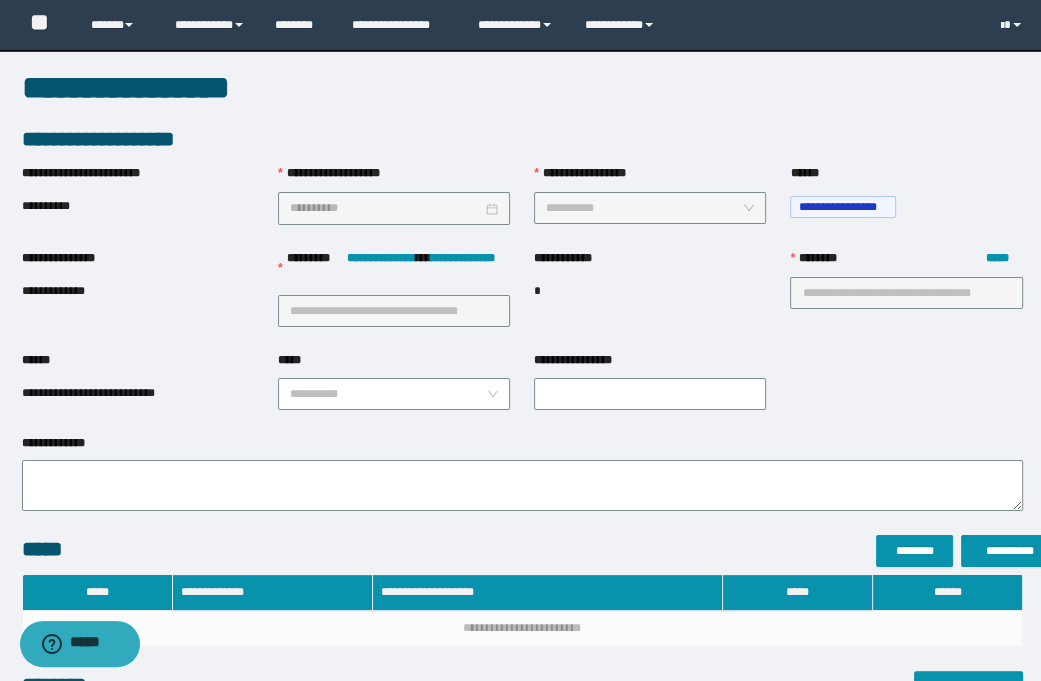 type on "**********" 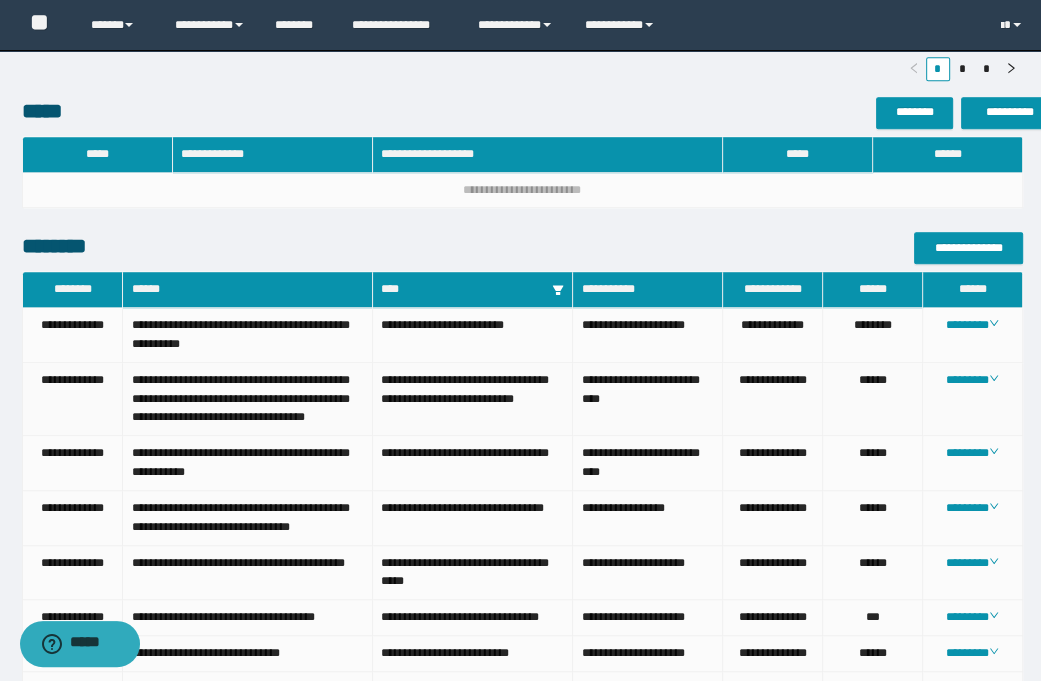 scroll, scrollTop: 880, scrollLeft: 0, axis: vertical 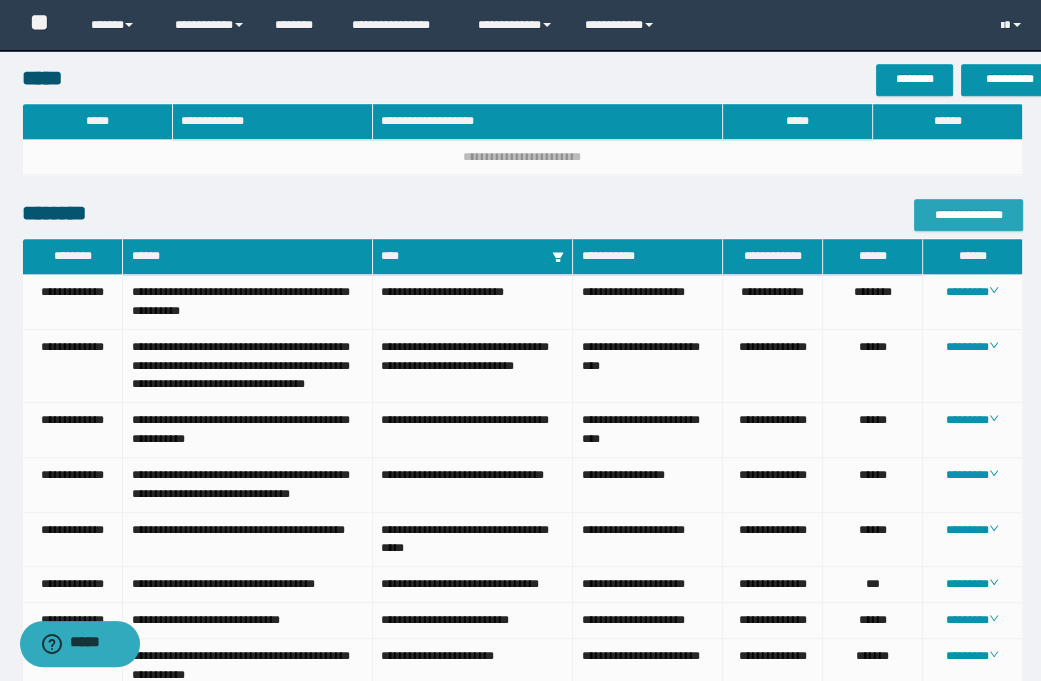 click on "**********" at bounding box center [968, 215] 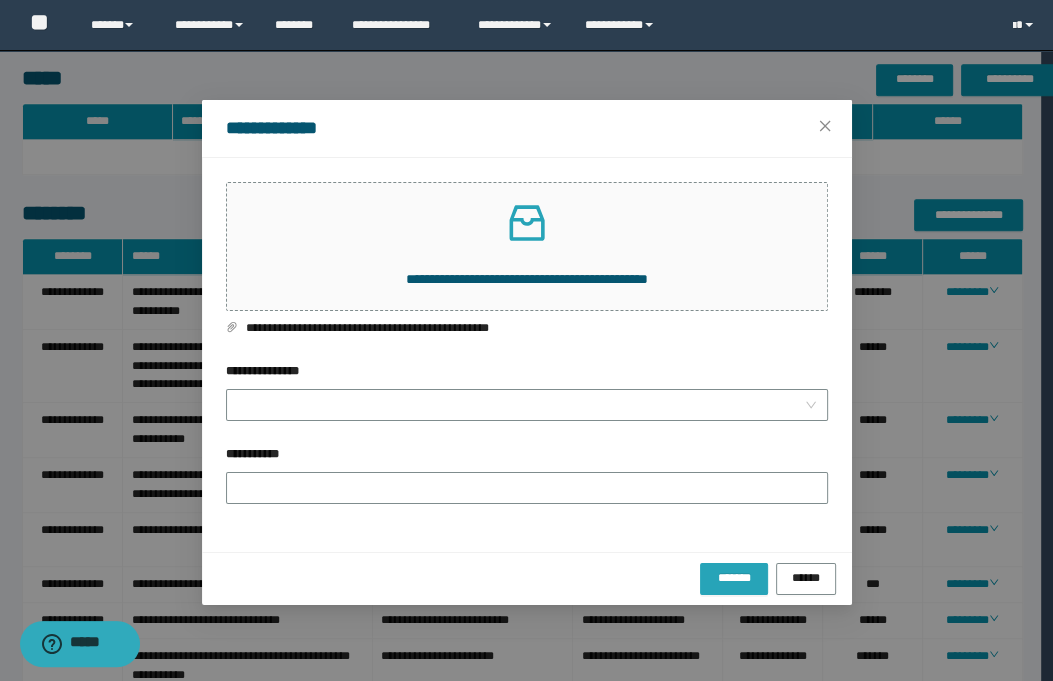 click on "*******" at bounding box center [734, 577] 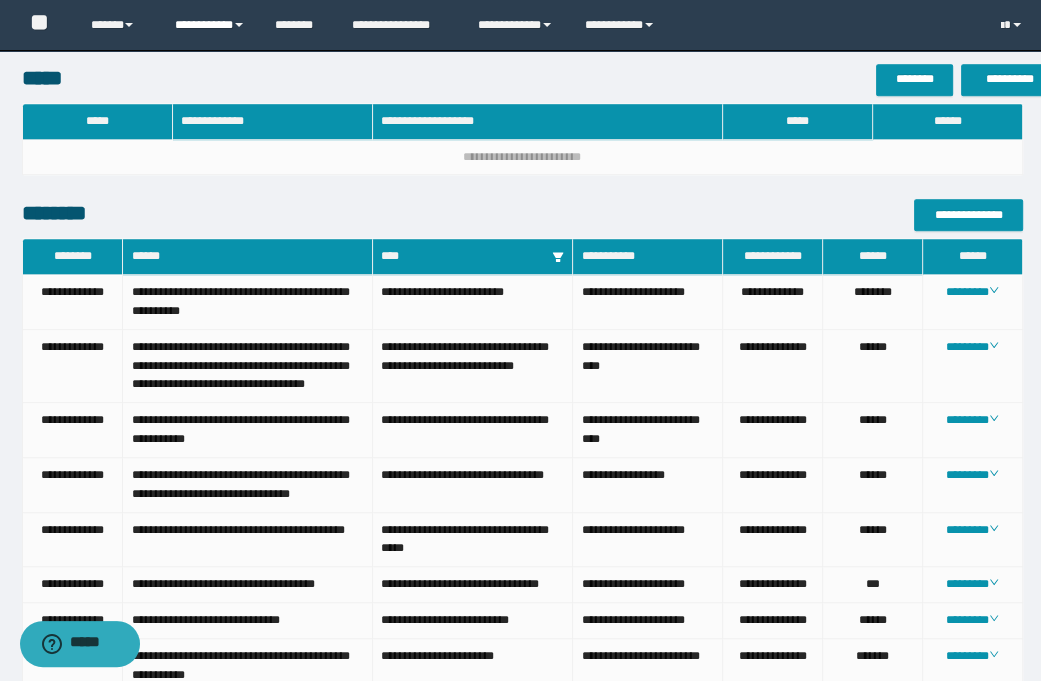 click on "**********" at bounding box center (210, 25) 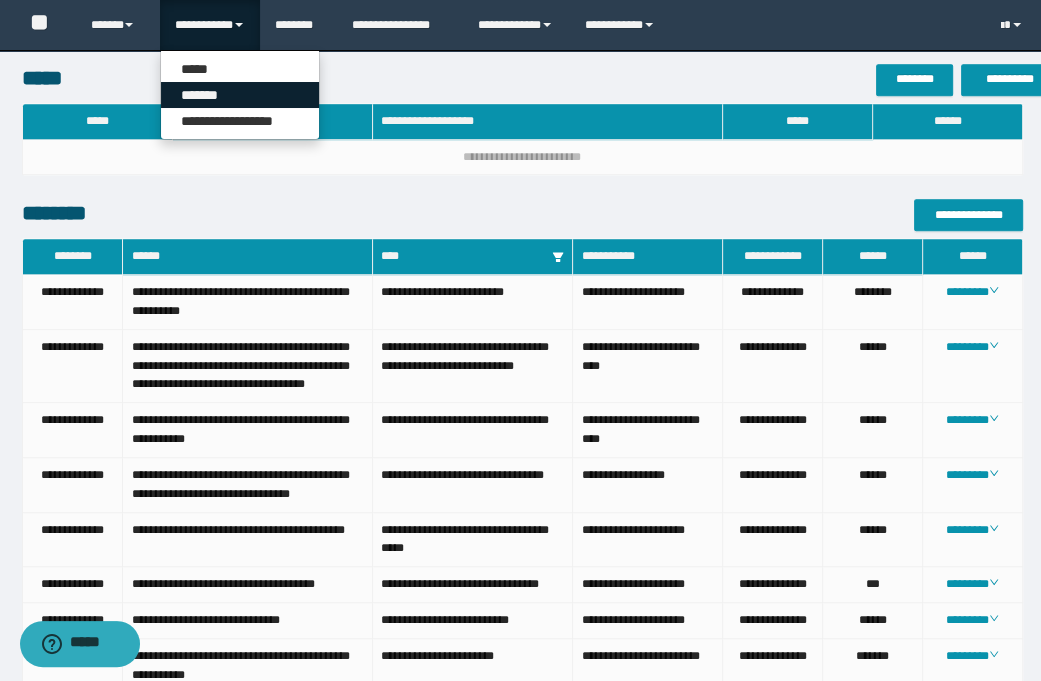 click on "*******" at bounding box center (240, 95) 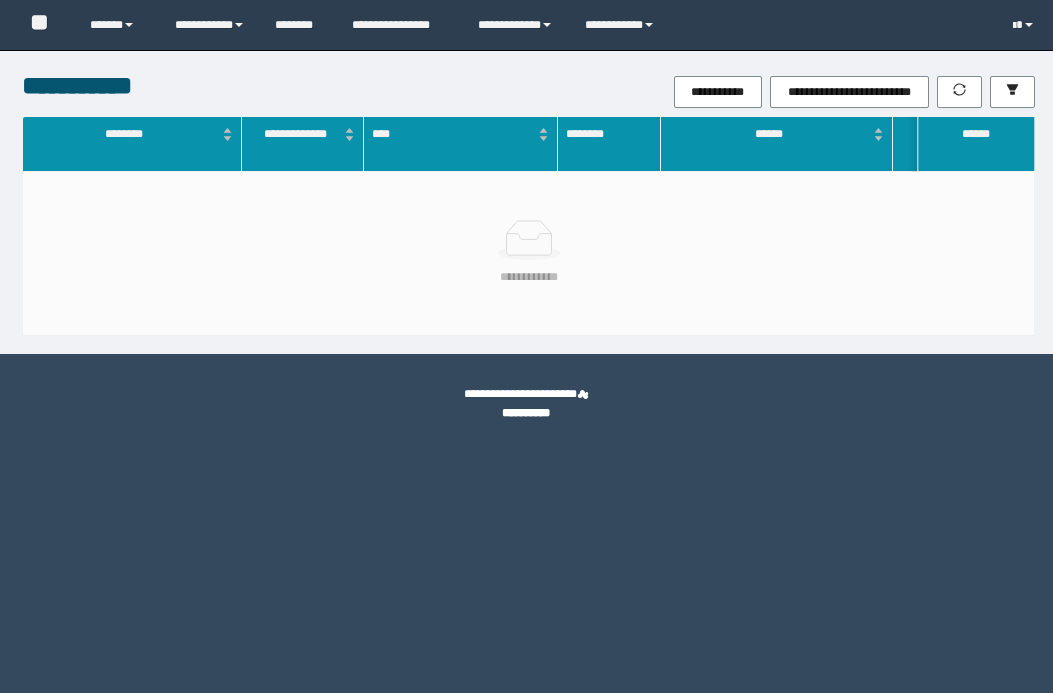 scroll, scrollTop: 0, scrollLeft: 0, axis: both 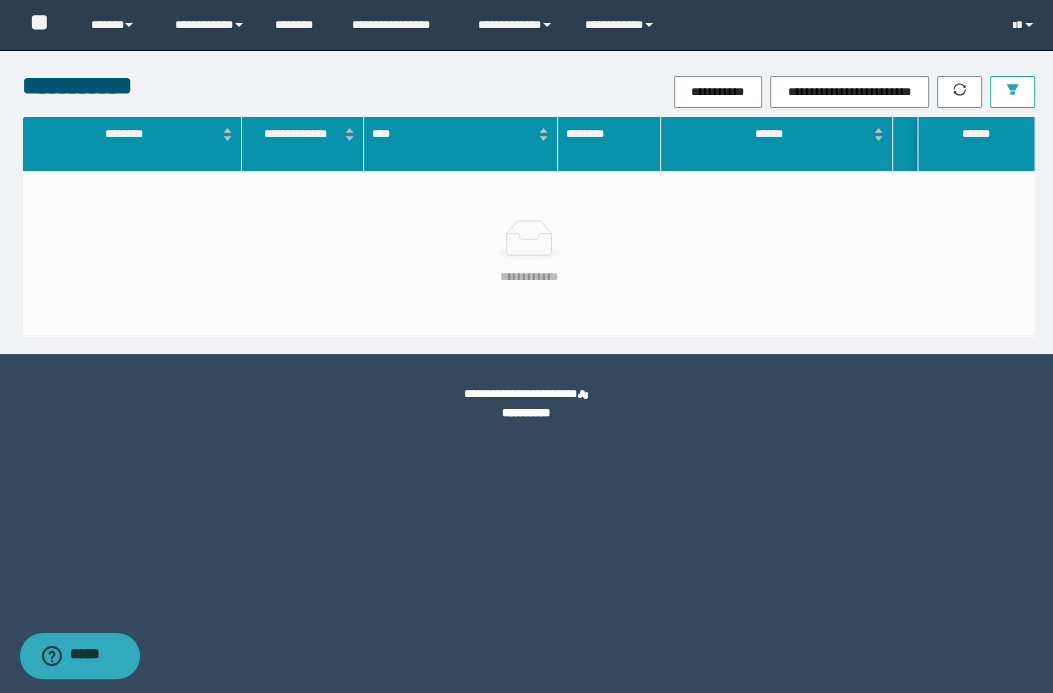 click at bounding box center (1012, 92) 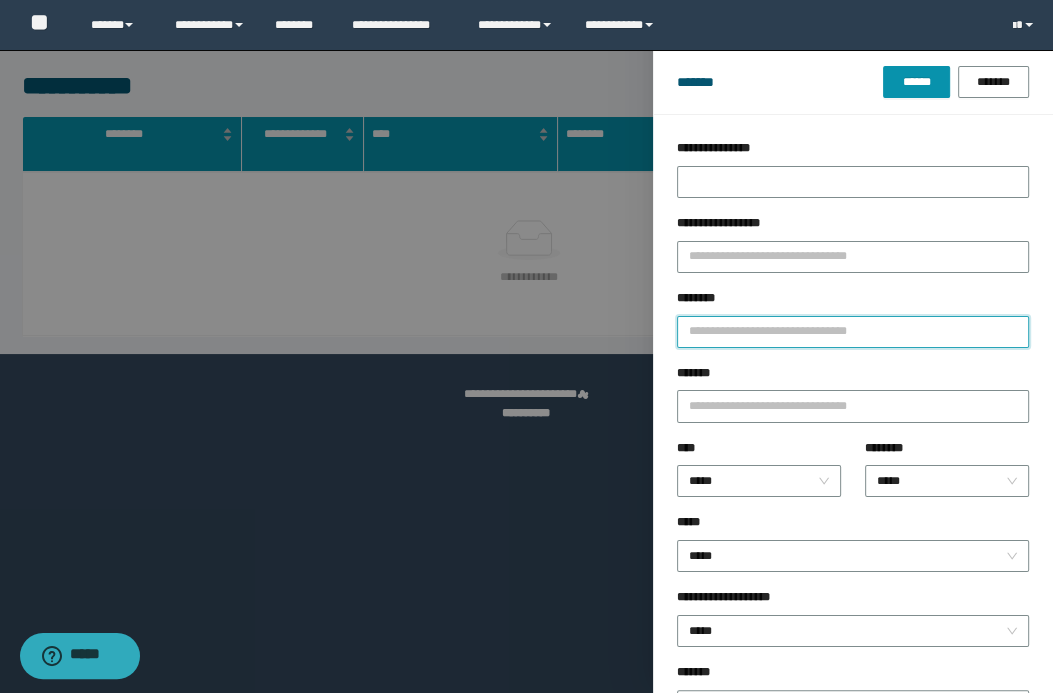 click on "********" at bounding box center [853, 332] 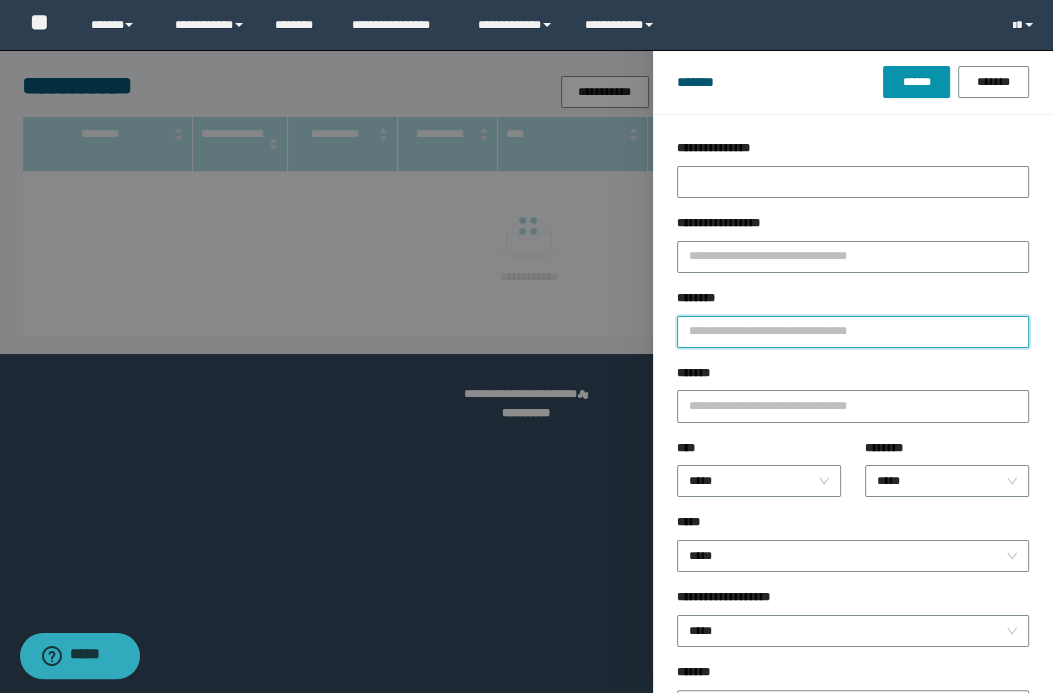 type on "*" 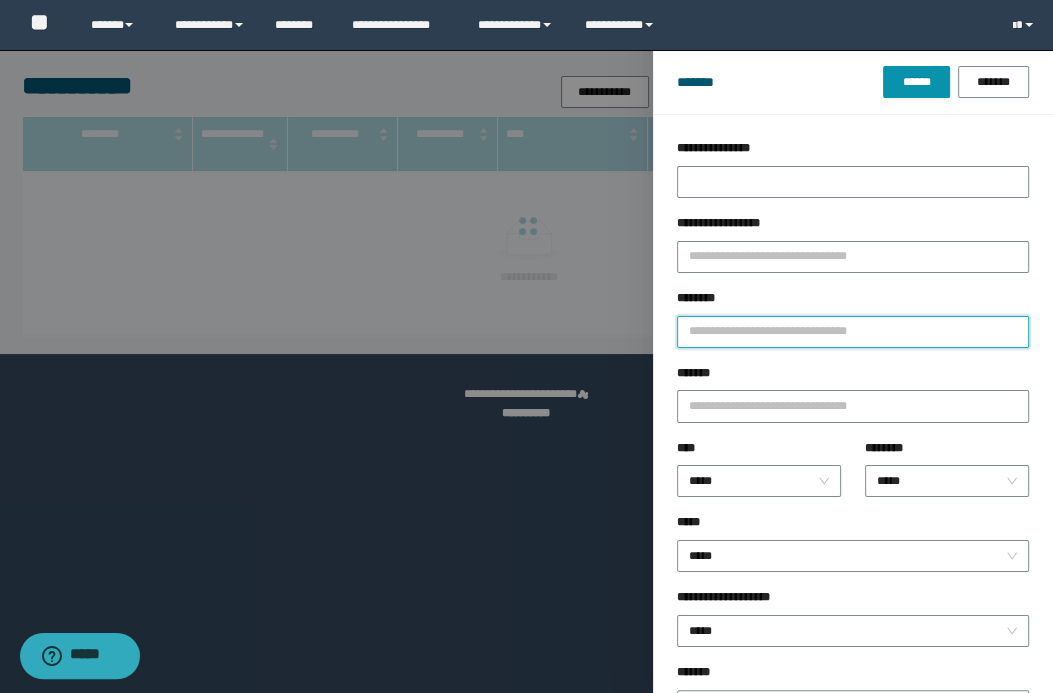 type 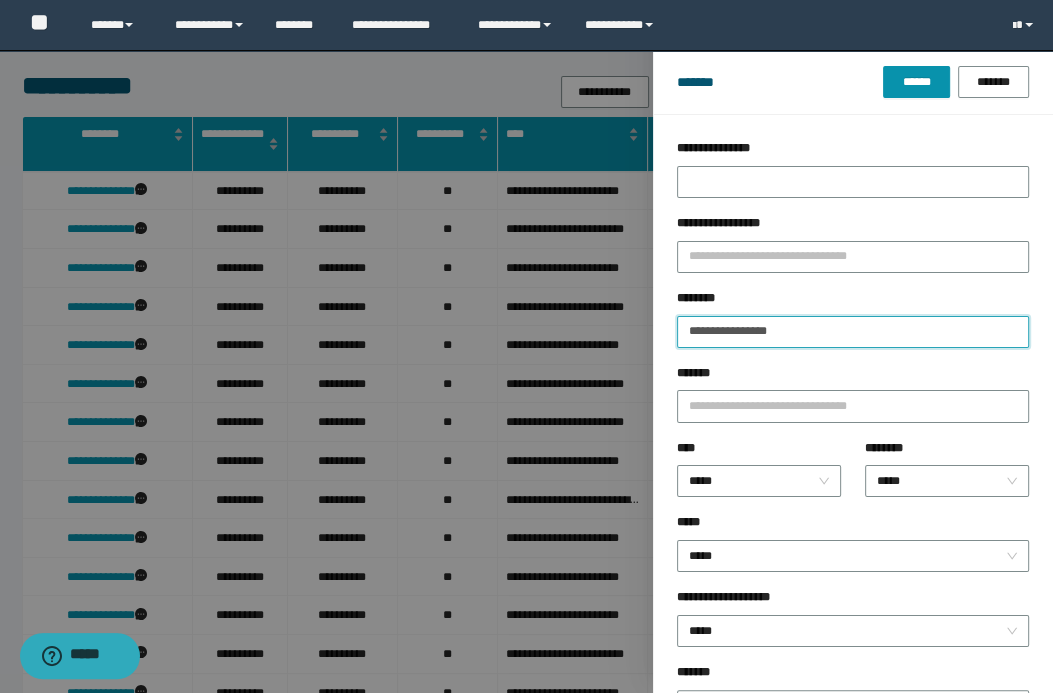 type on "**********" 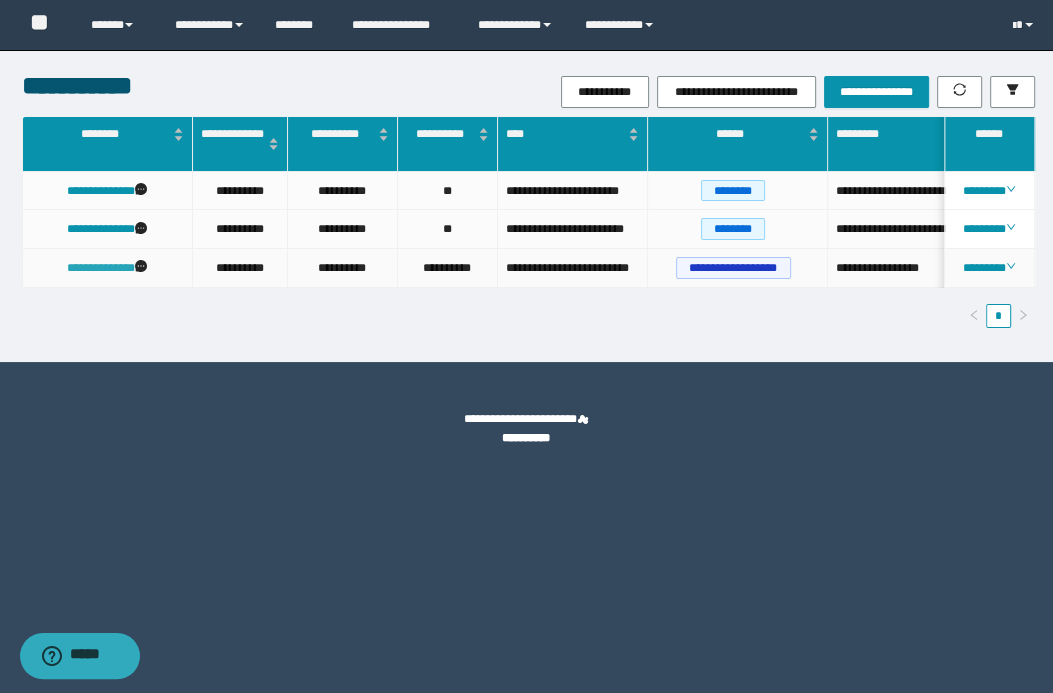 click on "**********" at bounding box center (101, 268) 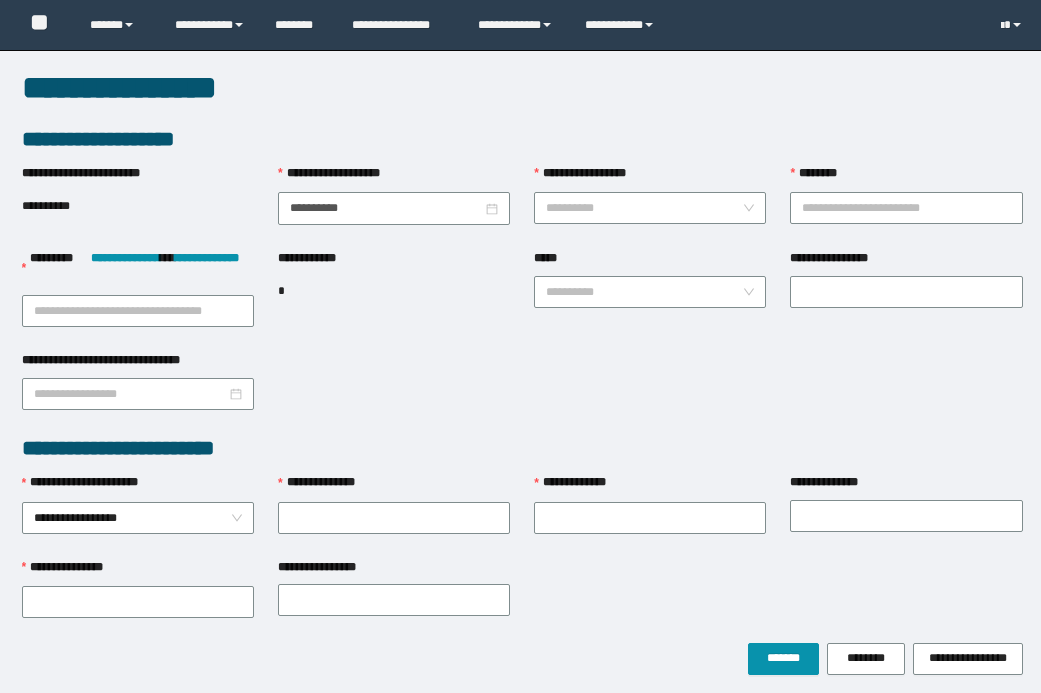 scroll, scrollTop: 0, scrollLeft: 0, axis: both 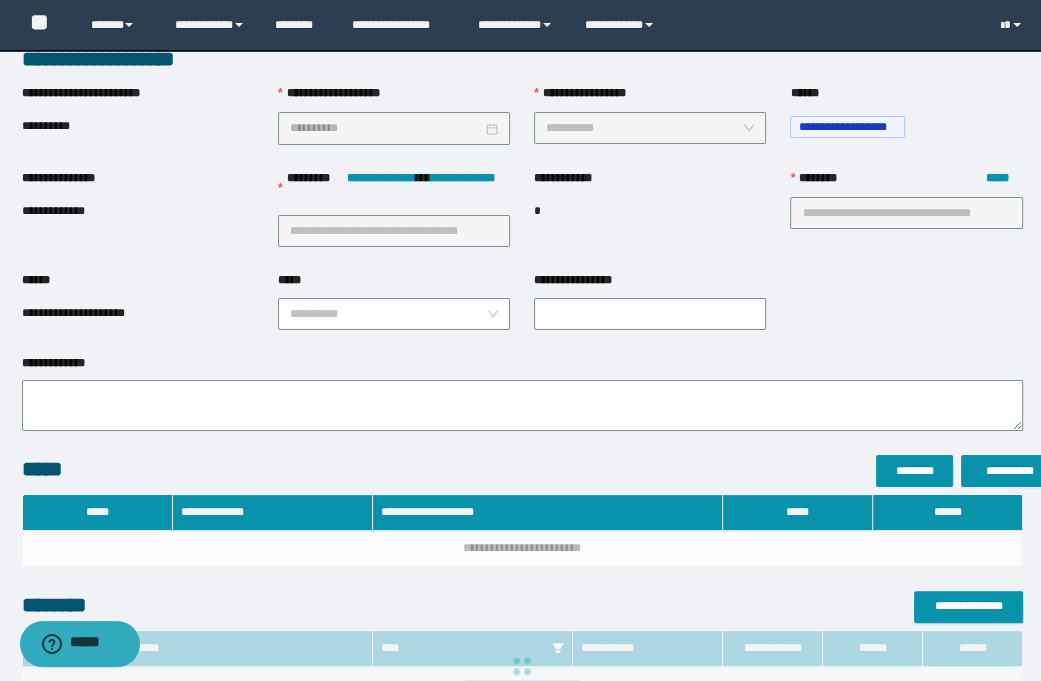 type on "**********" 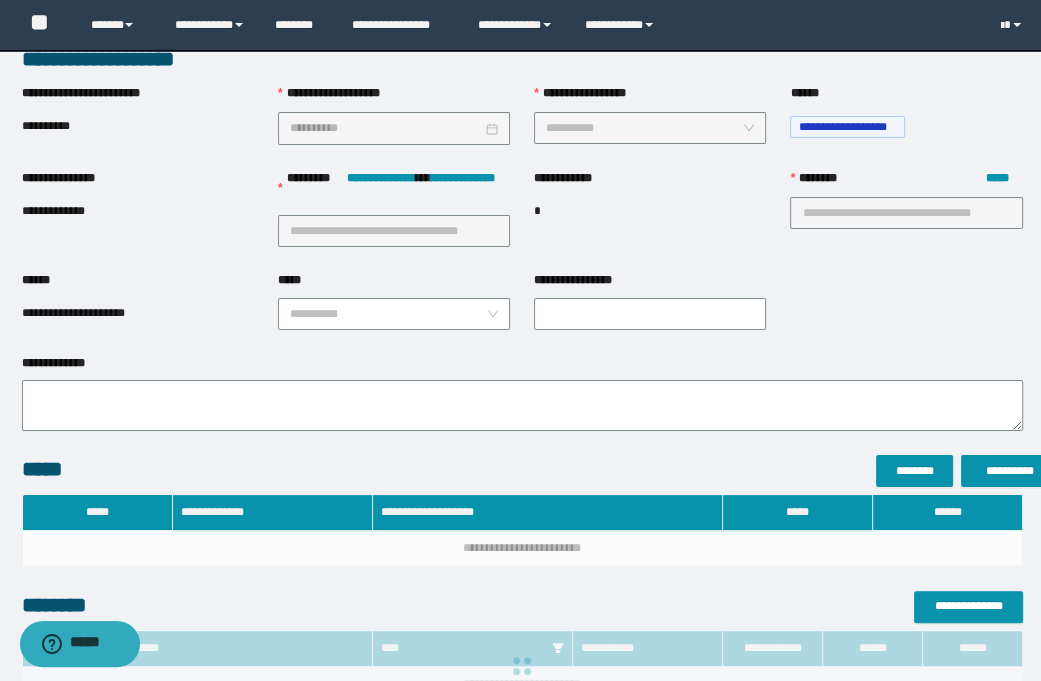 type on "**" 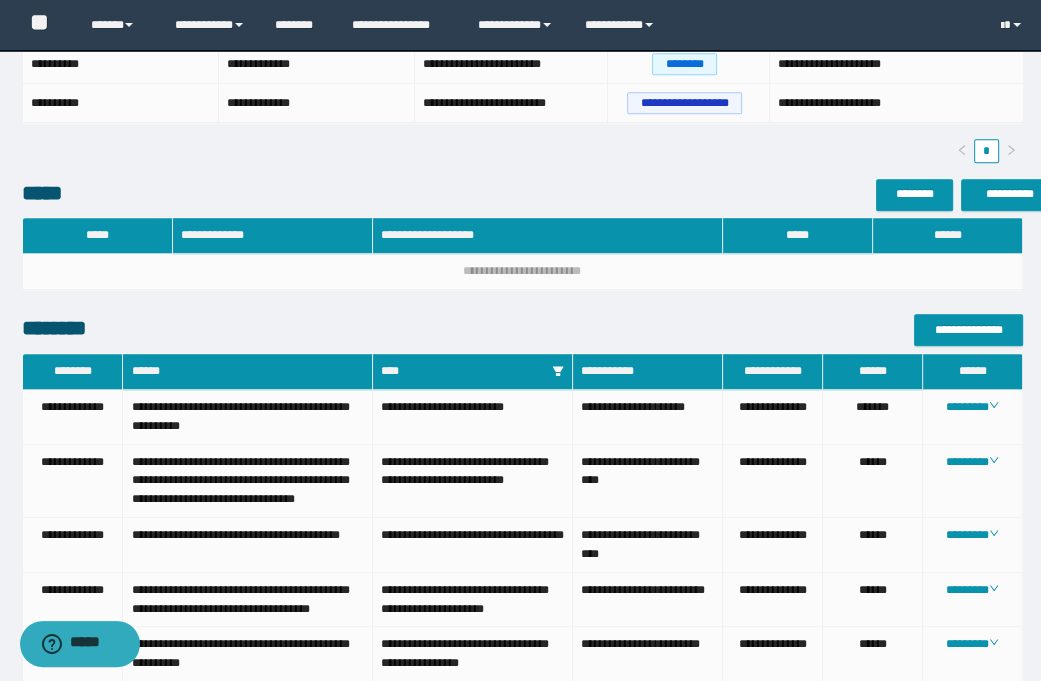 scroll, scrollTop: 845, scrollLeft: 0, axis: vertical 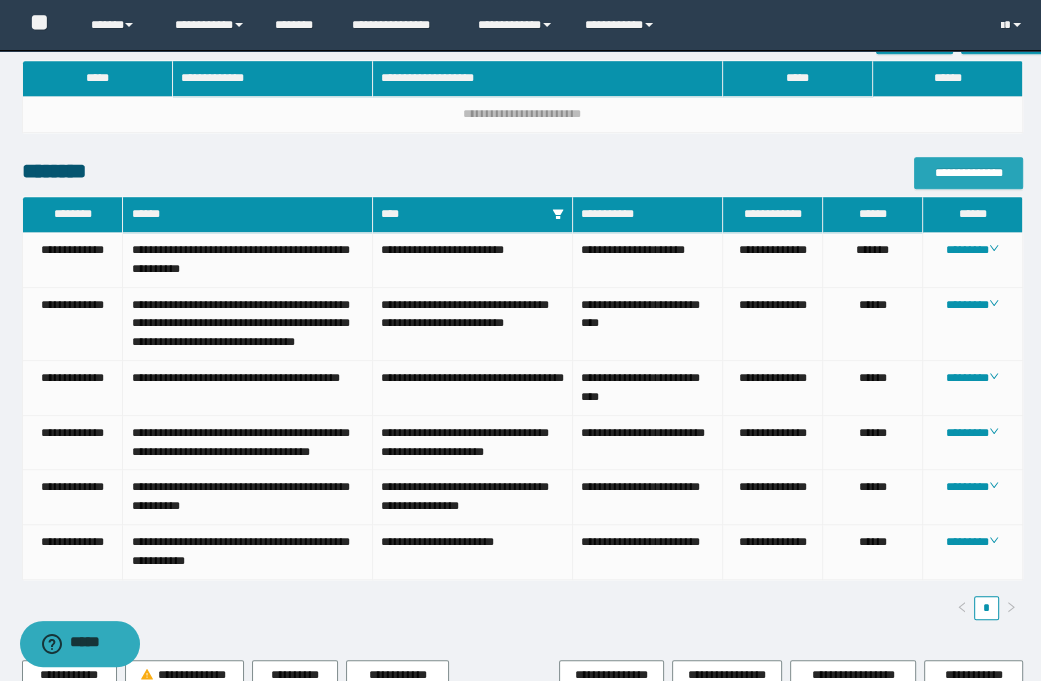 click on "**********" at bounding box center [968, 173] 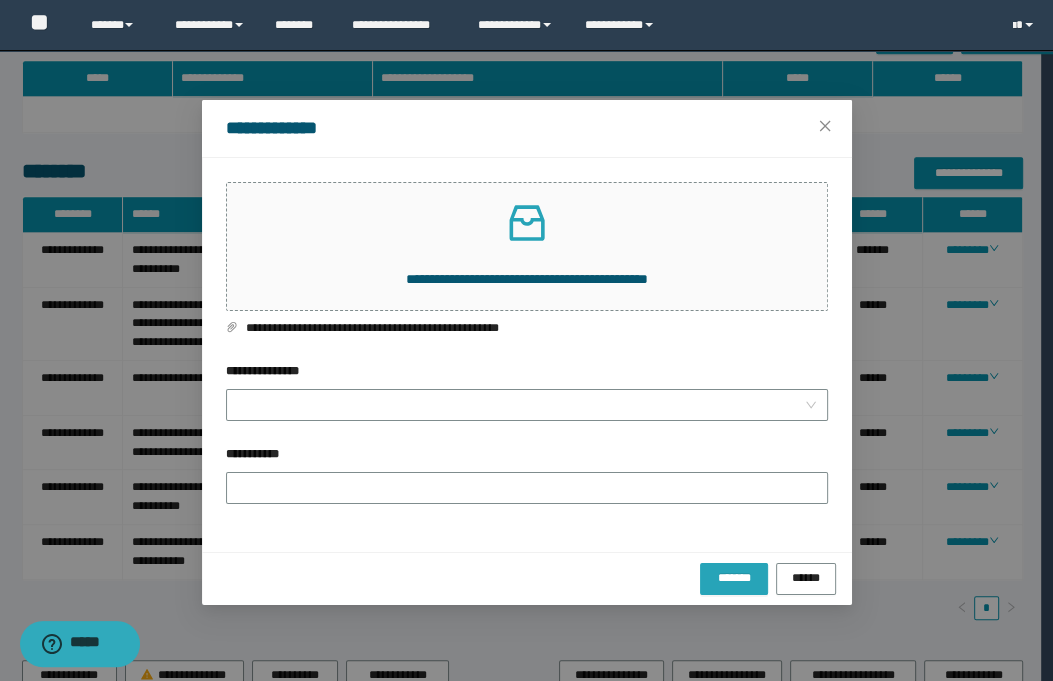 click on "*******" at bounding box center (734, 577) 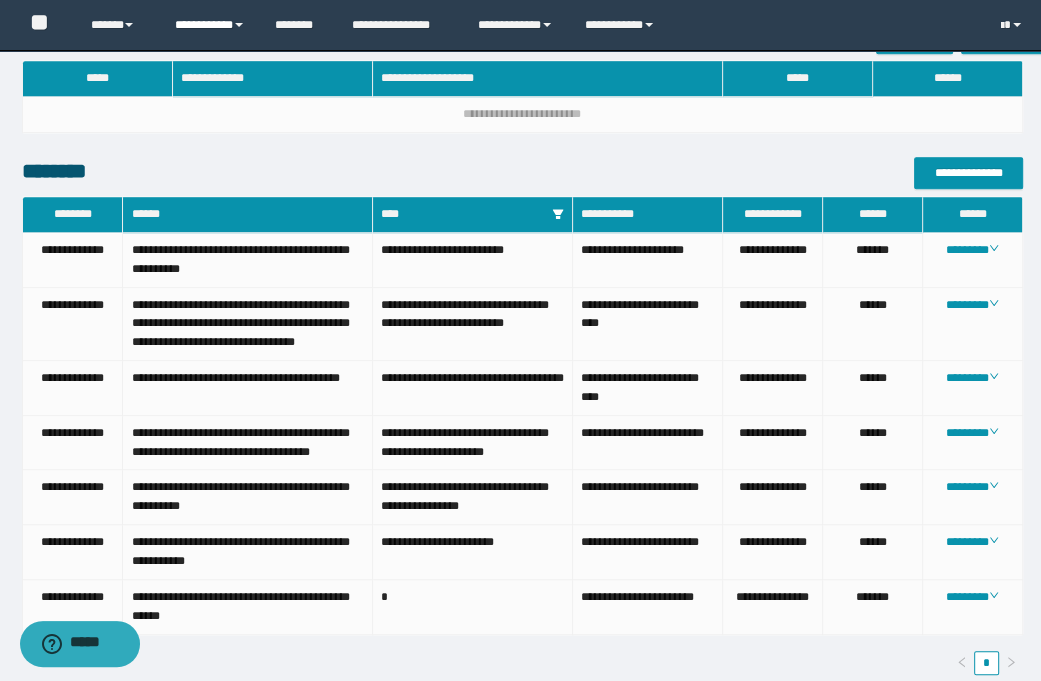 click on "**********" at bounding box center [210, 25] 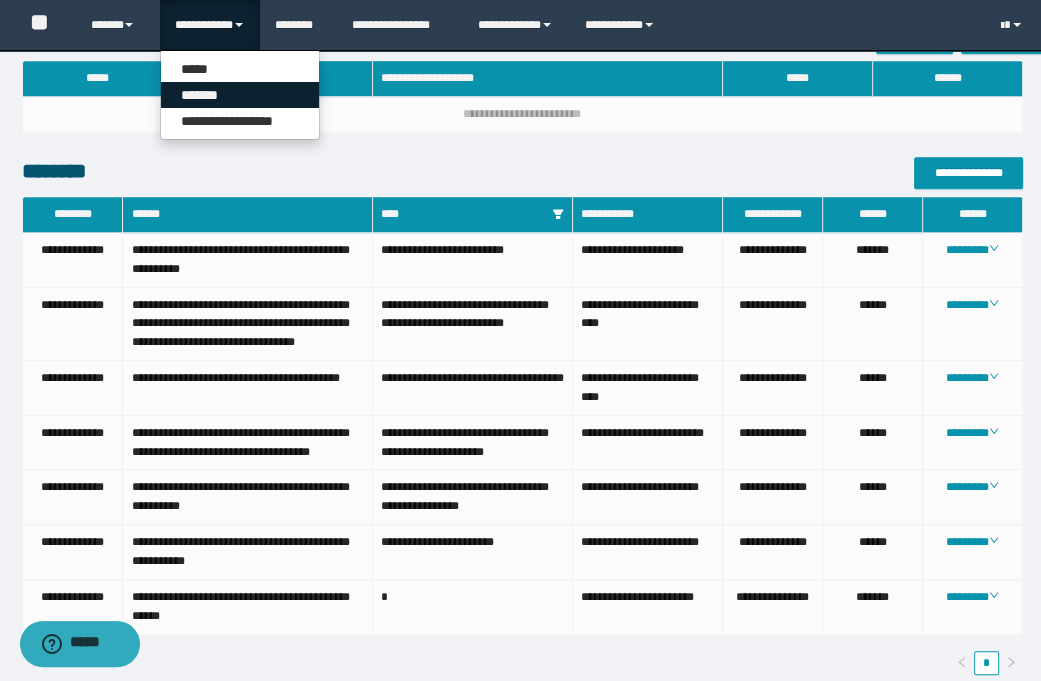 click on "*******" at bounding box center (240, 95) 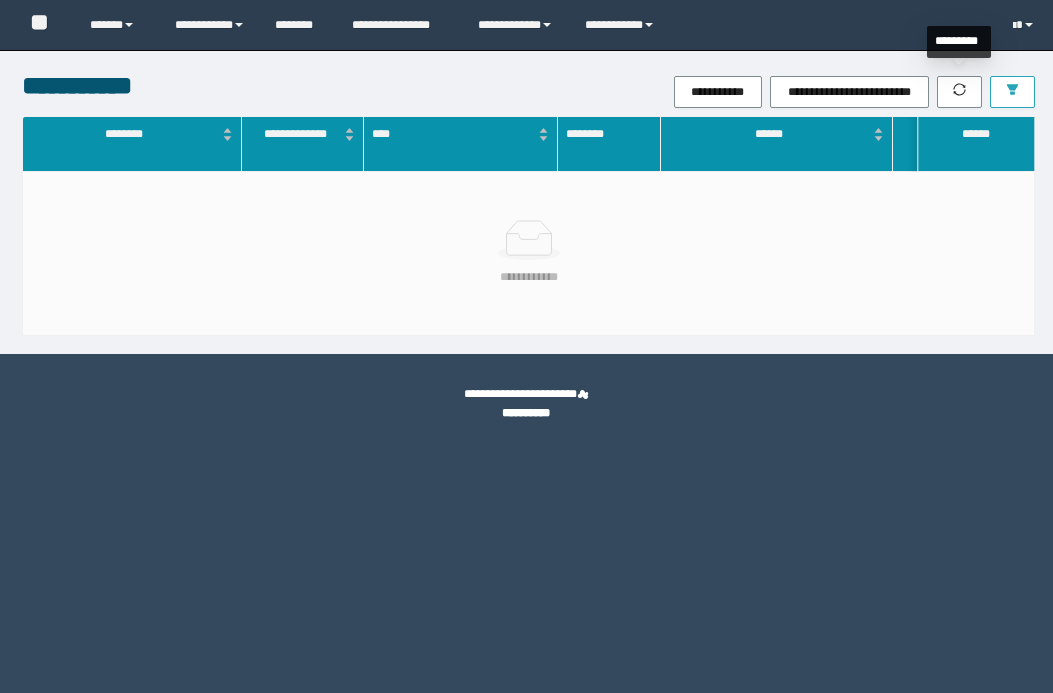 scroll, scrollTop: 0, scrollLeft: 0, axis: both 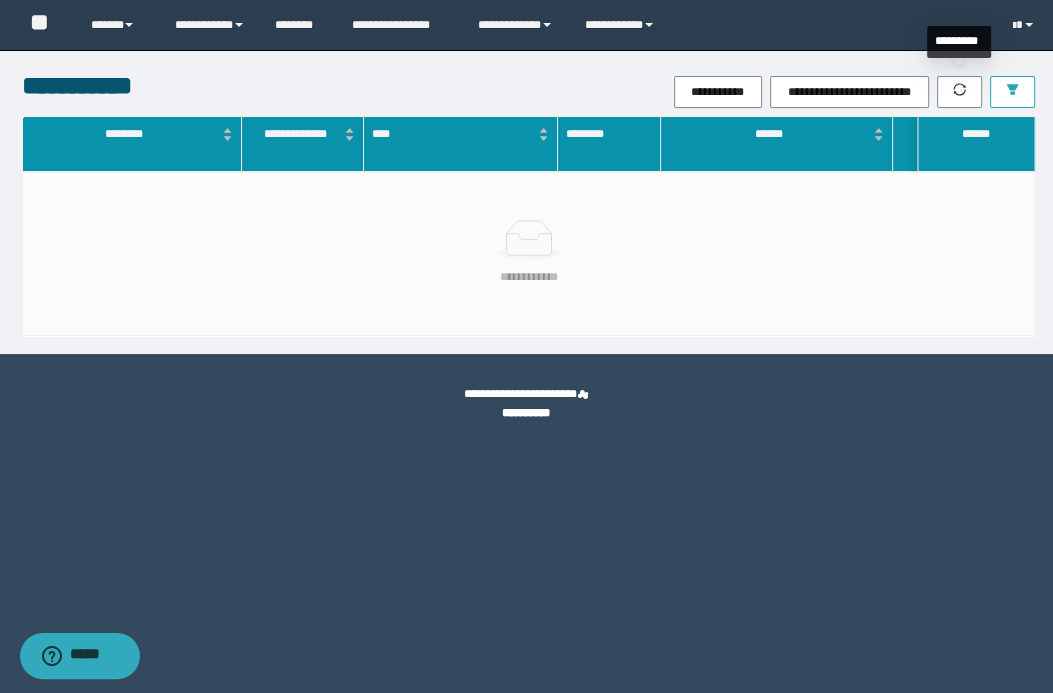 click 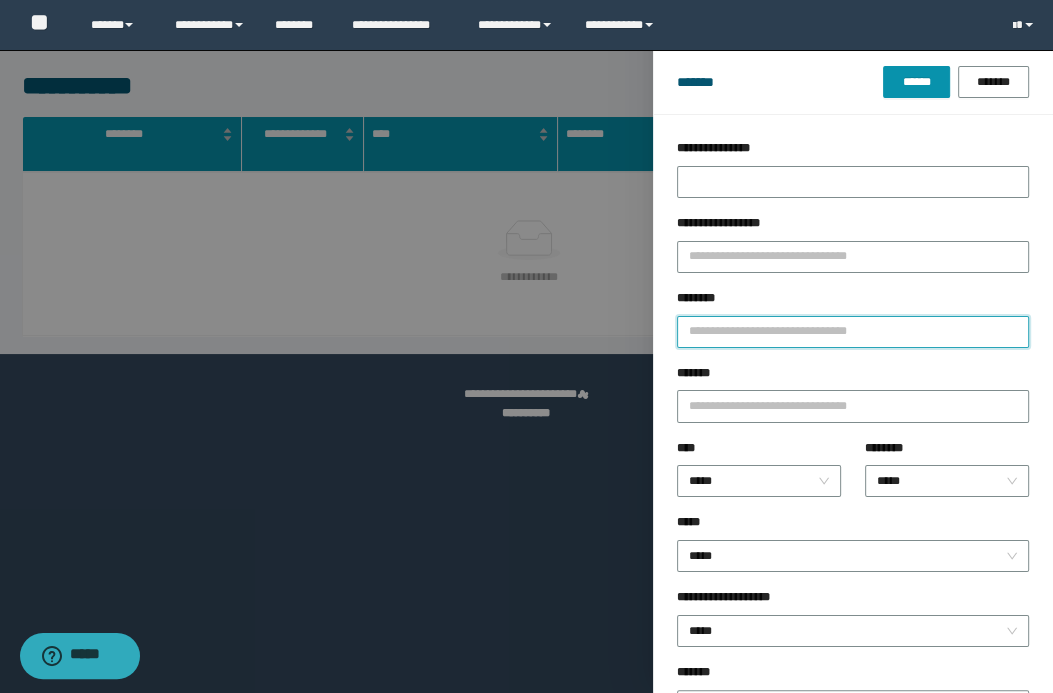 click on "********" at bounding box center [853, 332] 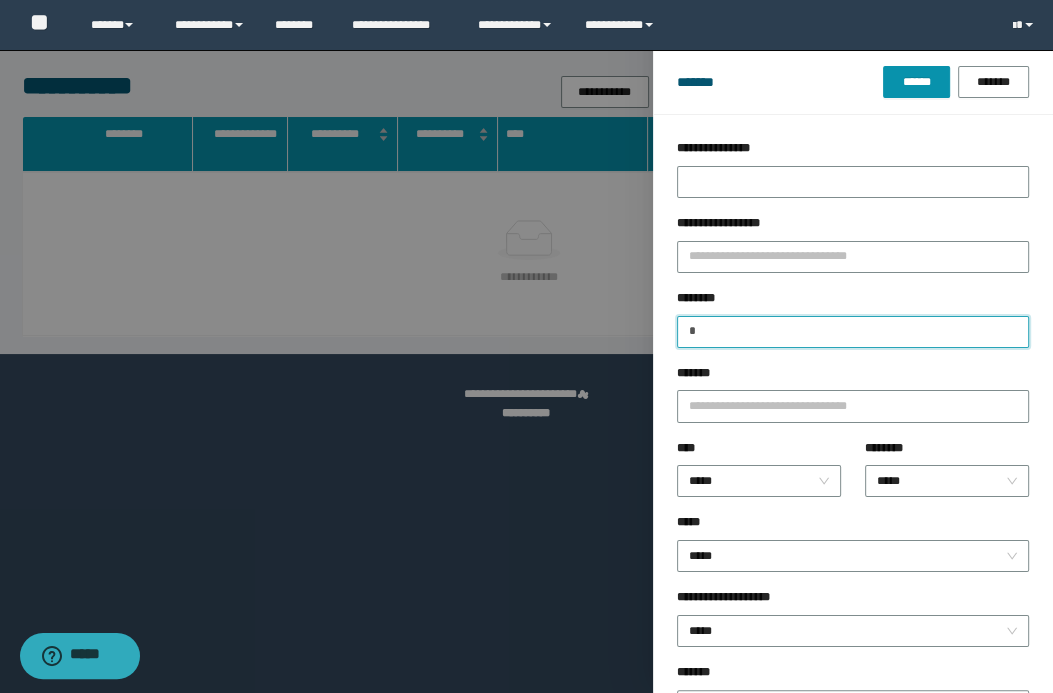 type on "*" 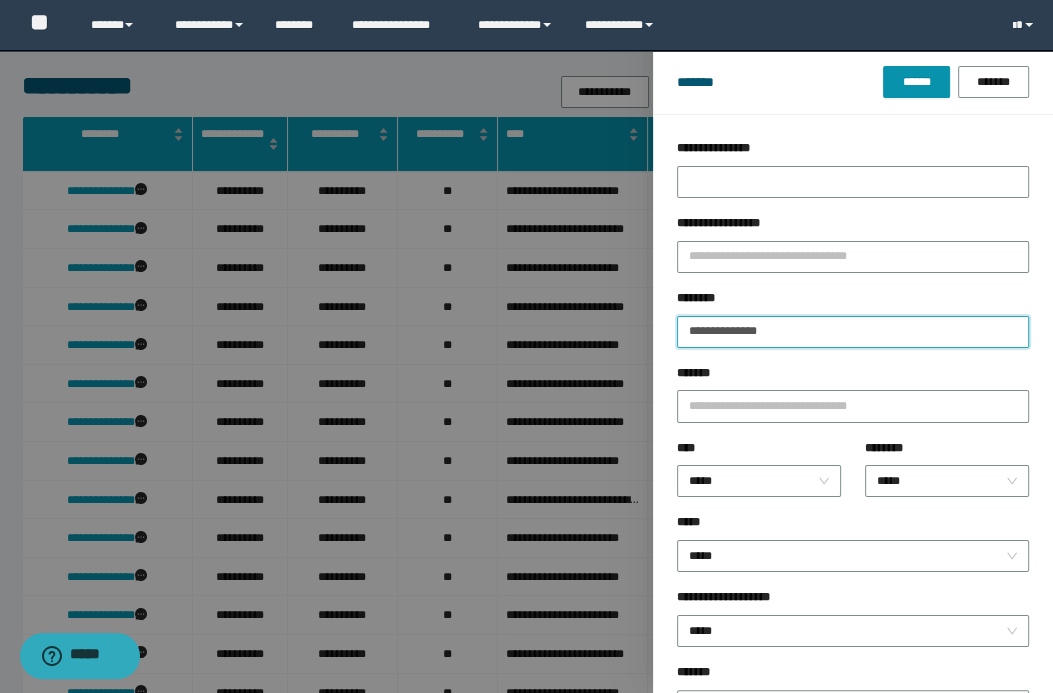 type on "**********" 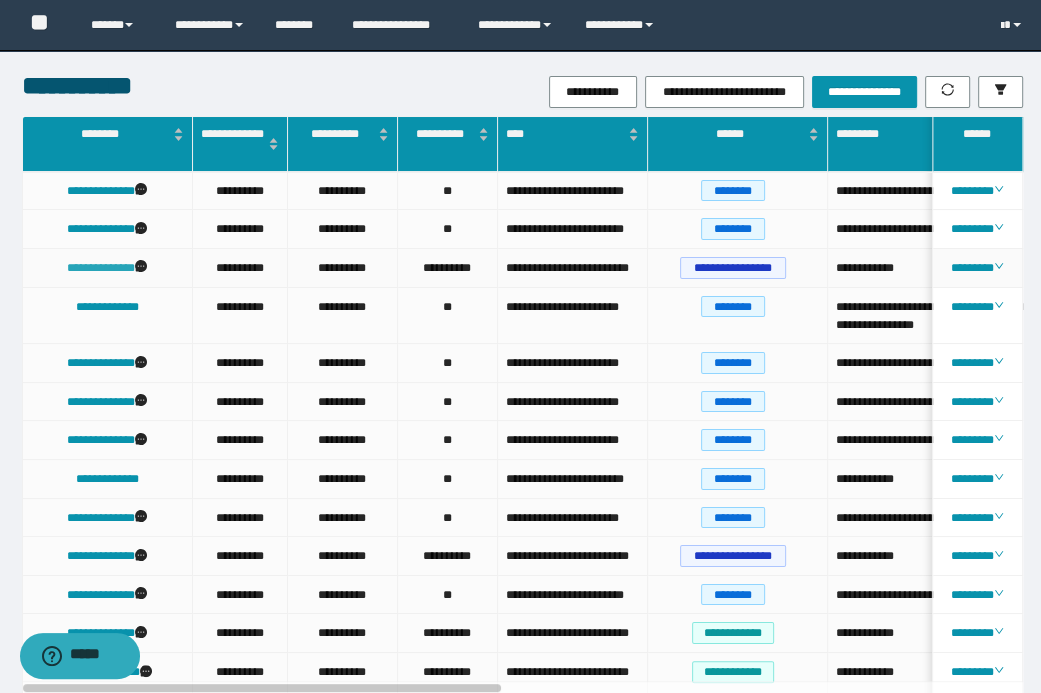 click on "**********" at bounding box center [101, 268] 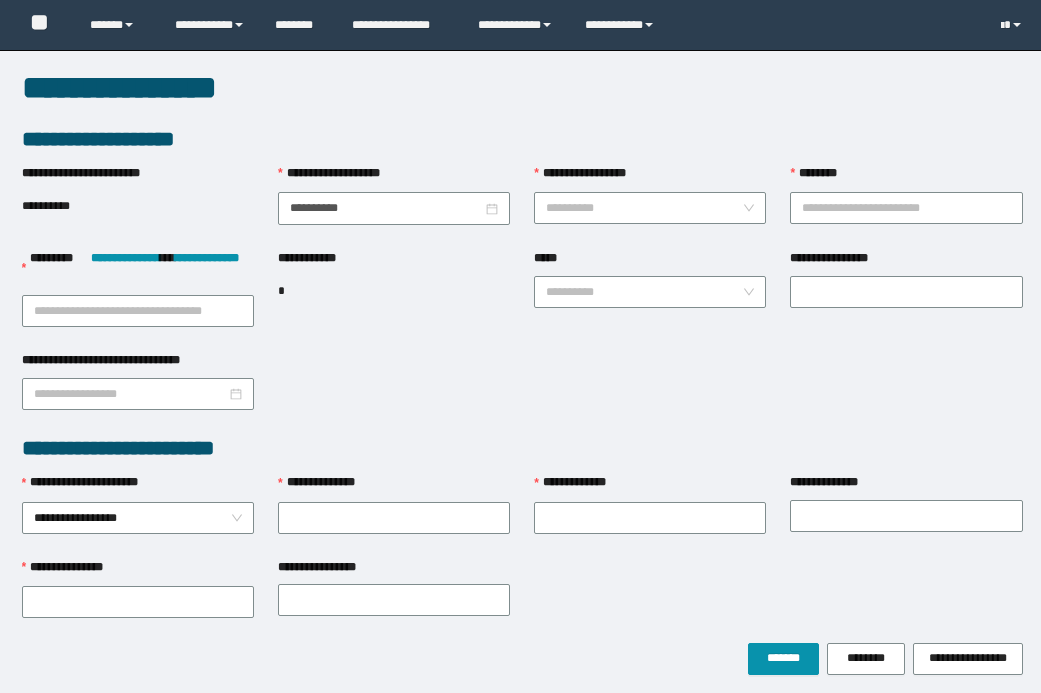scroll, scrollTop: 9, scrollLeft: 0, axis: vertical 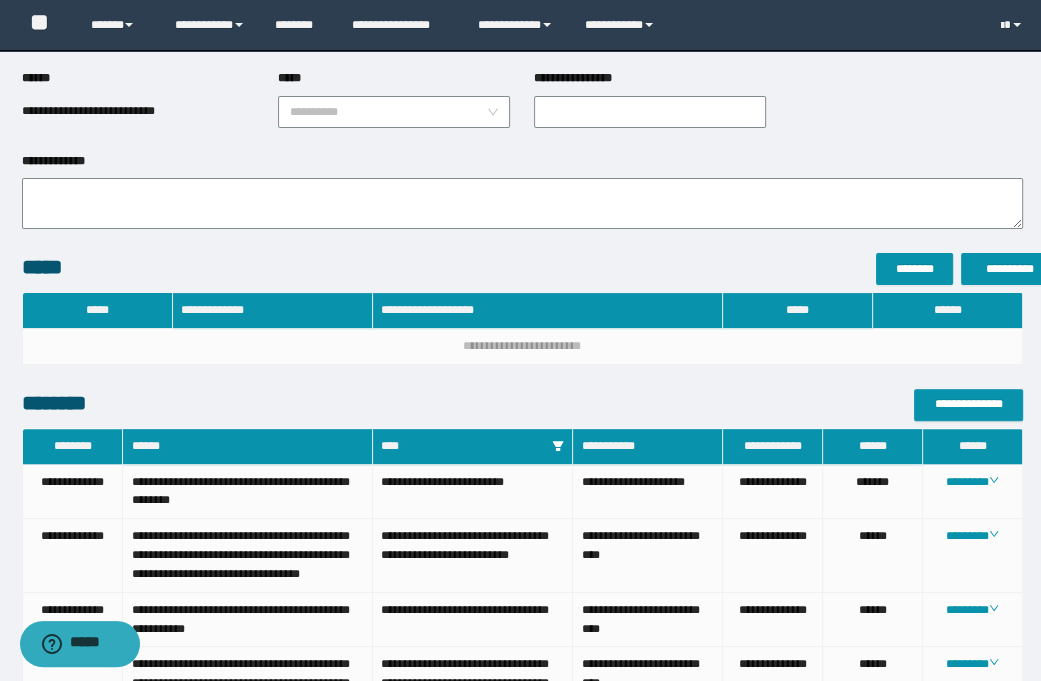 type on "**********" 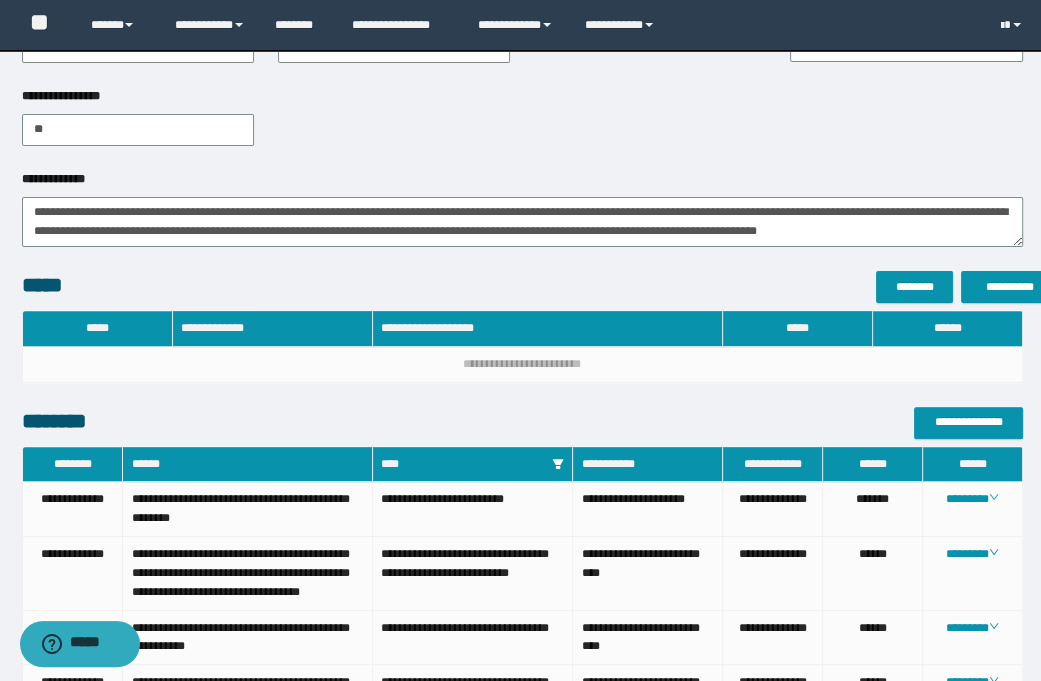 scroll, scrollTop: 442, scrollLeft: 0, axis: vertical 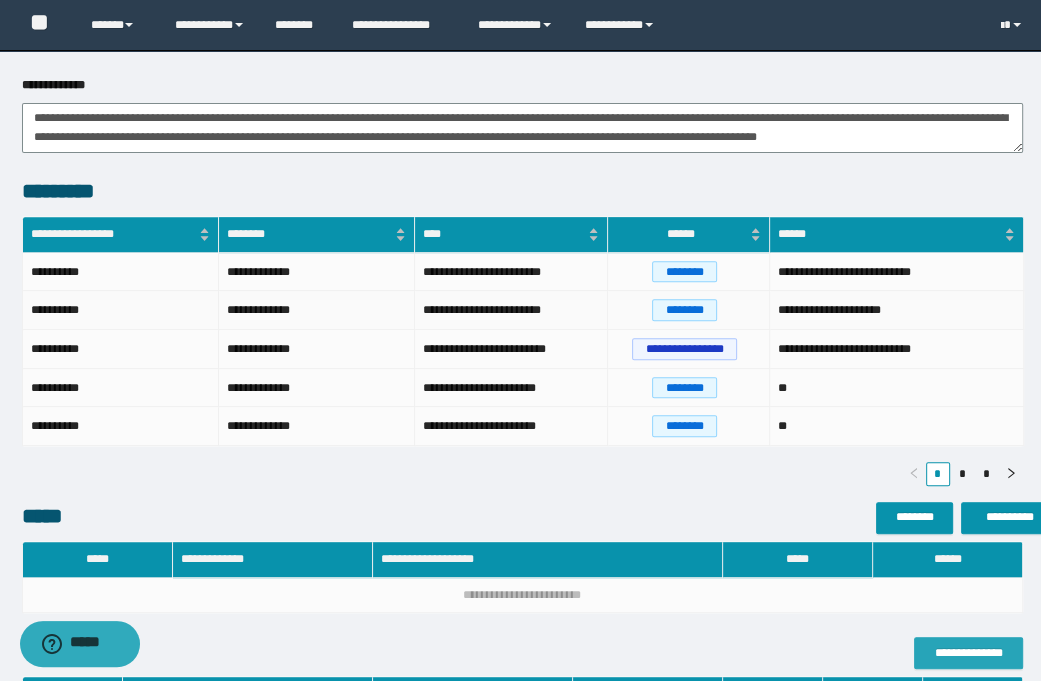 click on "**********" at bounding box center [897, 310] 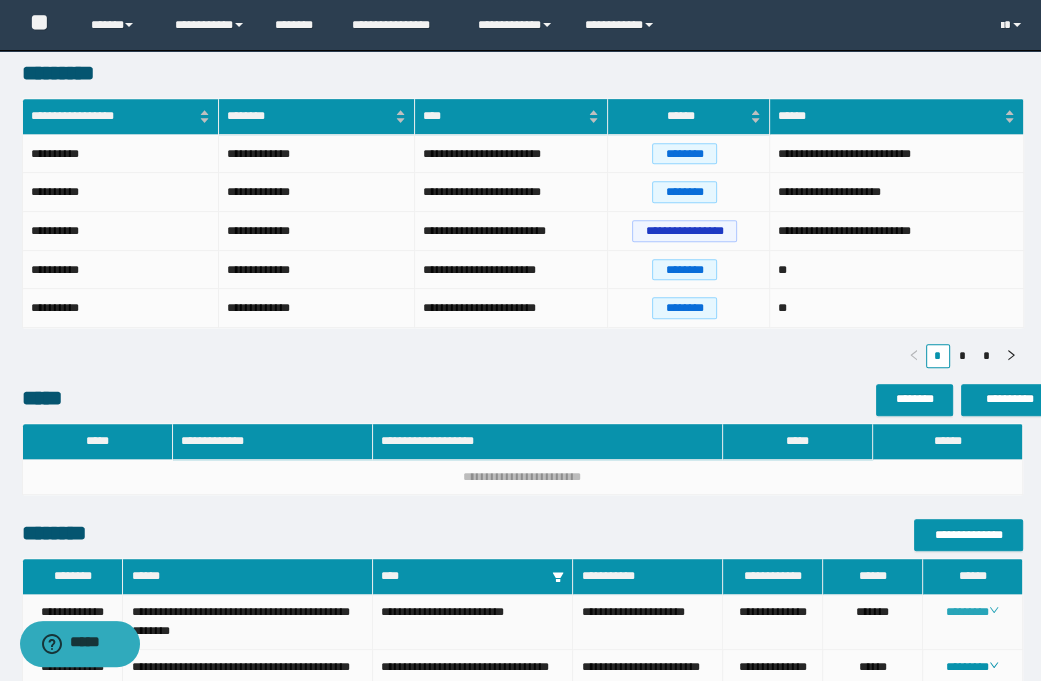 scroll, scrollTop: 762, scrollLeft: 0, axis: vertical 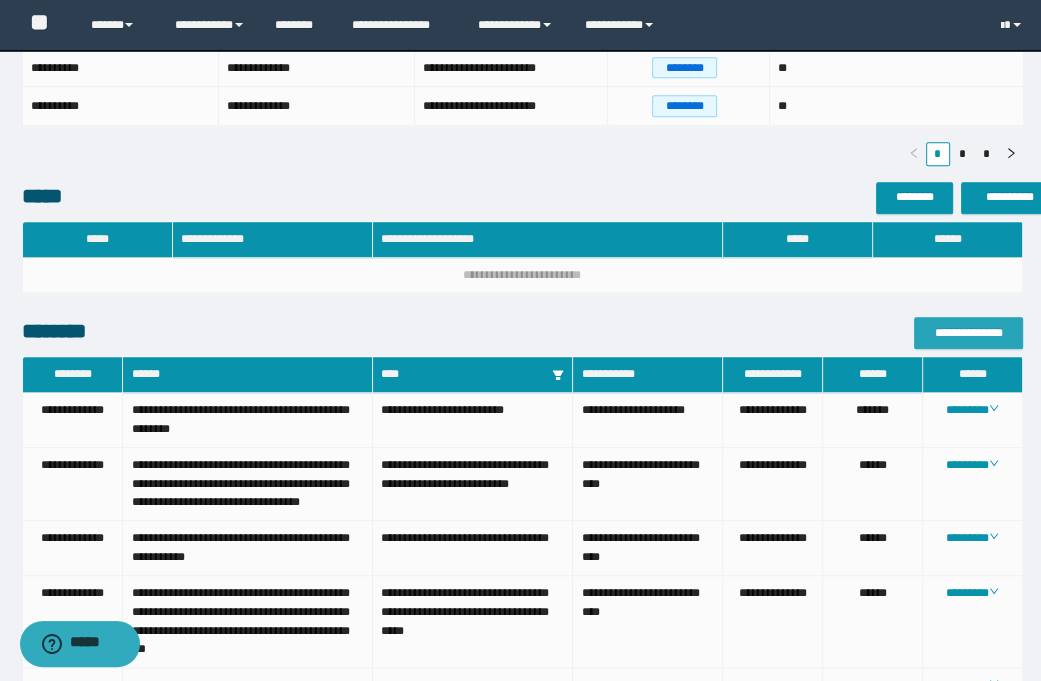 click on "**********" at bounding box center (968, 333) 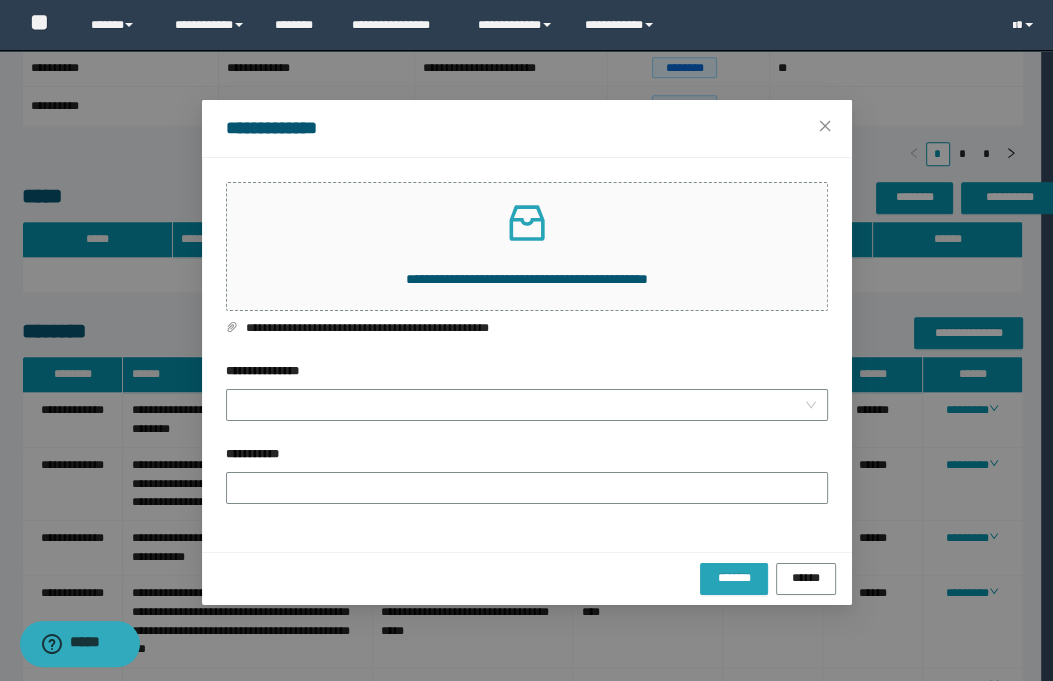 click on "*******" at bounding box center (734, 577) 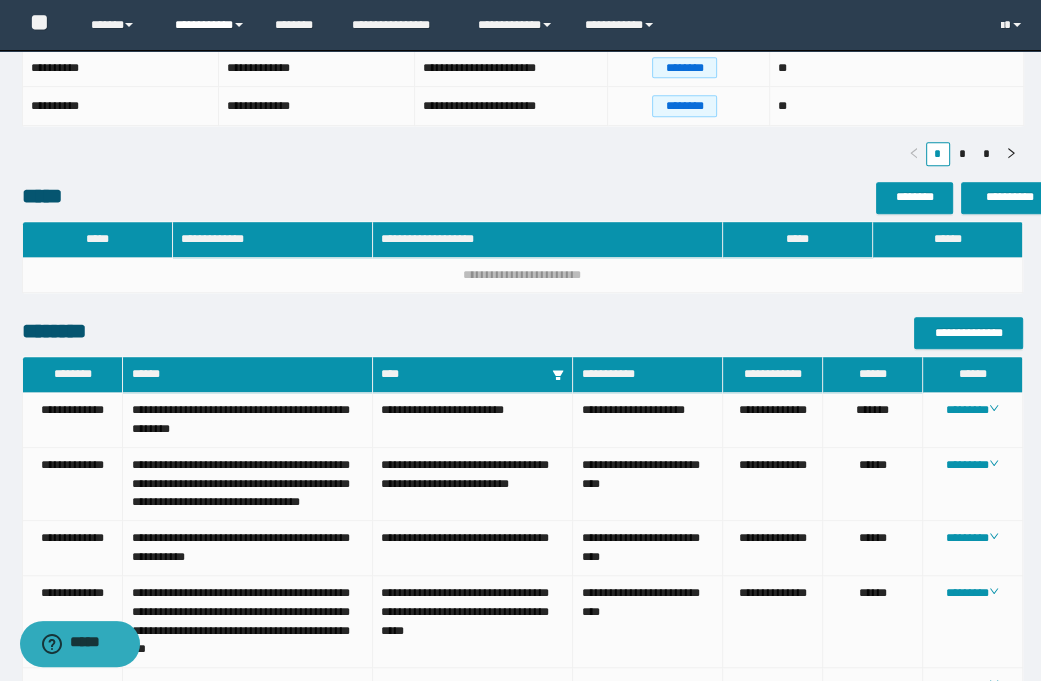 click on "**********" at bounding box center (210, 25) 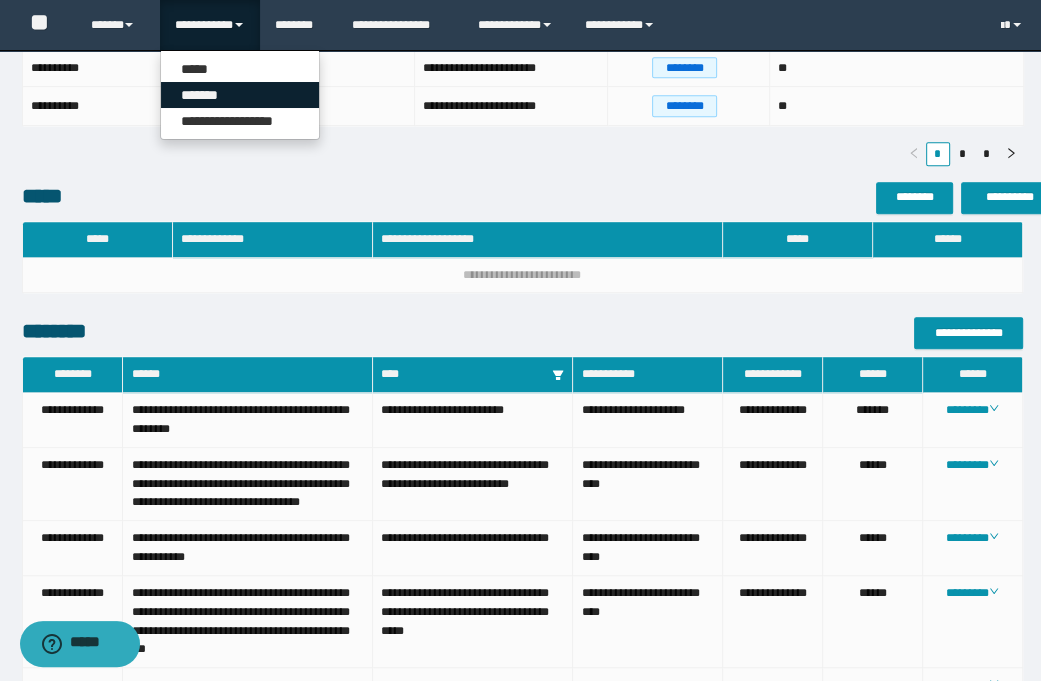 click on "*******" at bounding box center (240, 95) 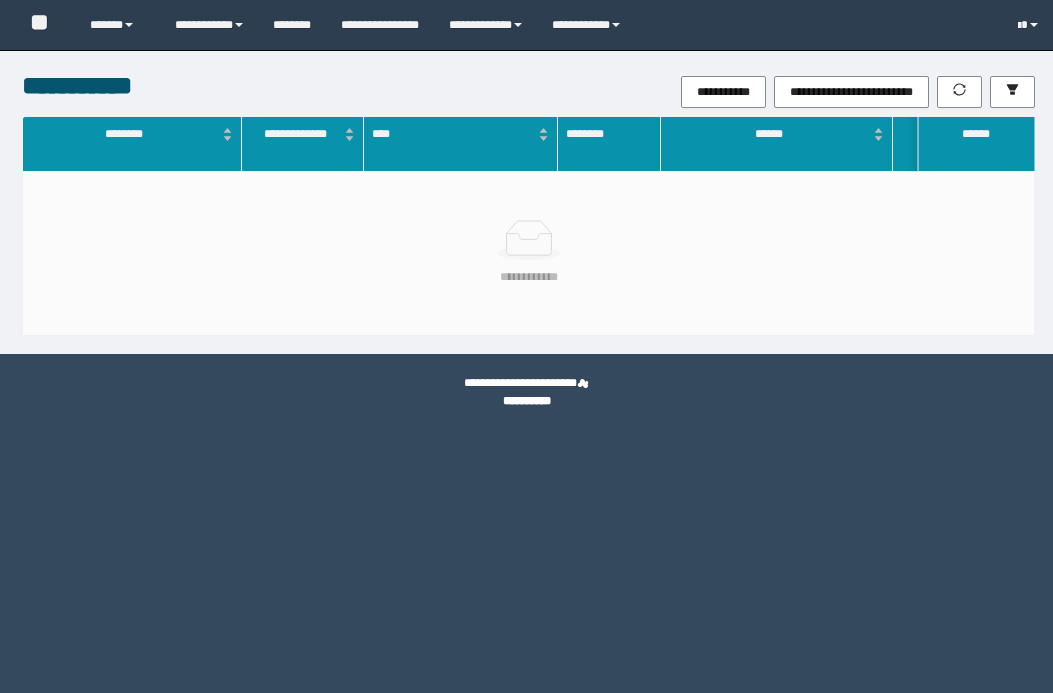 scroll, scrollTop: 0, scrollLeft: 0, axis: both 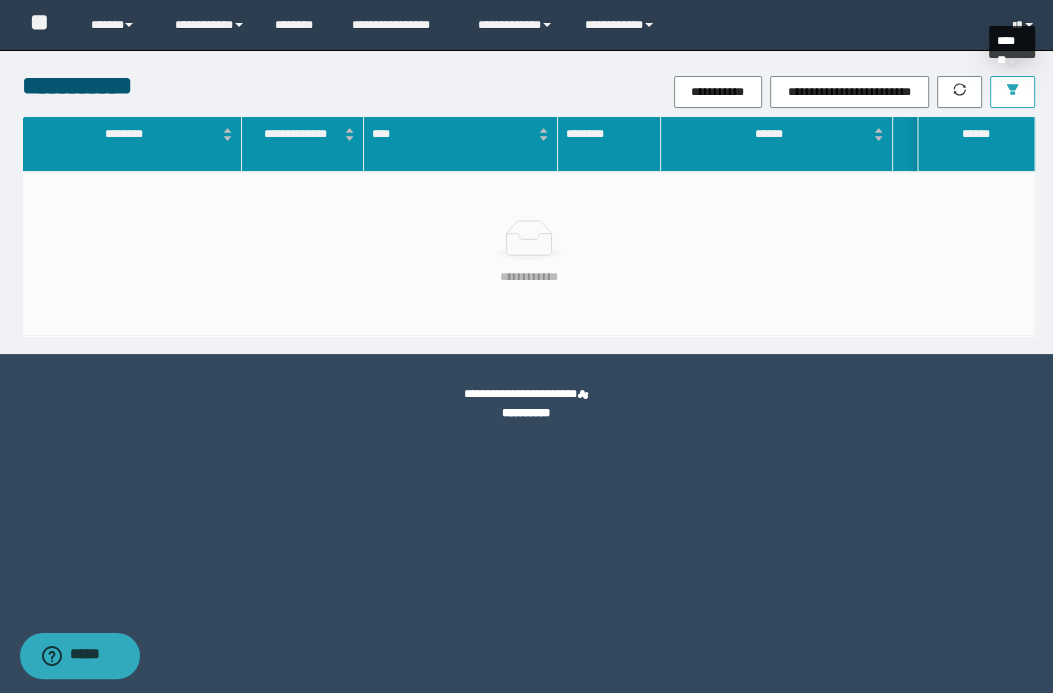 click at bounding box center (1012, 92) 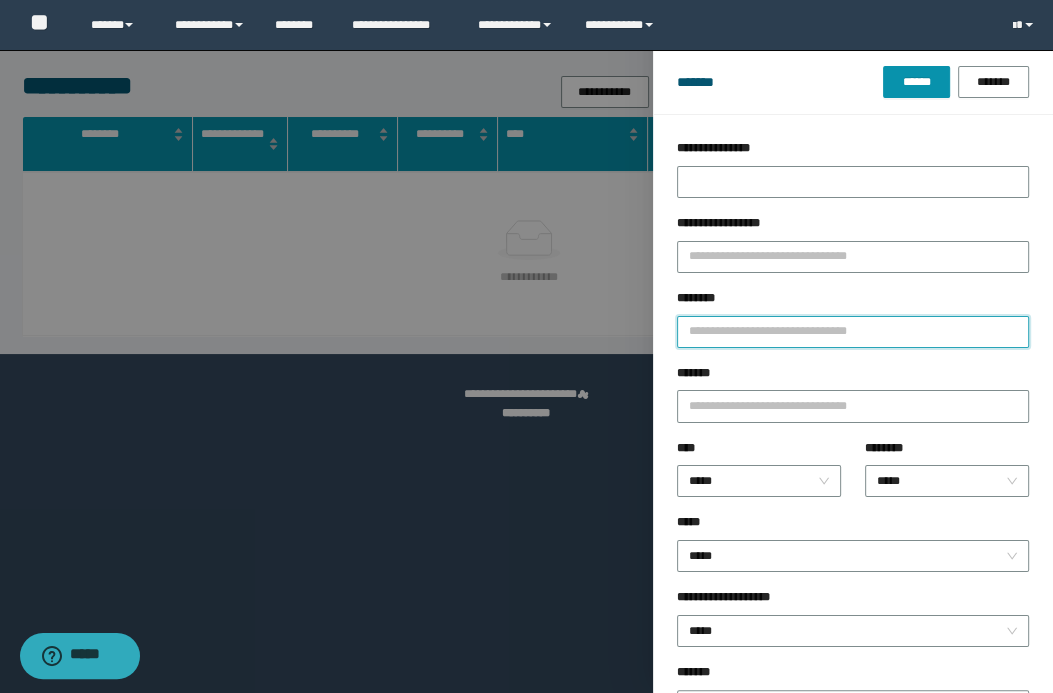 click on "********" at bounding box center [853, 332] 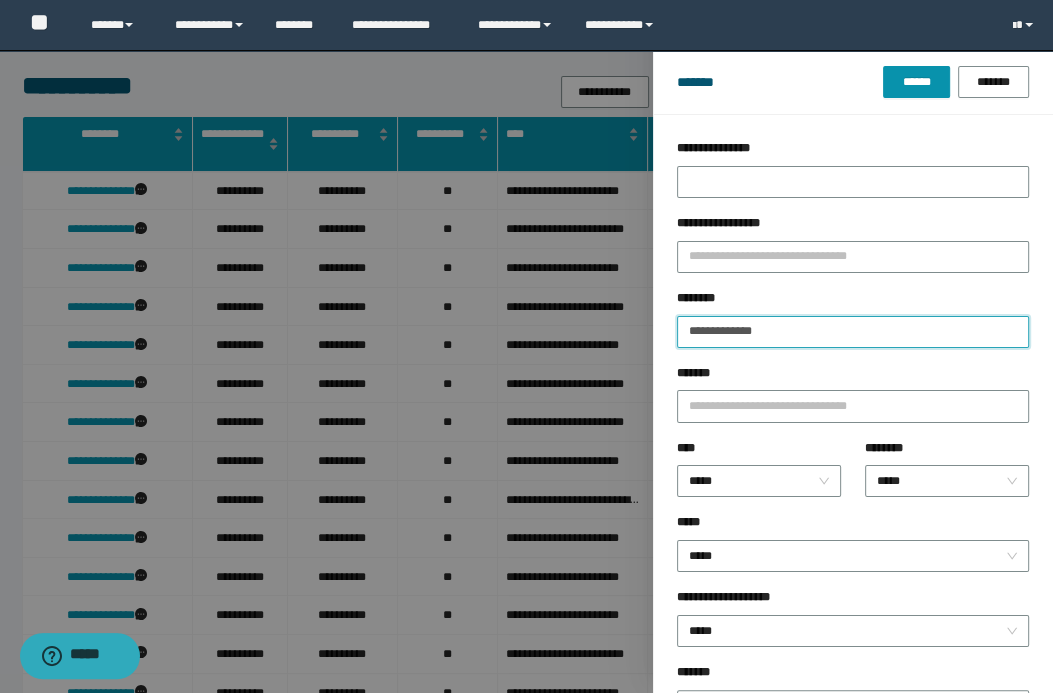 type on "**********" 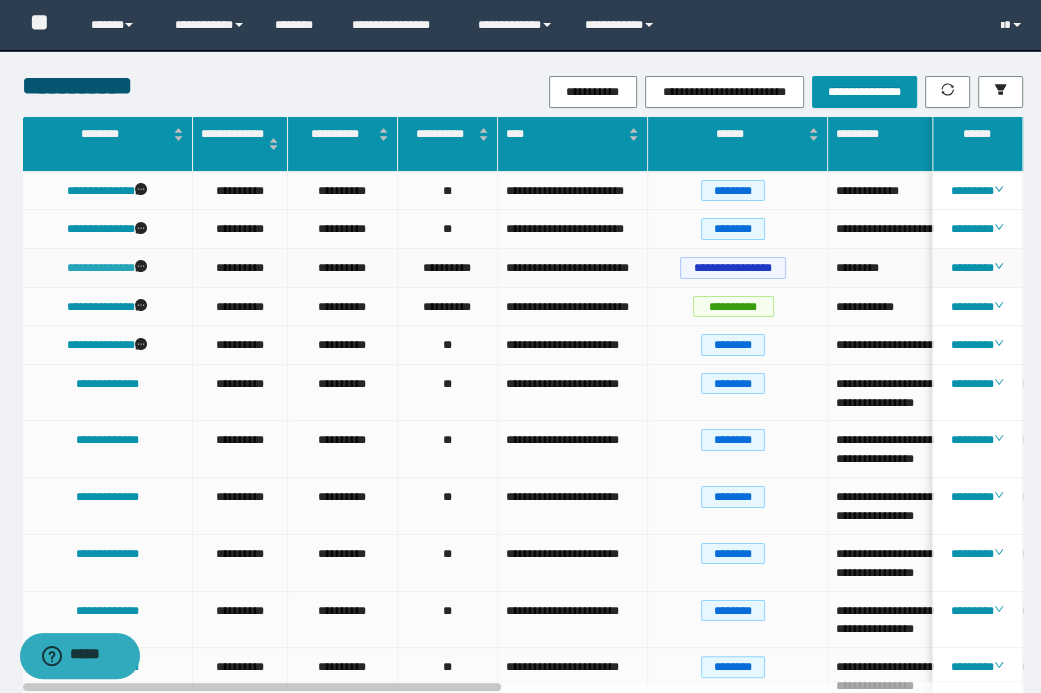 click on "**********" at bounding box center [101, 268] 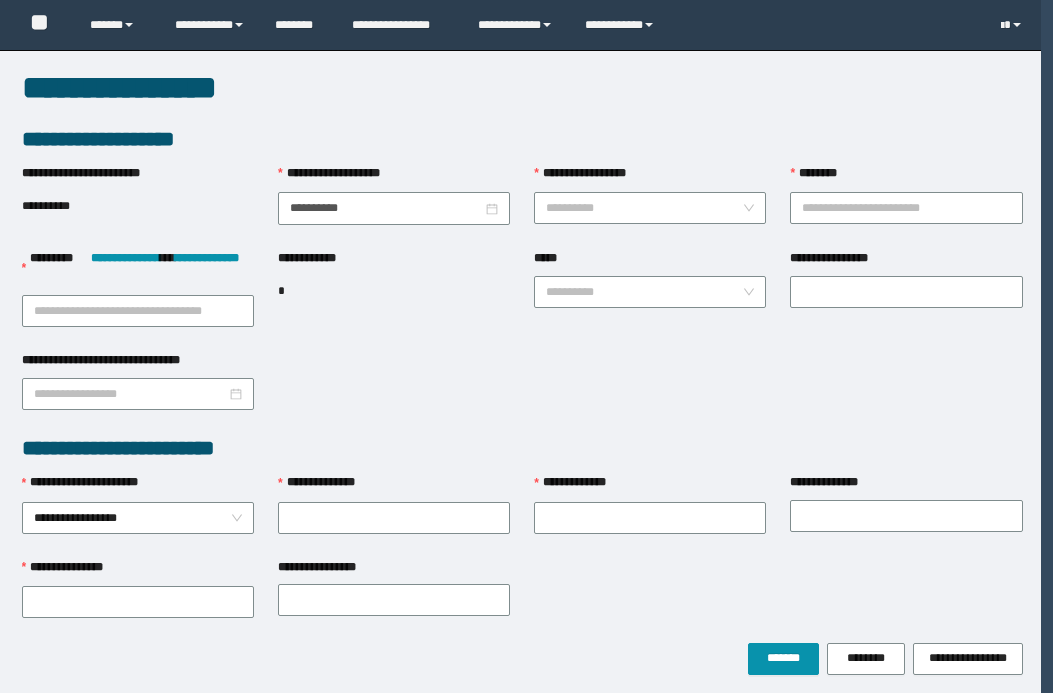 scroll, scrollTop: 0, scrollLeft: 0, axis: both 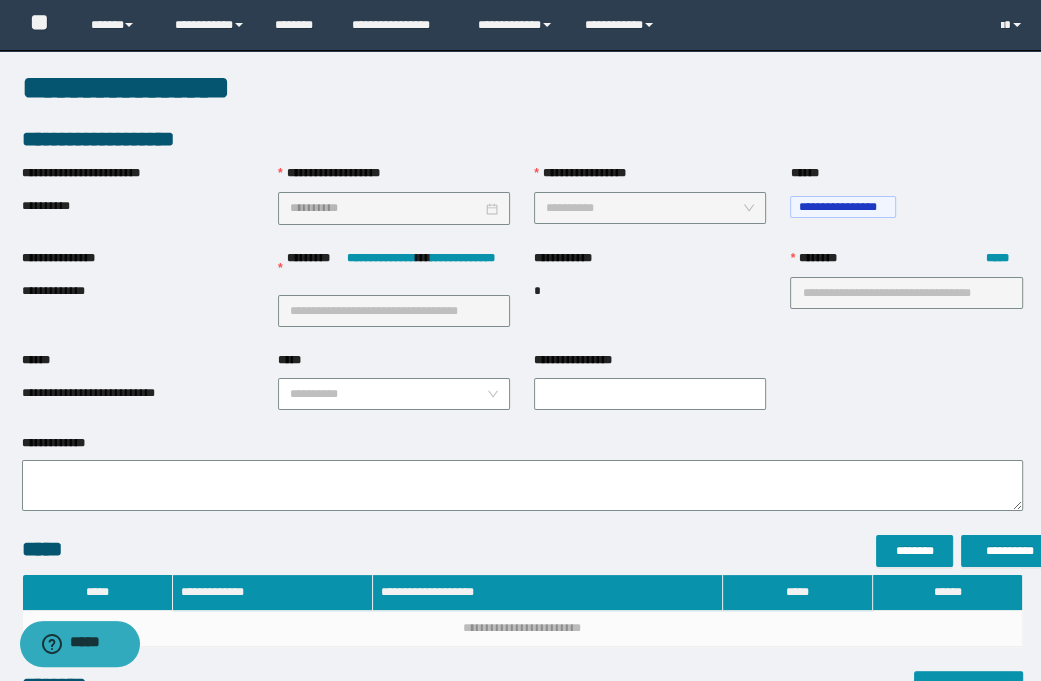 type on "**********" 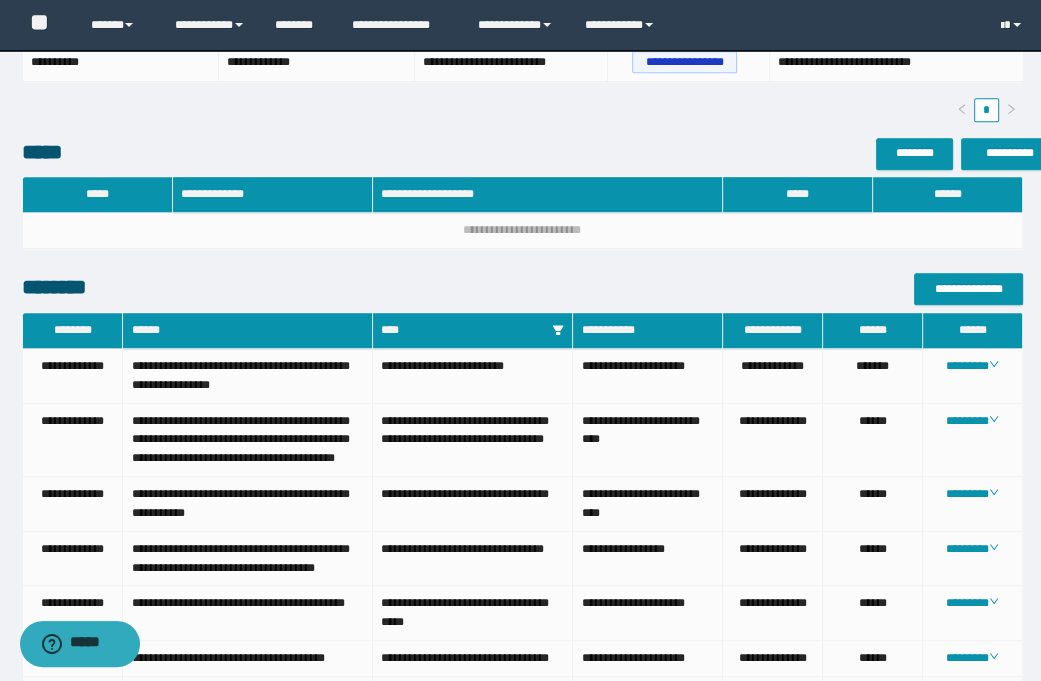 scroll, scrollTop: 800, scrollLeft: 0, axis: vertical 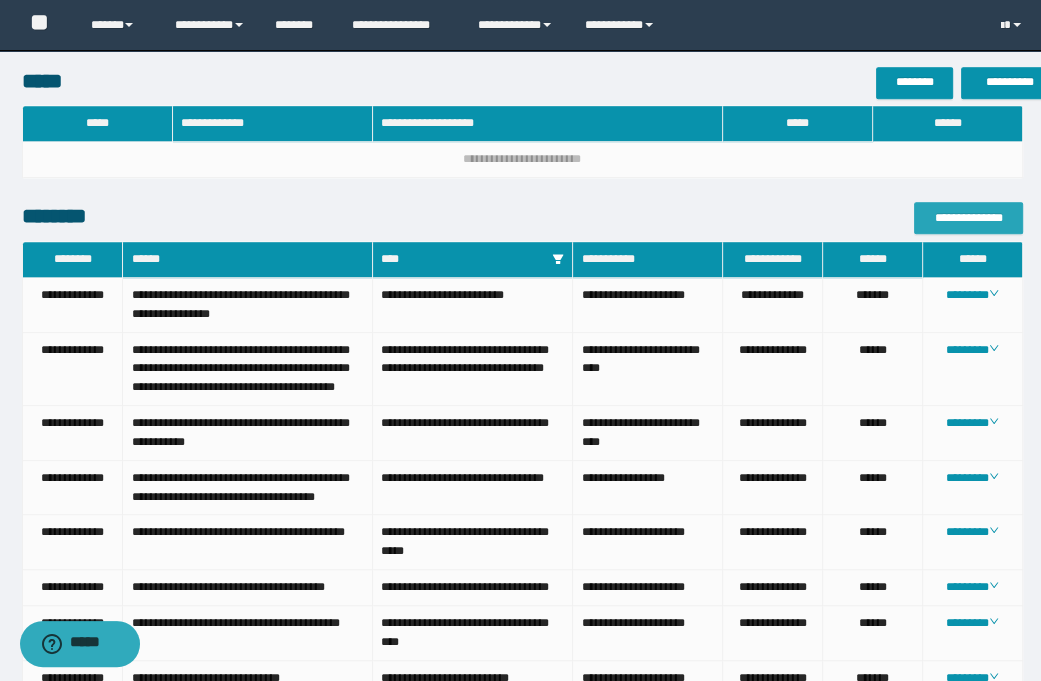 click on "**********" at bounding box center [968, 218] 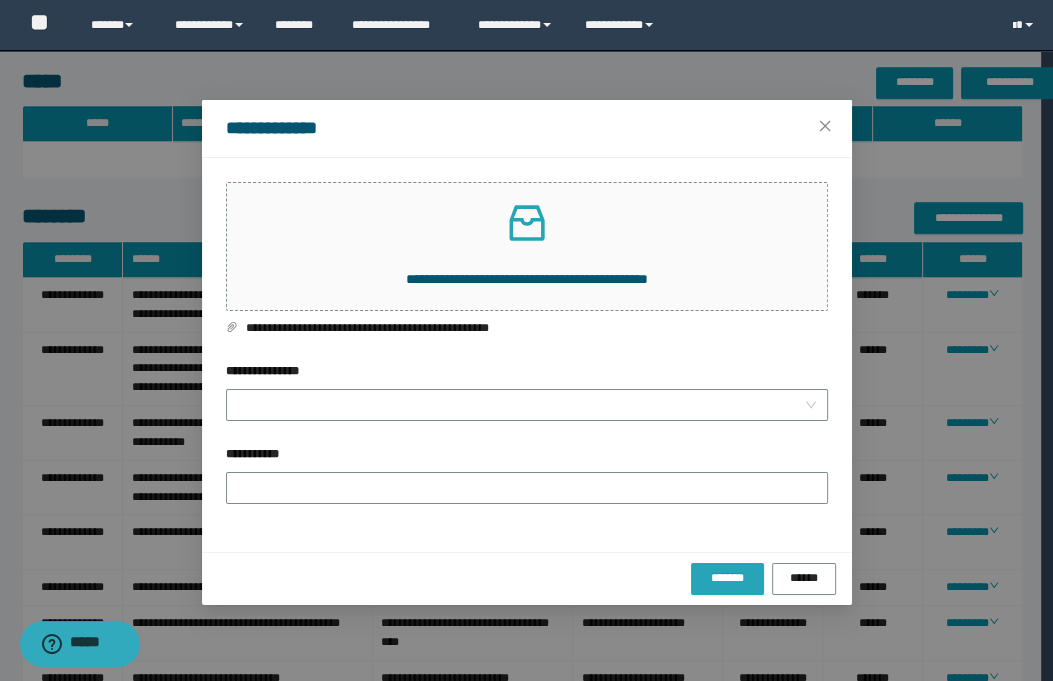 click on "*******" at bounding box center (727, 578) 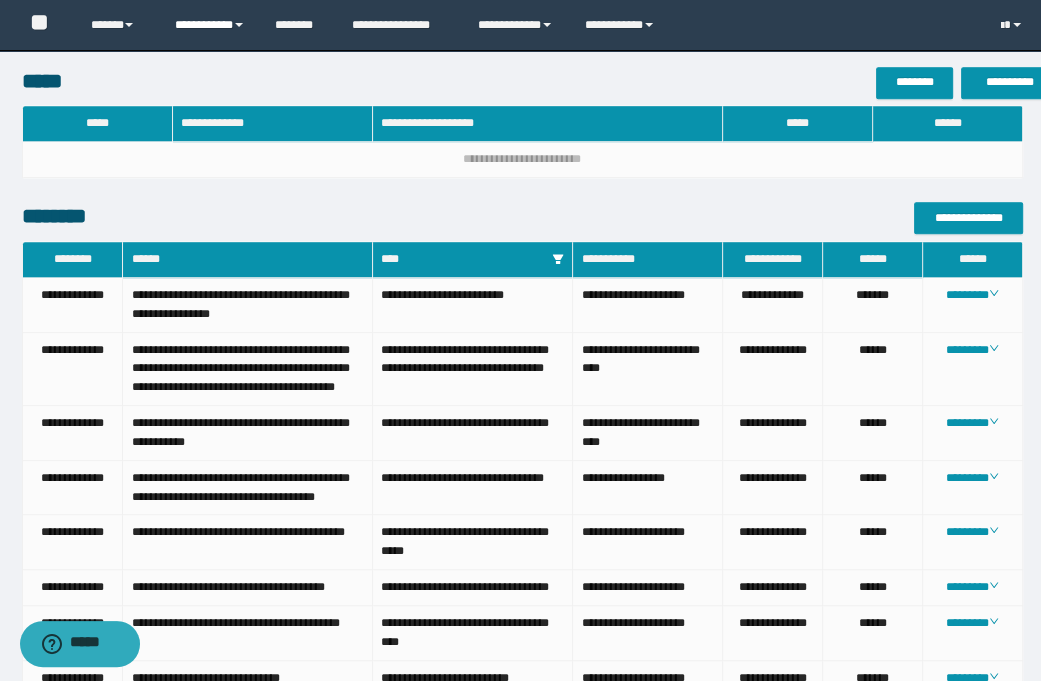 click on "**********" at bounding box center (210, 25) 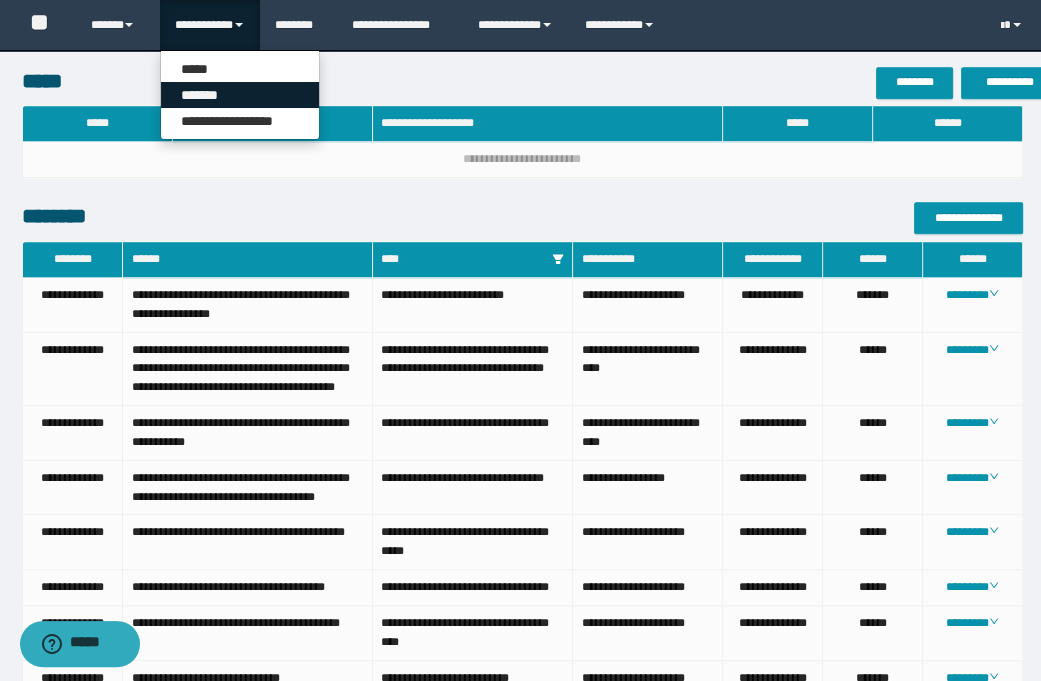click on "*******" at bounding box center [240, 95] 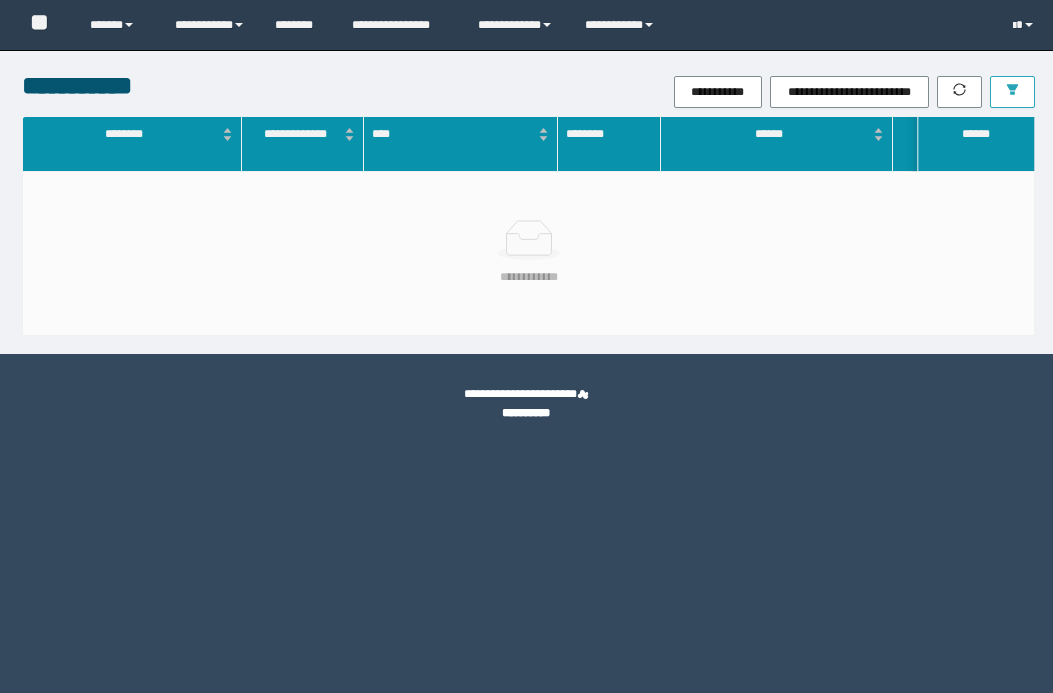 scroll, scrollTop: 0, scrollLeft: 0, axis: both 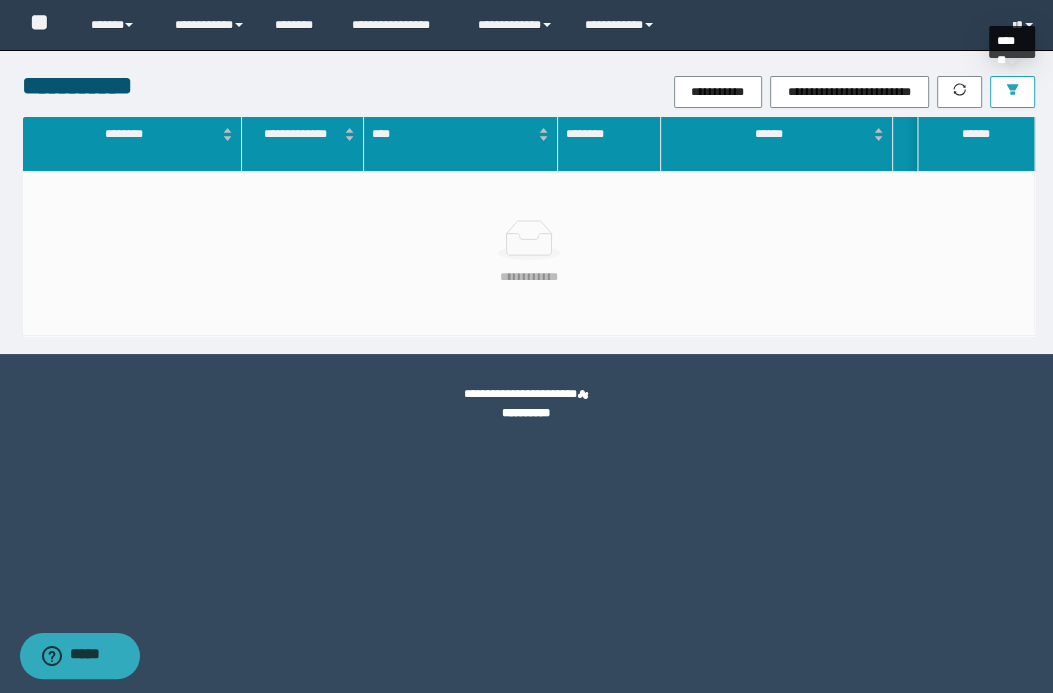 click 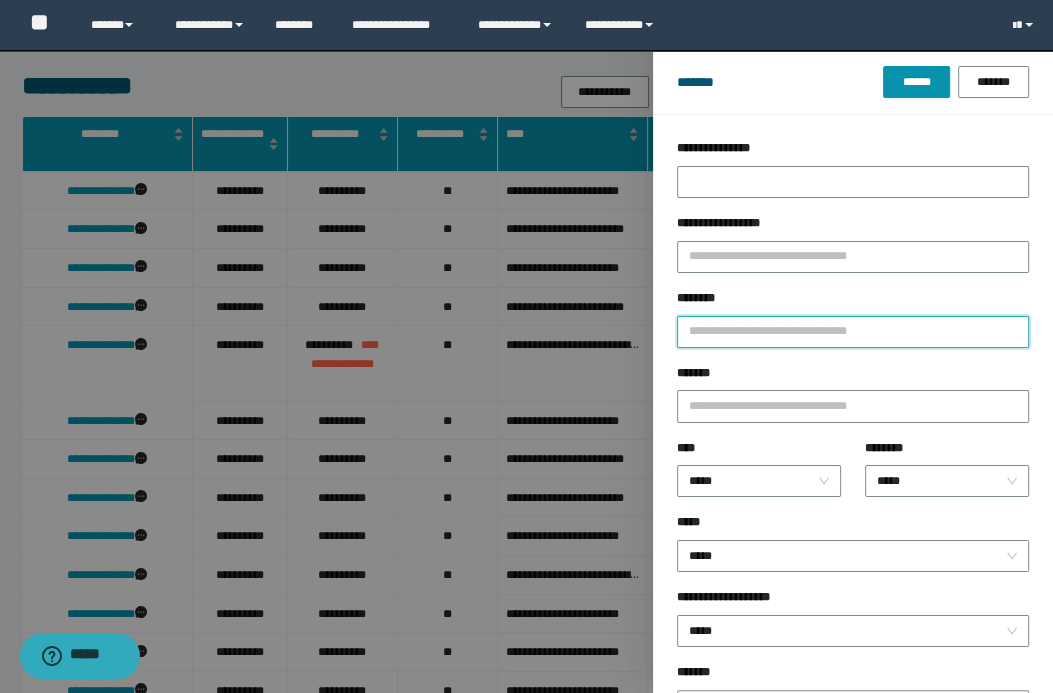 click on "********" at bounding box center [853, 332] 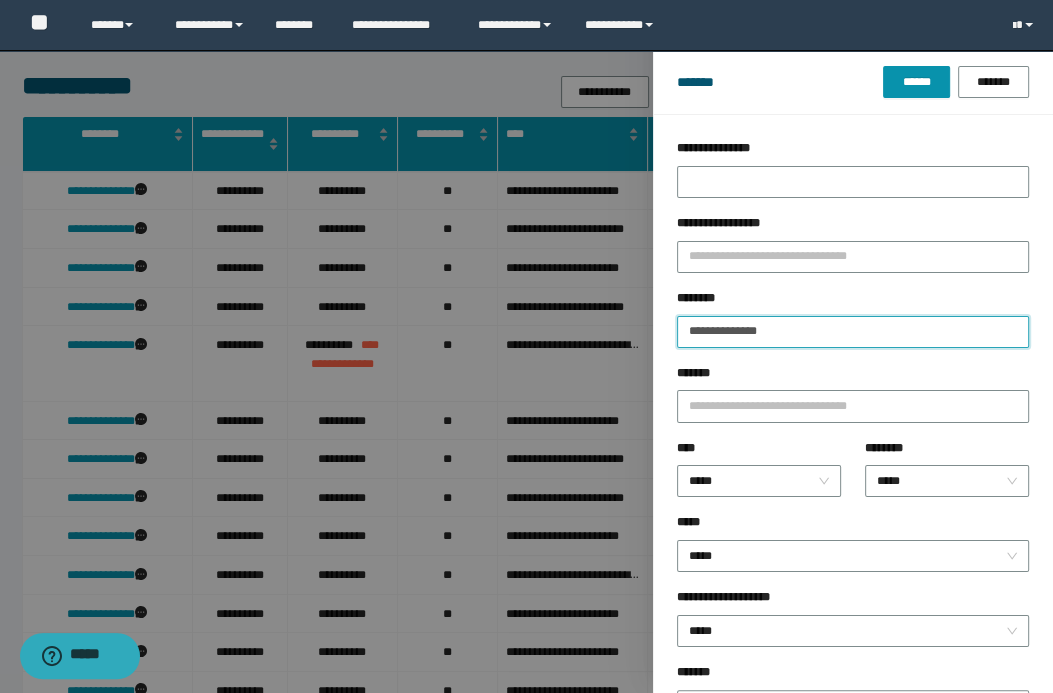 type on "**********" 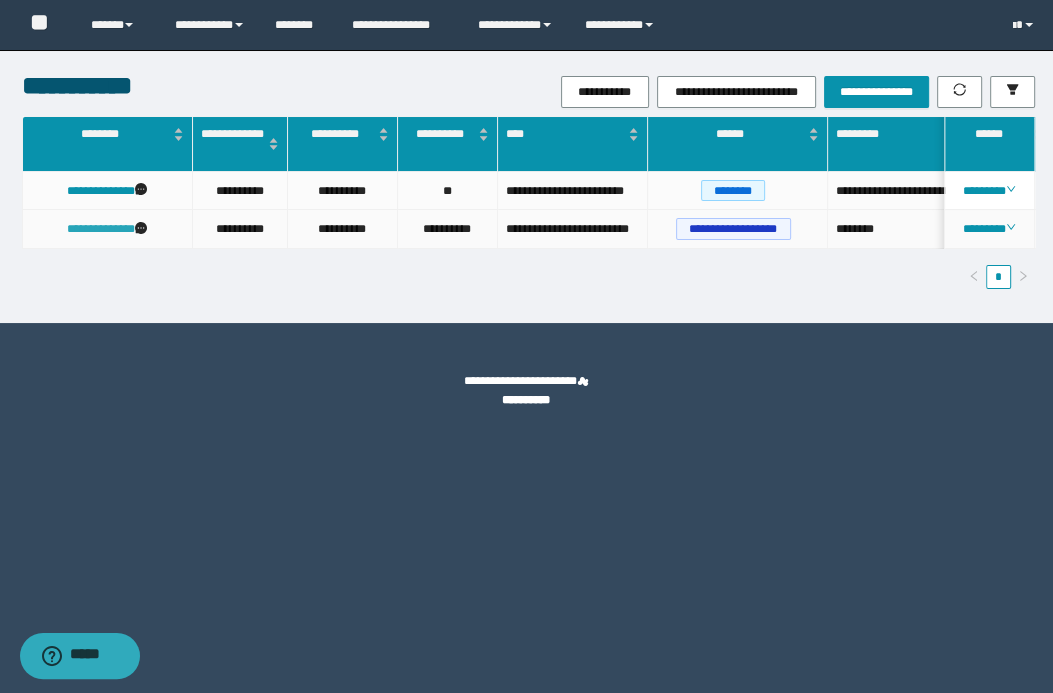 click on "**********" at bounding box center [101, 229] 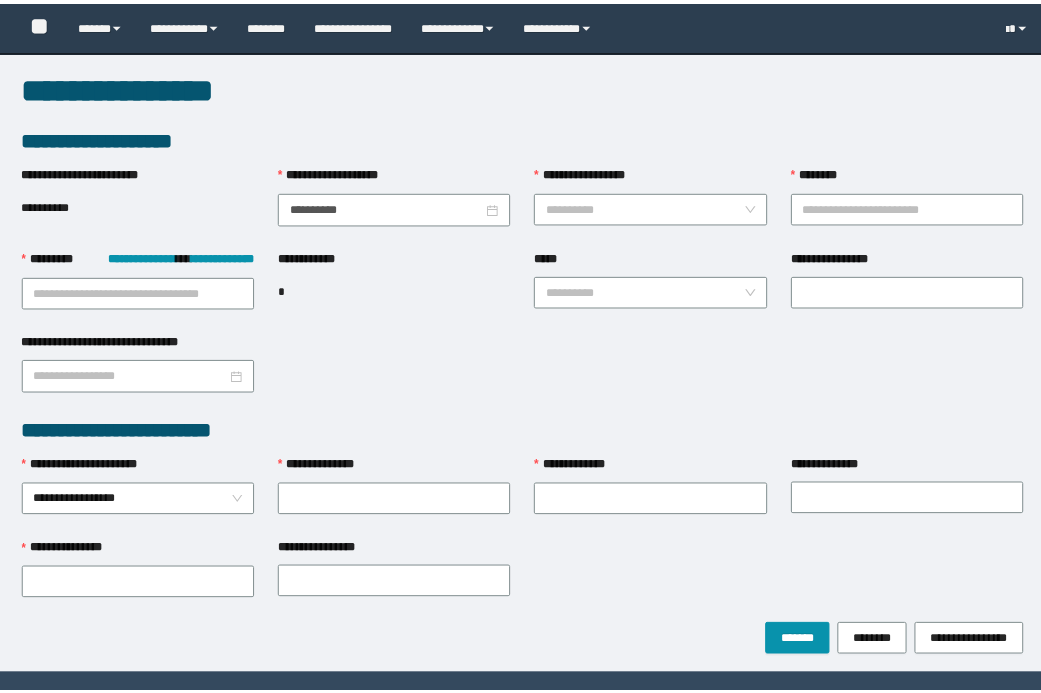 scroll, scrollTop: 0, scrollLeft: 0, axis: both 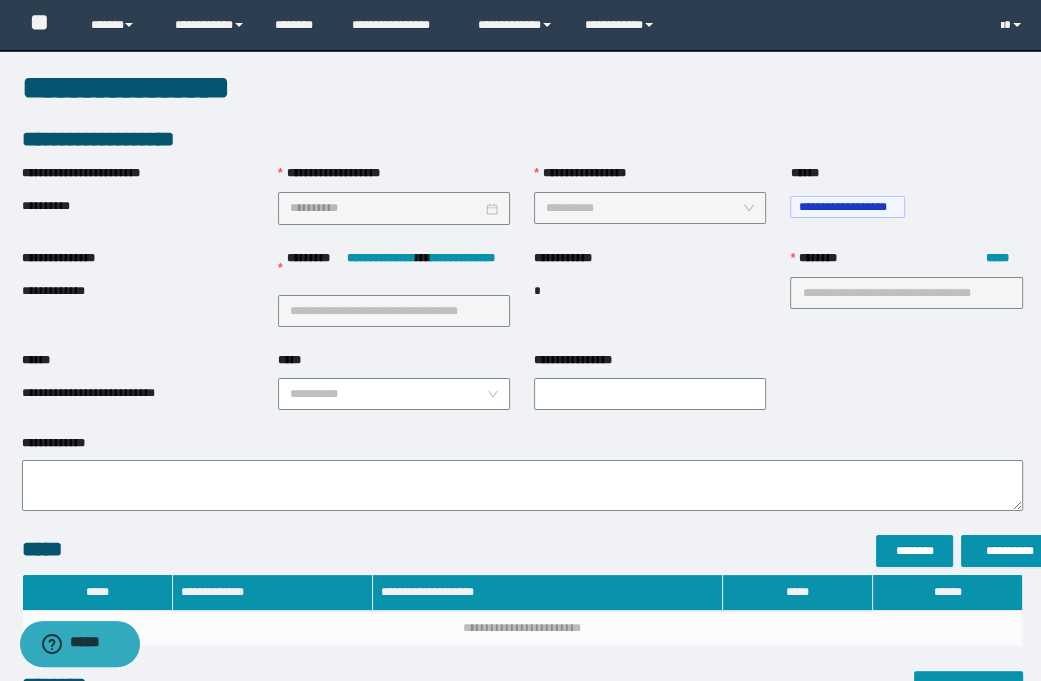 type on "**********" 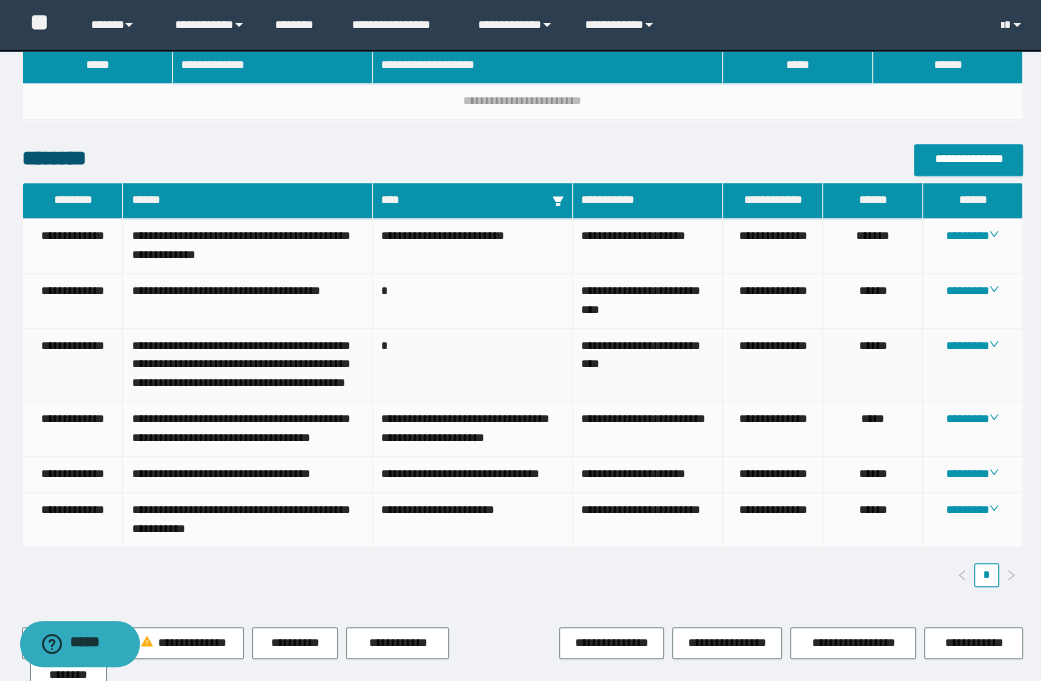 scroll, scrollTop: 880, scrollLeft: 0, axis: vertical 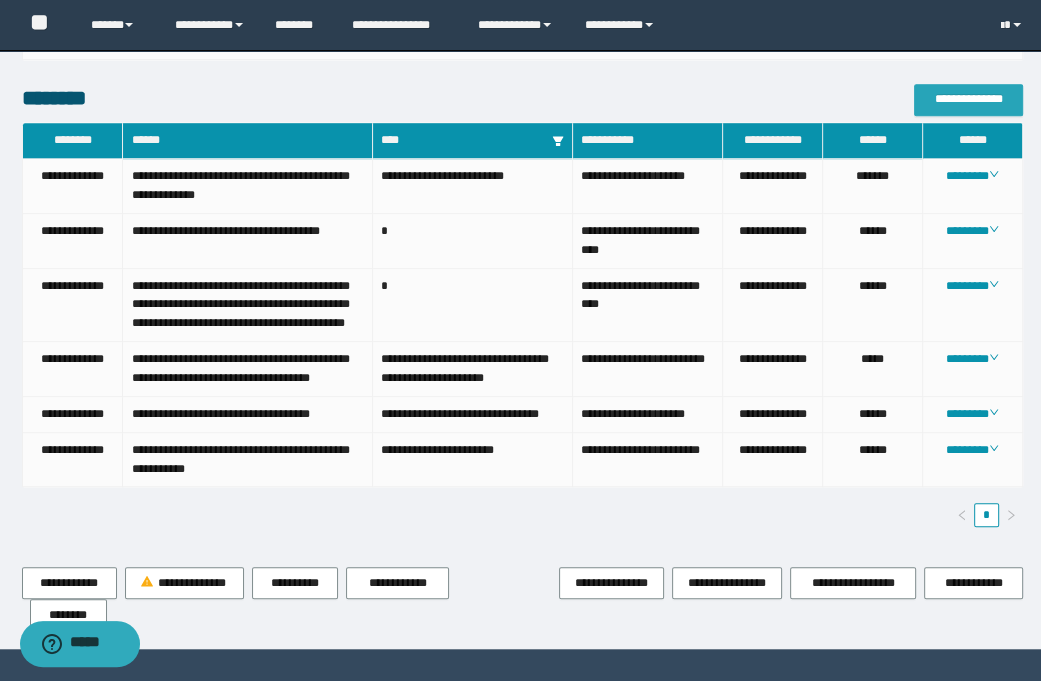 click on "**********" at bounding box center (968, 99) 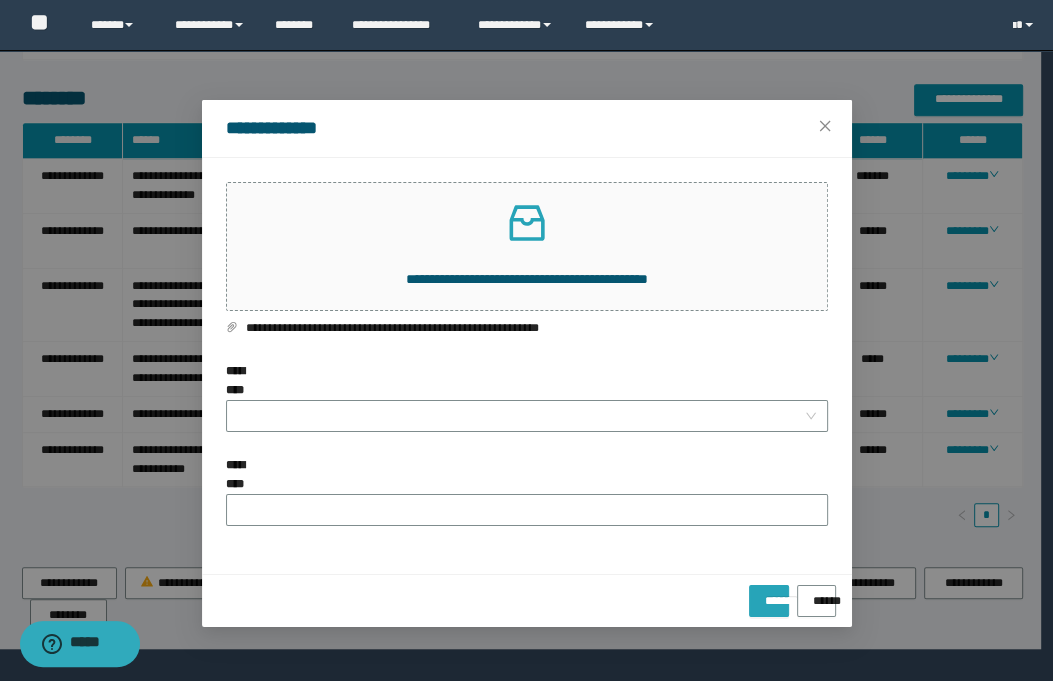 click on "*******" at bounding box center [769, 594] 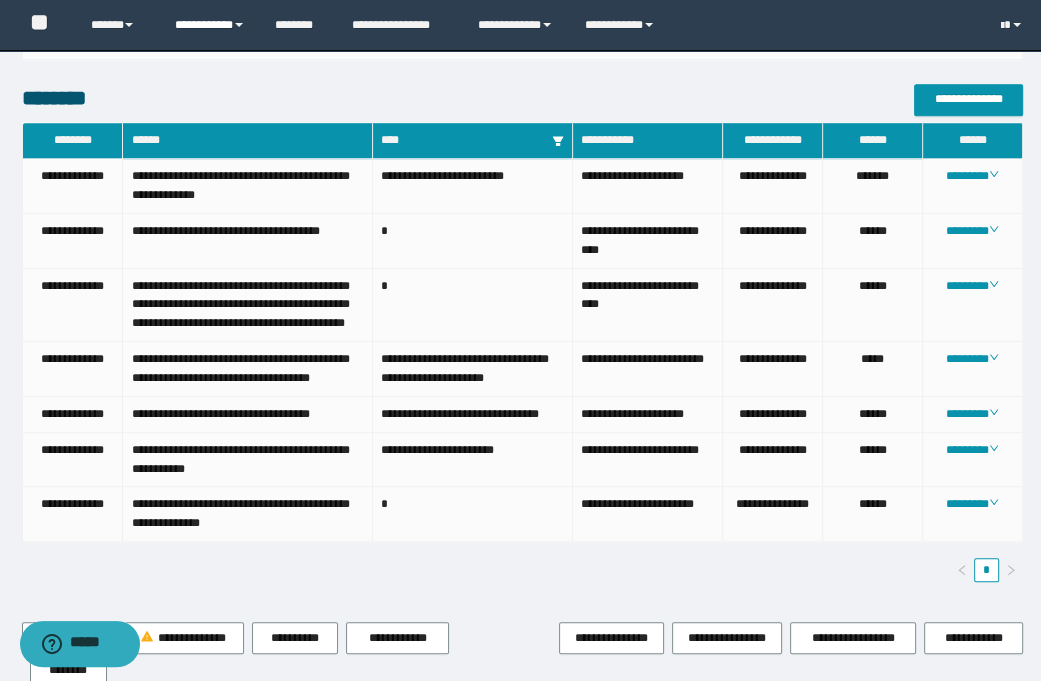 click on "**********" at bounding box center (210, 25) 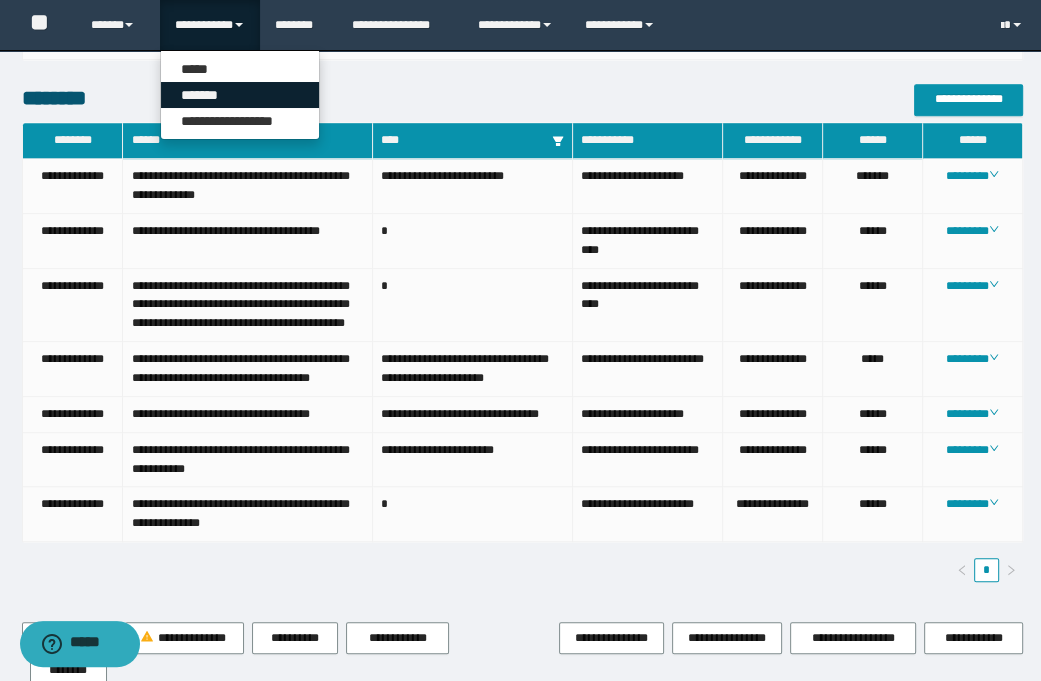 click on "*******" at bounding box center [240, 95] 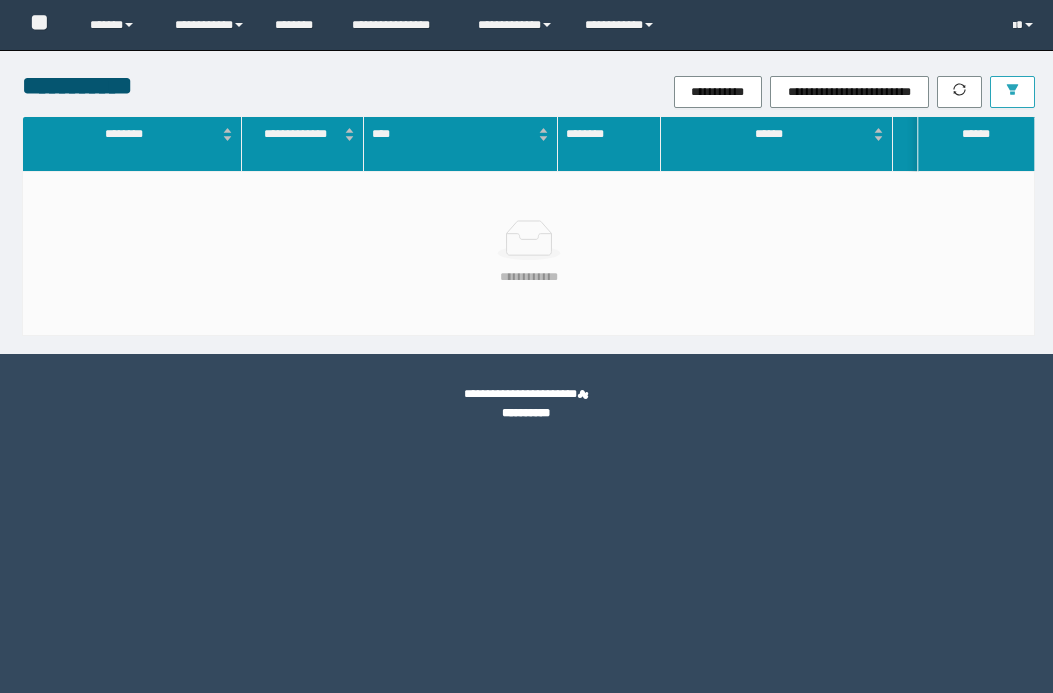 scroll, scrollTop: 0, scrollLeft: 0, axis: both 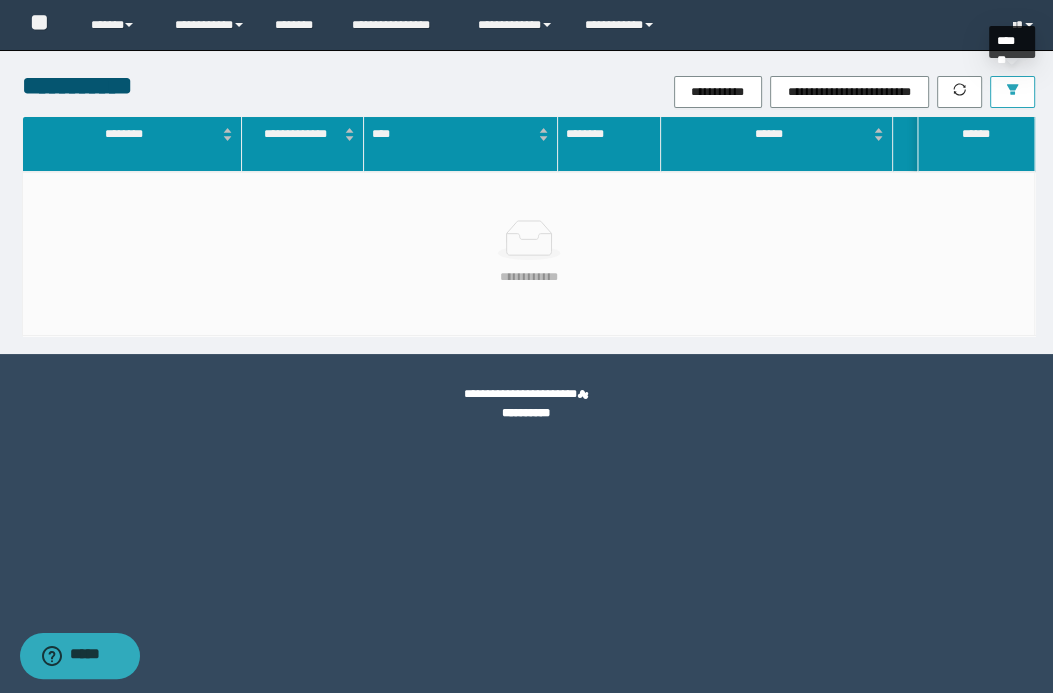 click 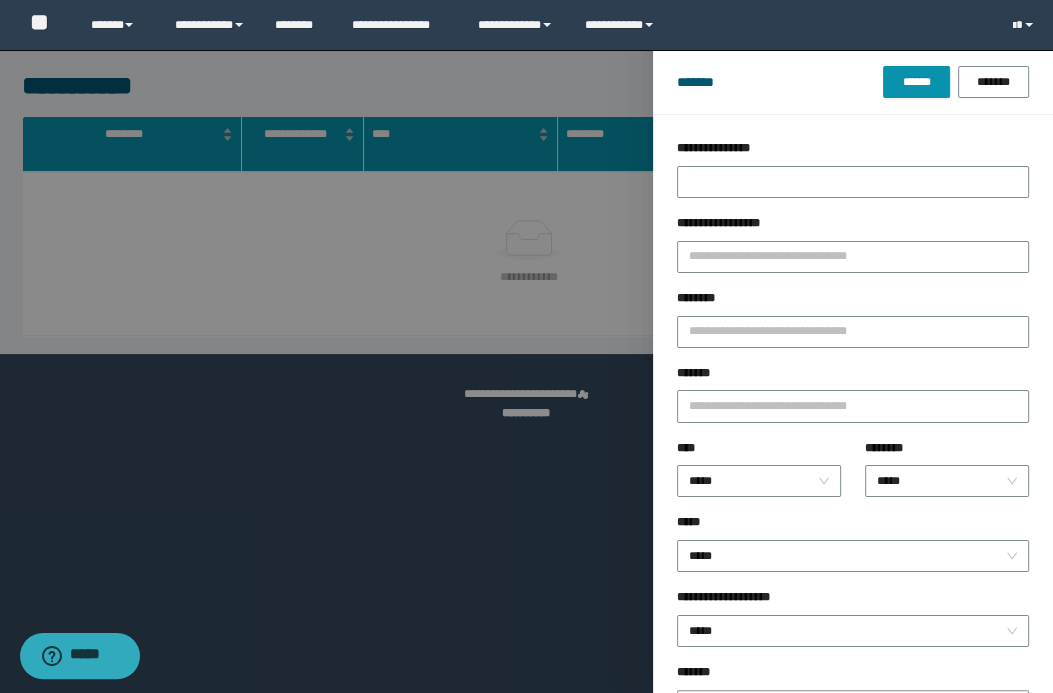 click on "********" at bounding box center [853, 302] 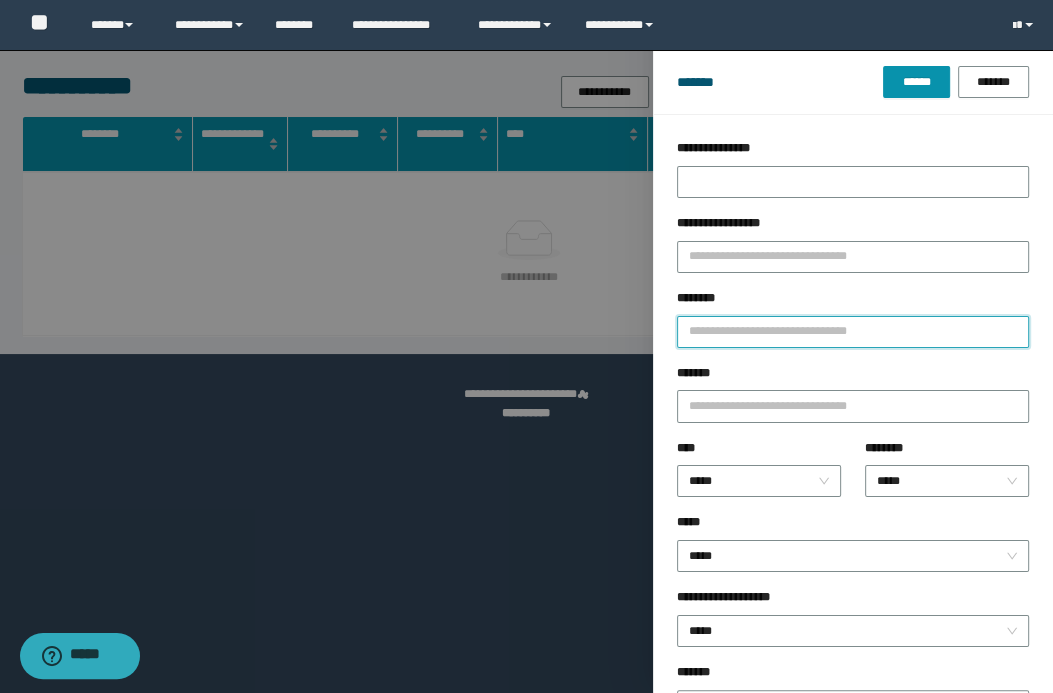 click on "********" at bounding box center (853, 332) 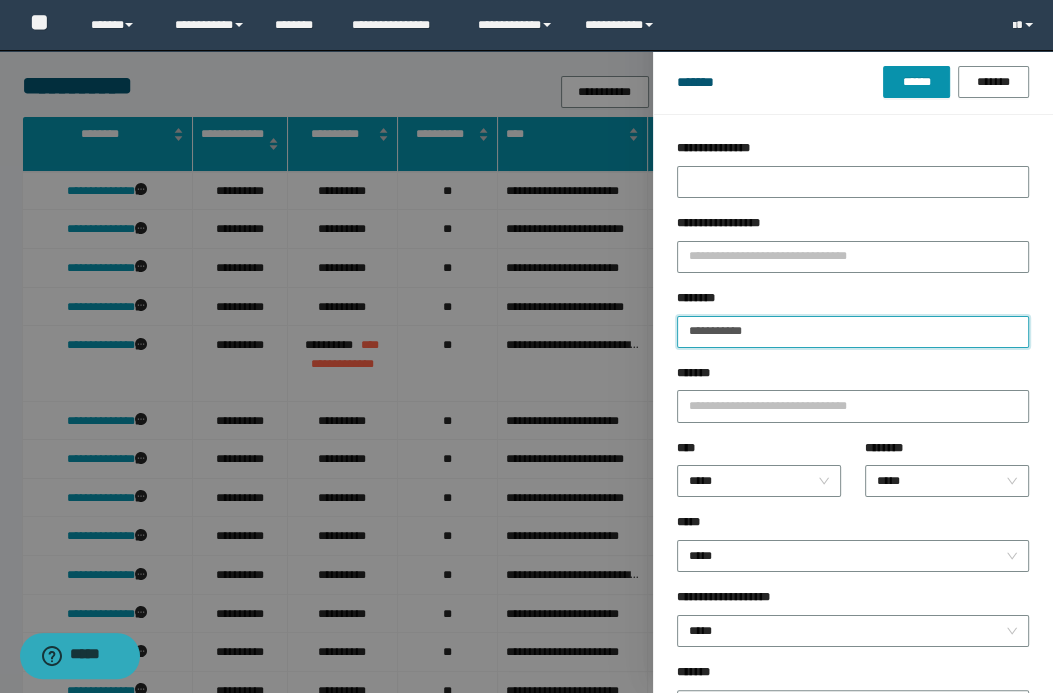 type on "**********" 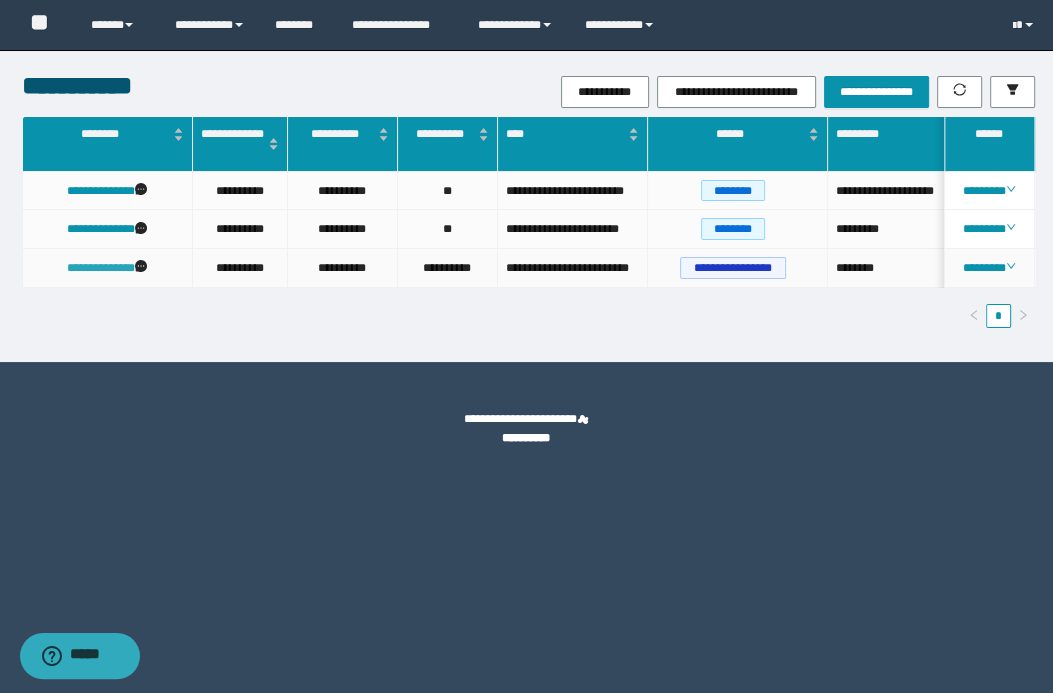 click on "**********" at bounding box center (101, 268) 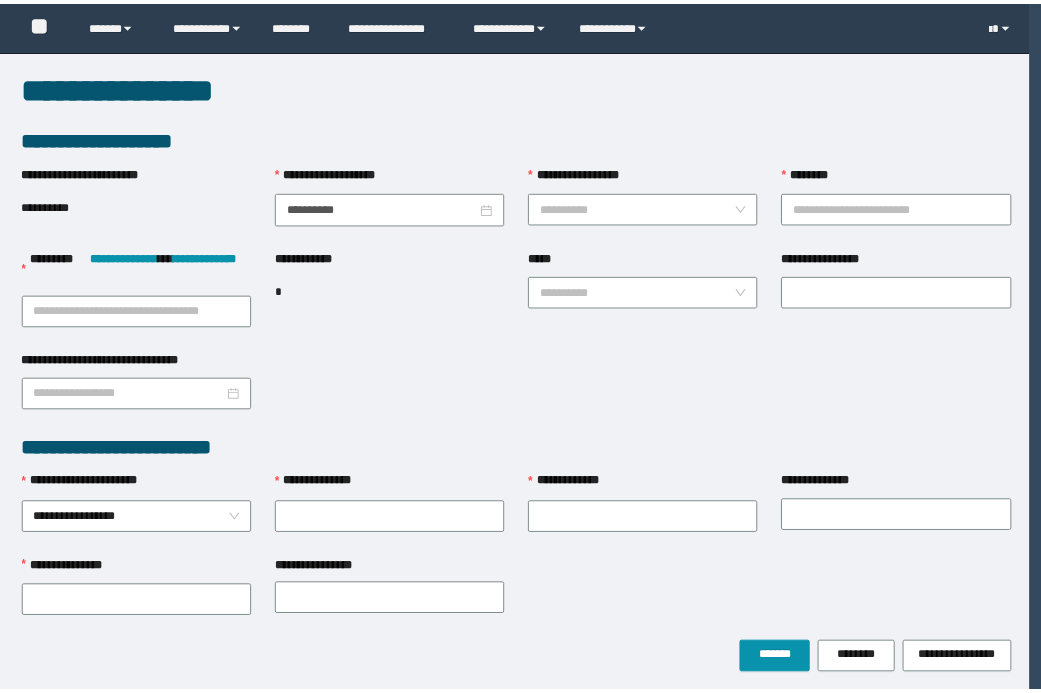 scroll, scrollTop: 0, scrollLeft: 0, axis: both 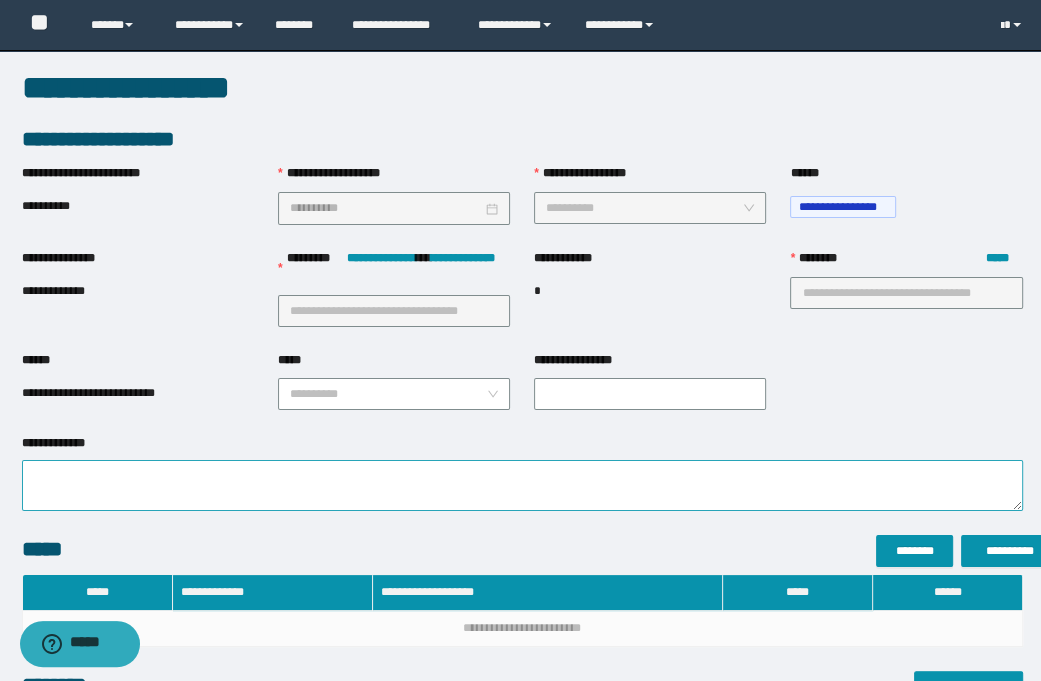 type on "**********" 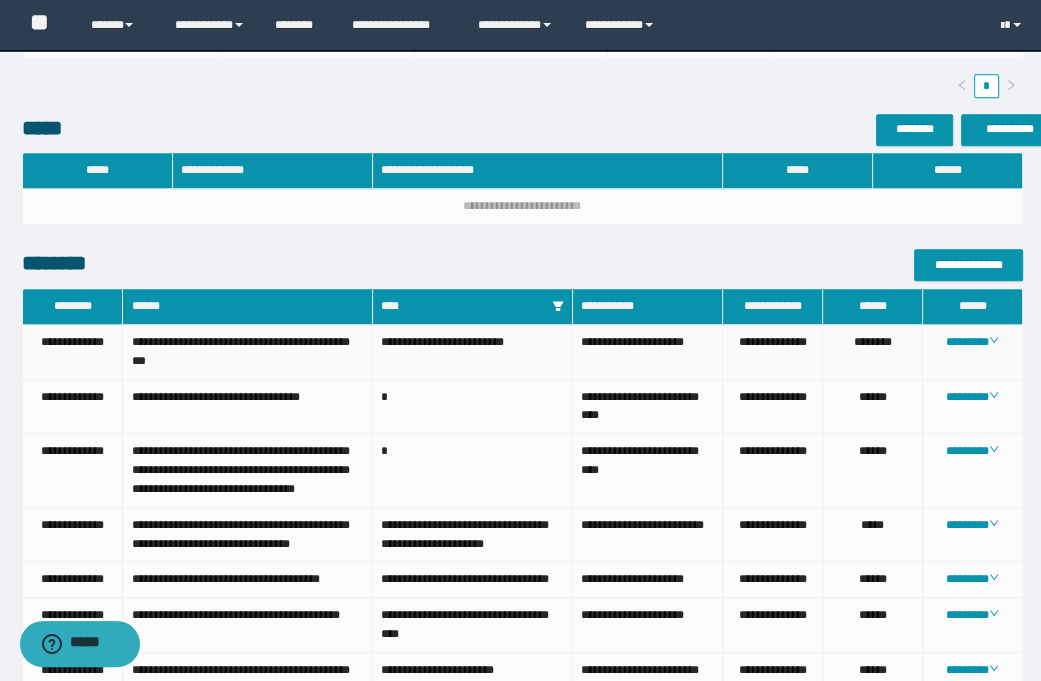 scroll, scrollTop: 750, scrollLeft: 0, axis: vertical 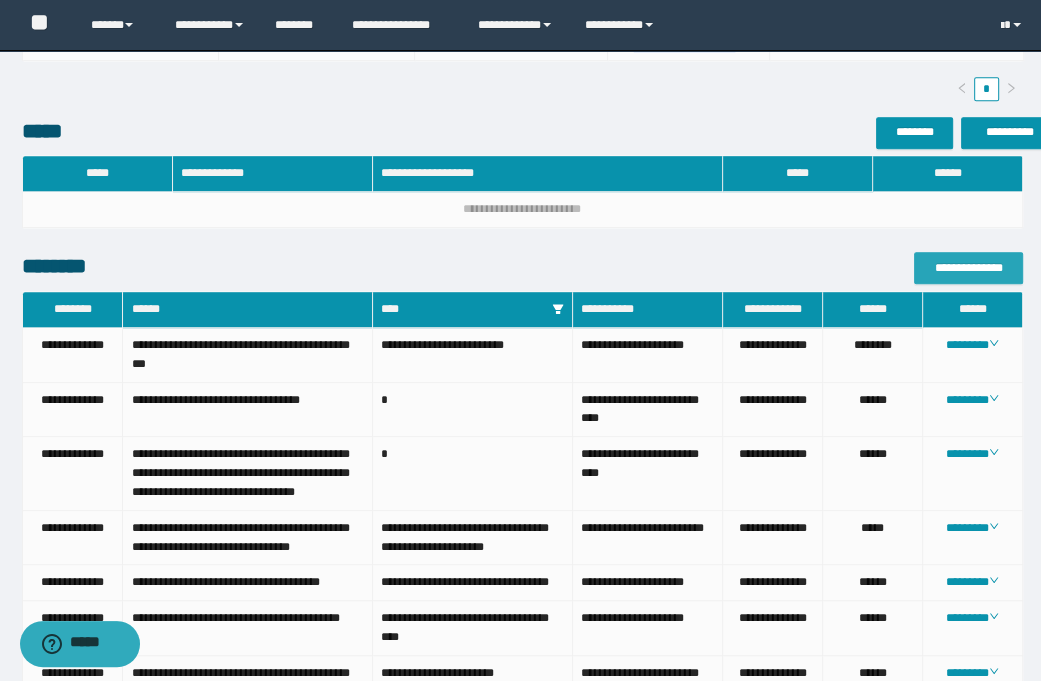 click on "**********" at bounding box center [968, 268] 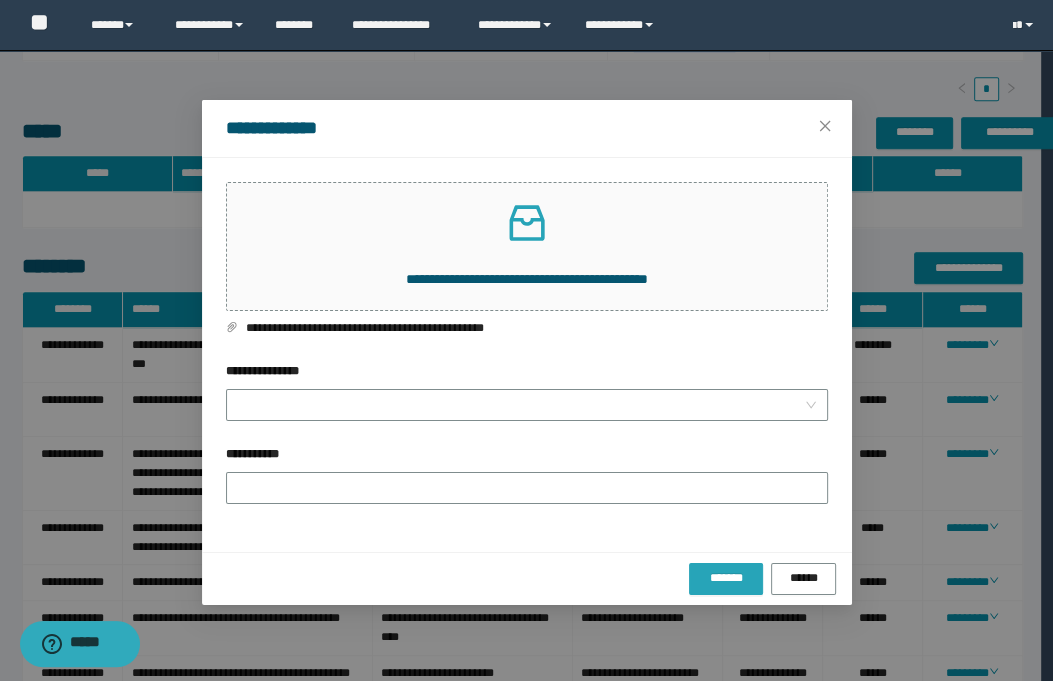 click on "*******" at bounding box center [726, 578] 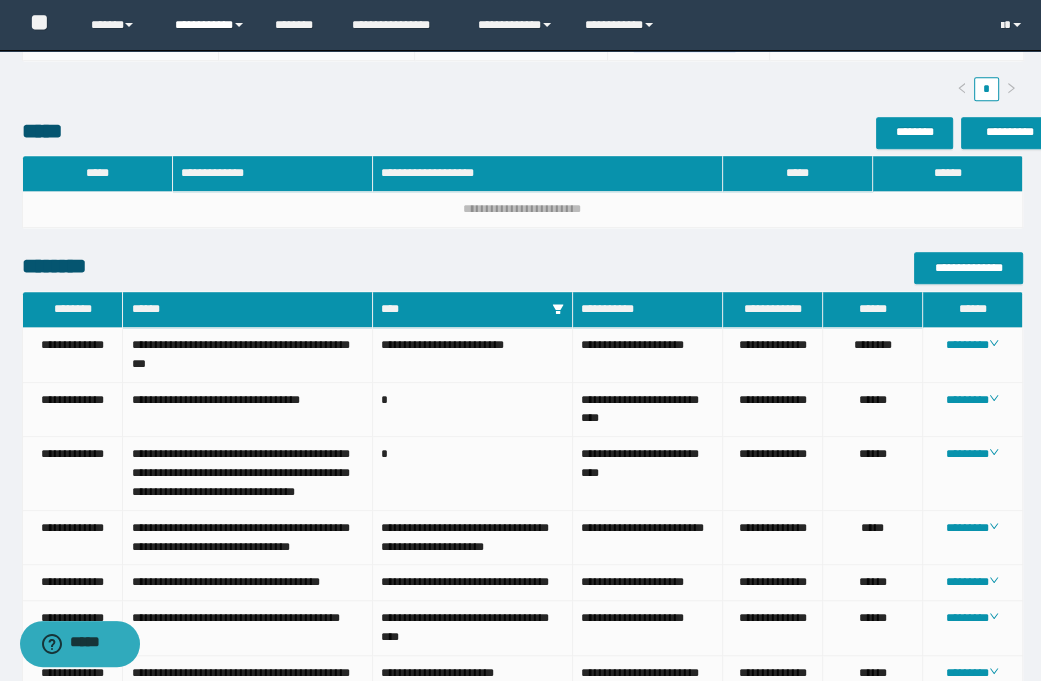click on "**********" at bounding box center [210, 25] 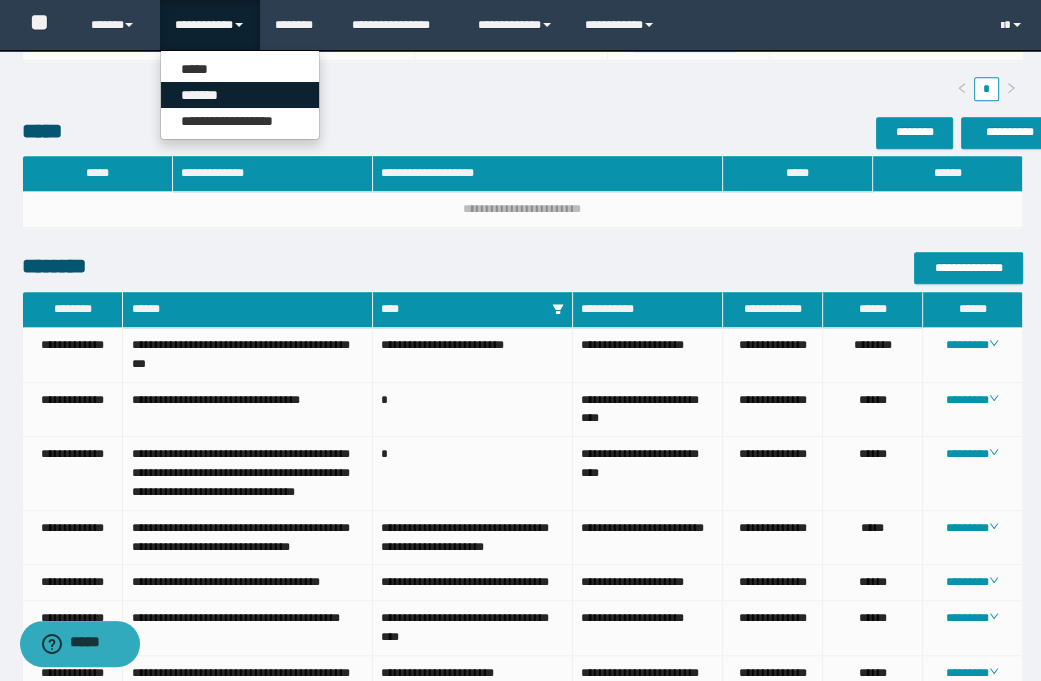 click on "*******" at bounding box center (240, 95) 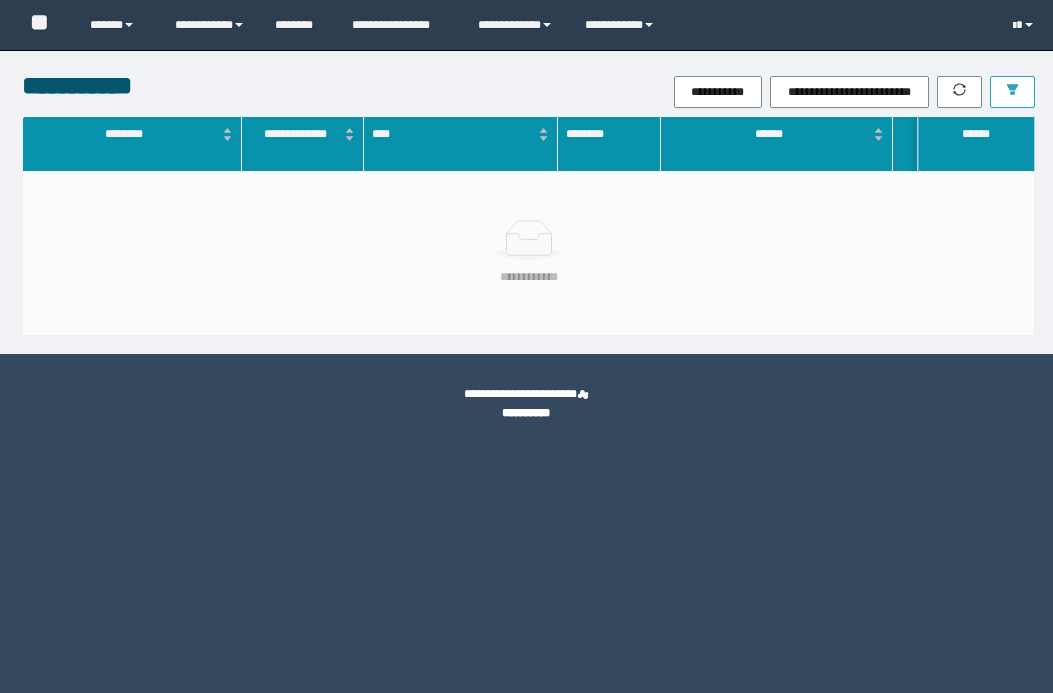 scroll, scrollTop: 0, scrollLeft: 0, axis: both 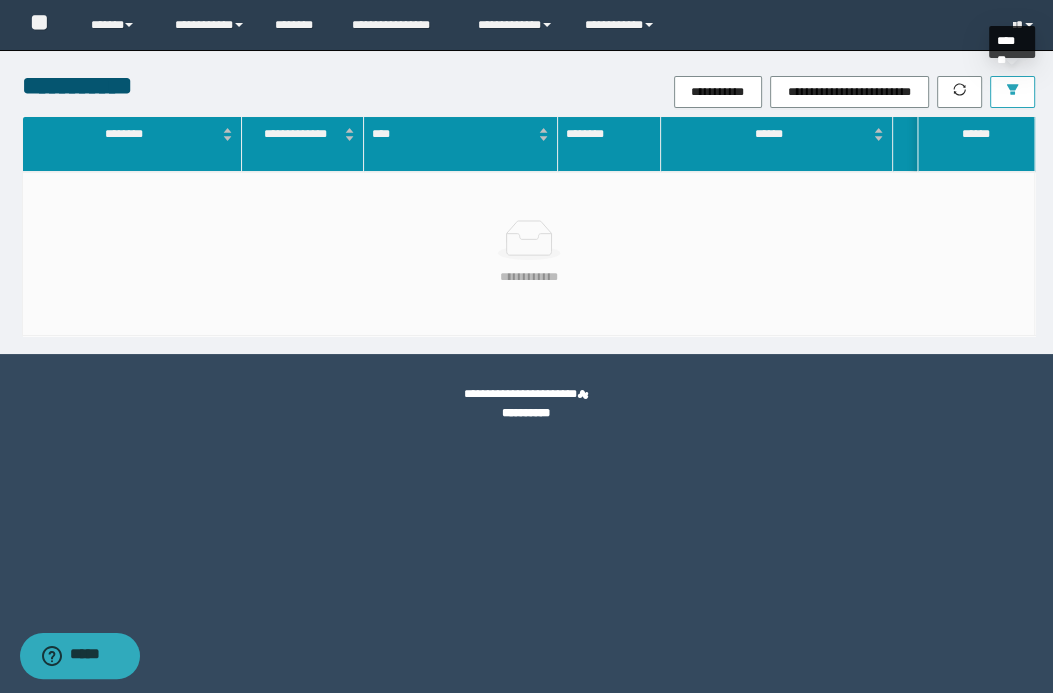 click 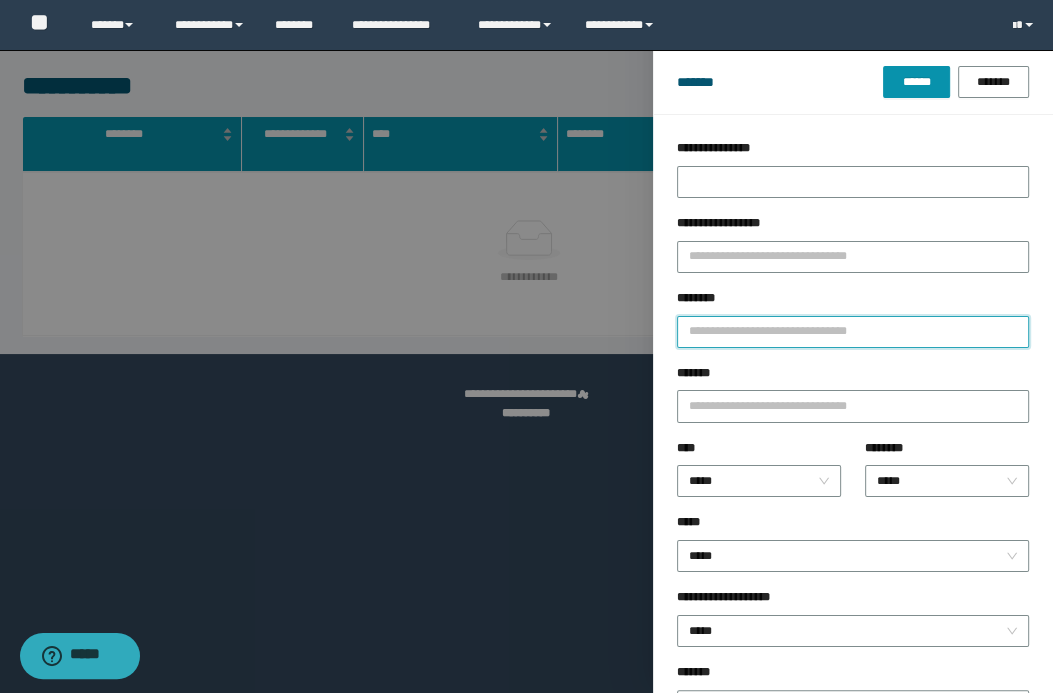 click on "********" at bounding box center [853, 332] 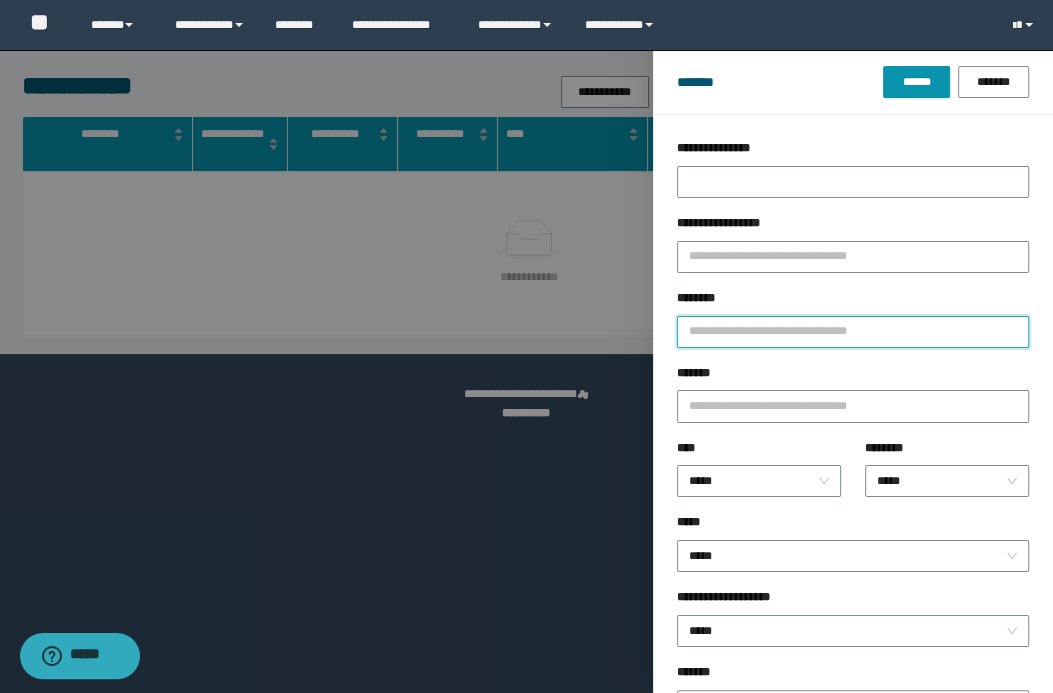 type on "*" 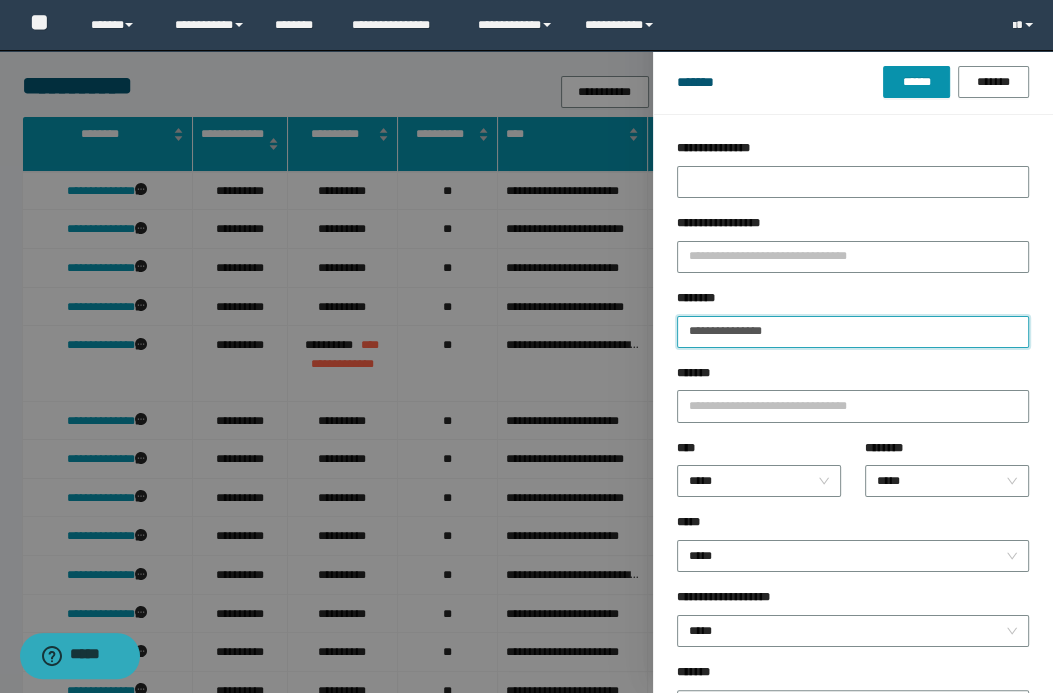 type on "**********" 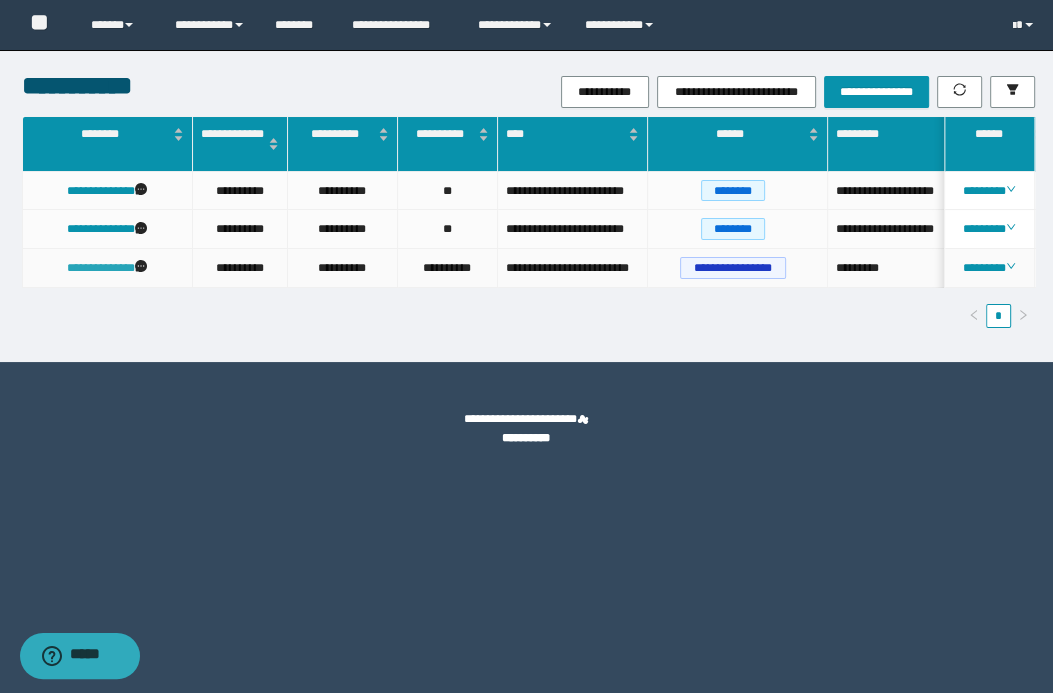 click on "**********" at bounding box center (101, 268) 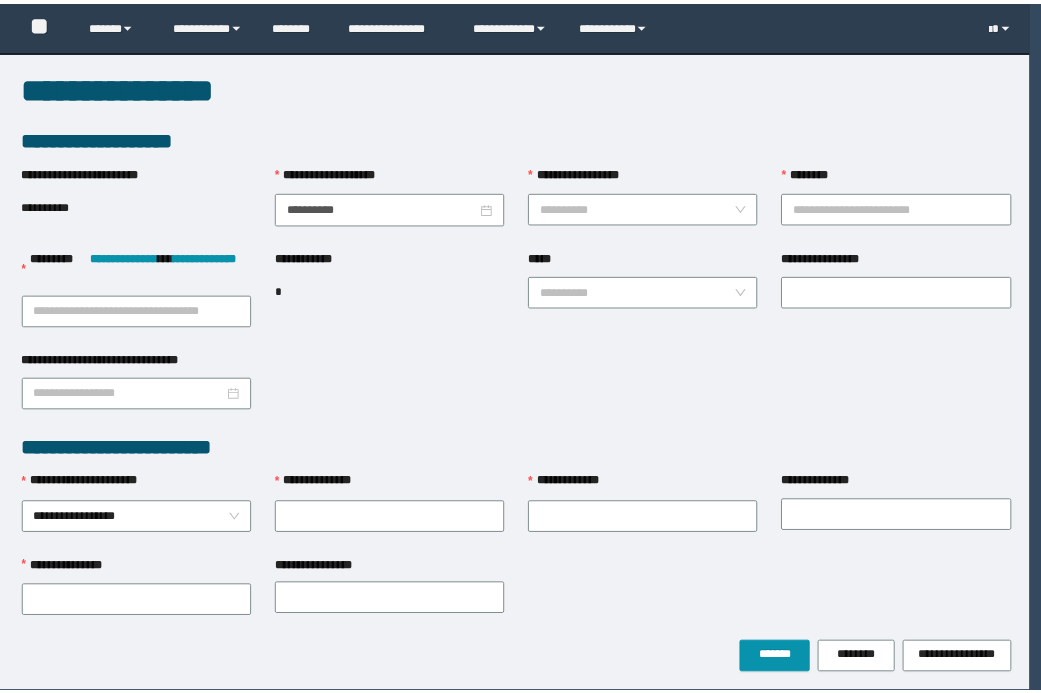 scroll, scrollTop: 0, scrollLeft: 0, axis: both 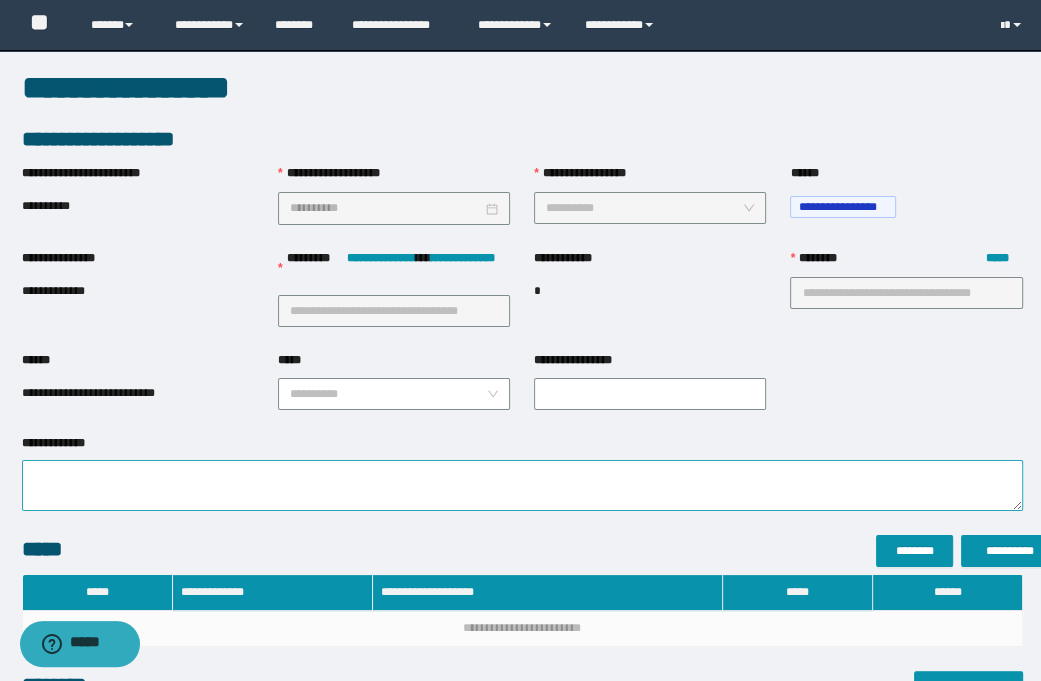 type on "**********" 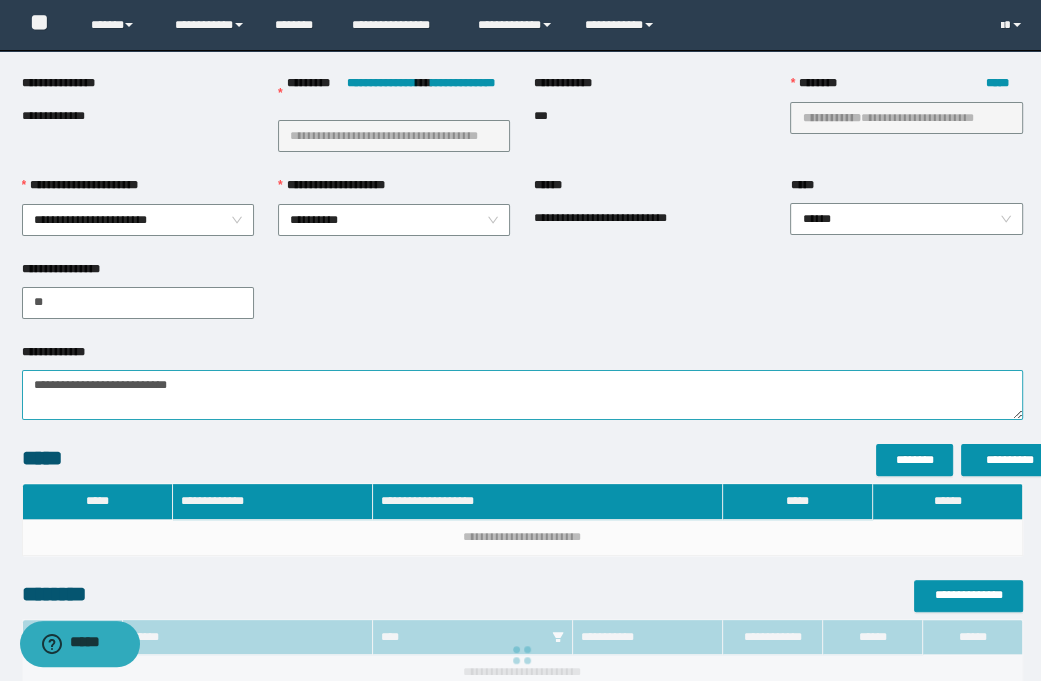 scroll, scrollTop: 365, scrollLeft: 0, axis: vertical 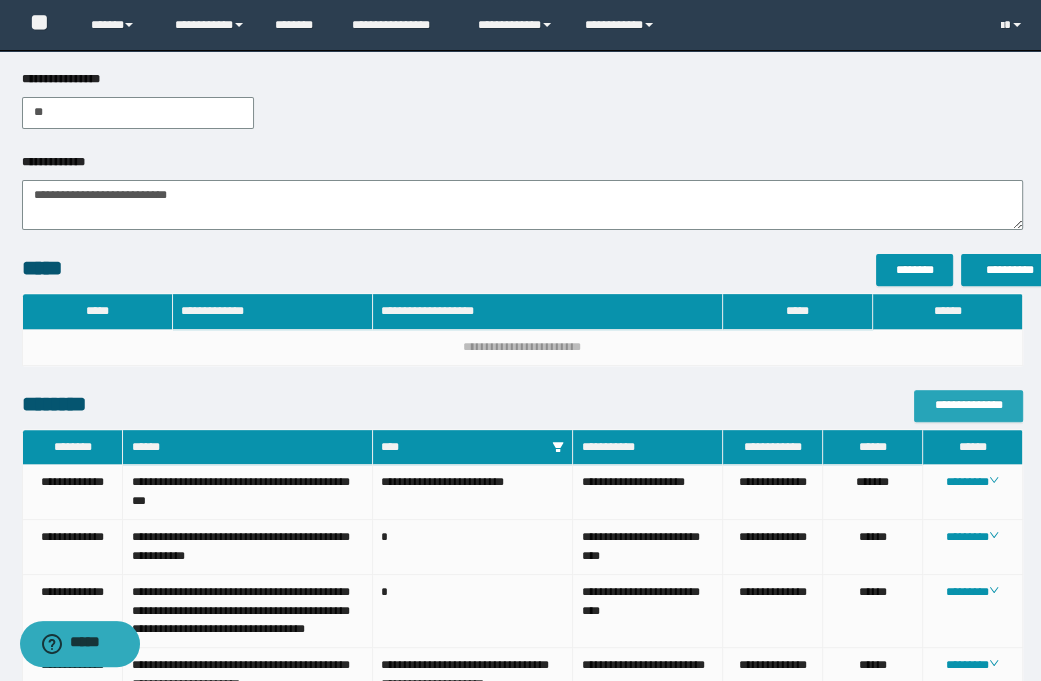 click on "**********" at bounding box center (968, 405) 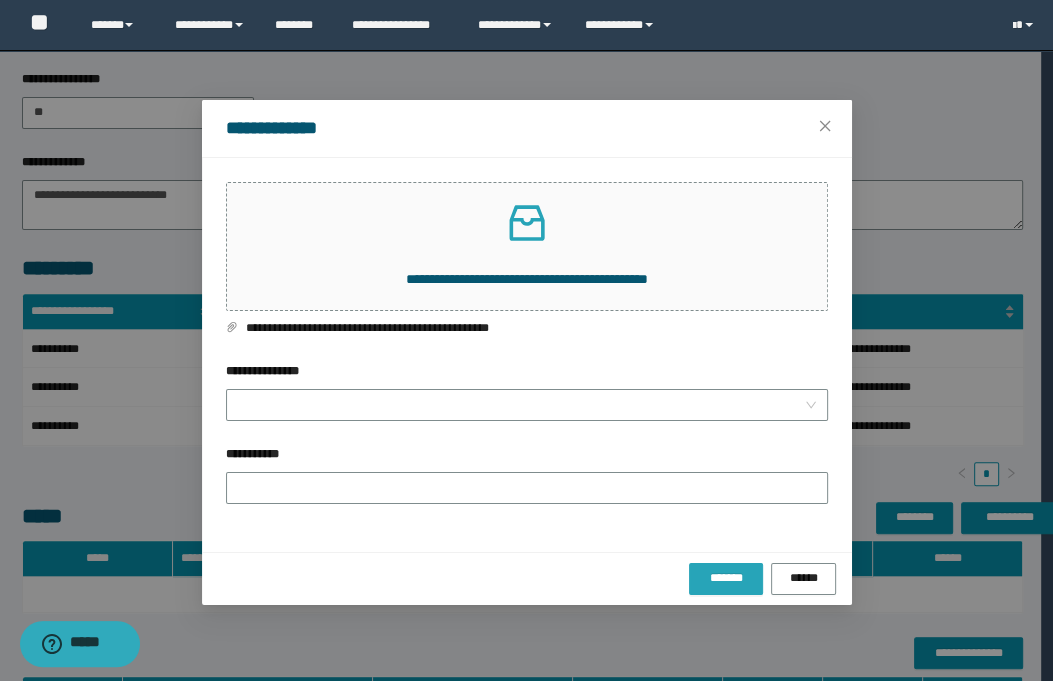 click on "*******" at bounding box center [726, 578] 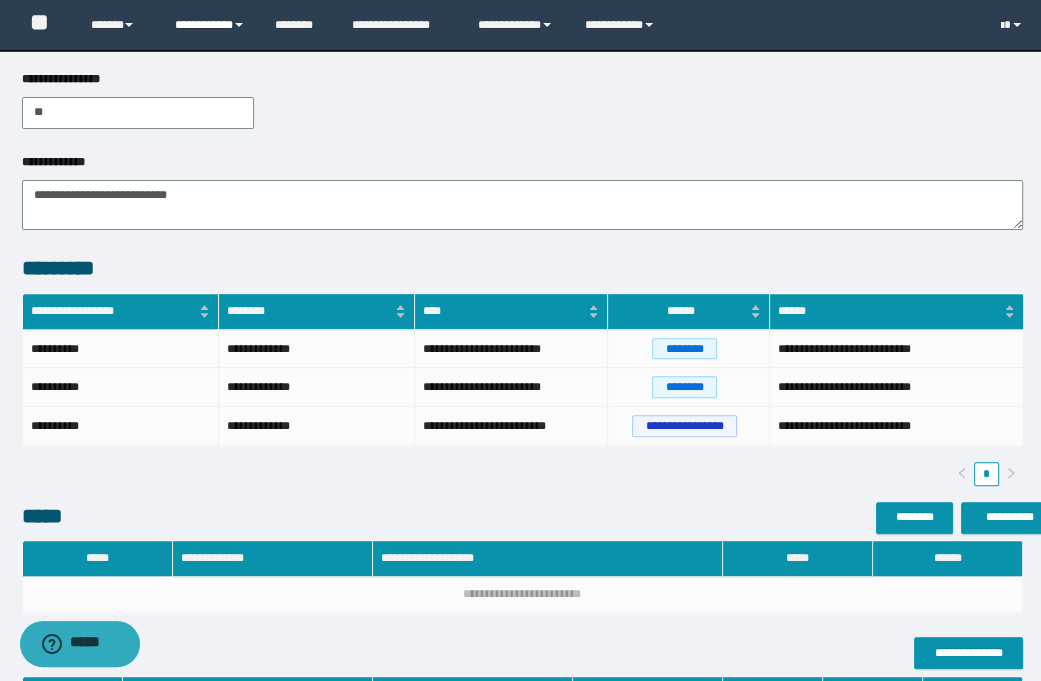 click on "**********" at bounding box center [210, 25] 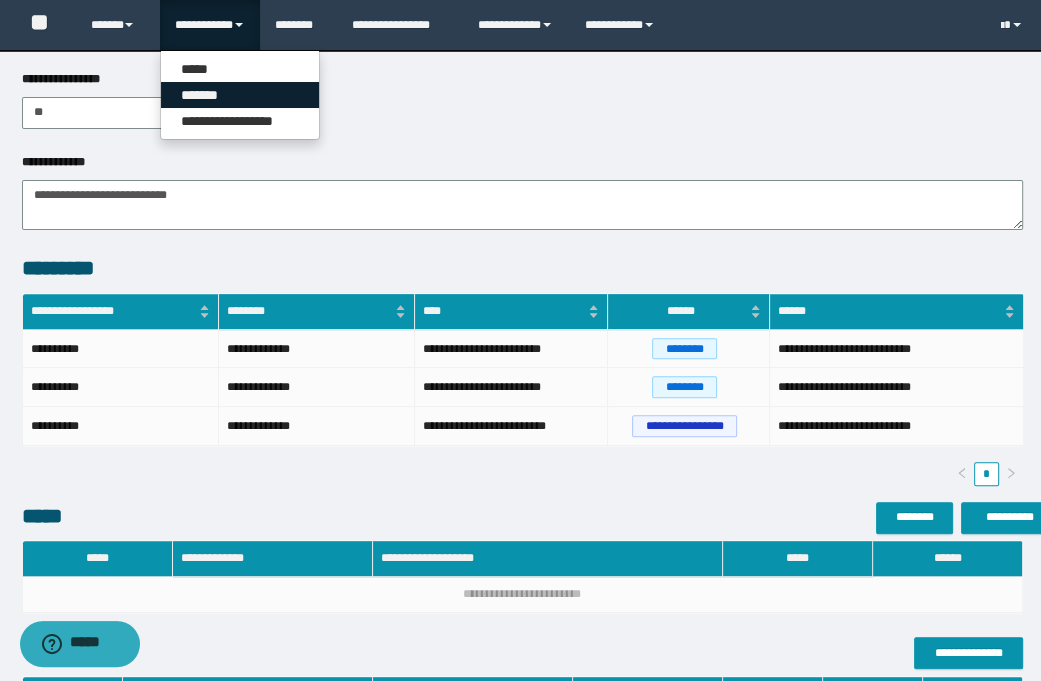 click on "*******" at bounding box center [240, 95] 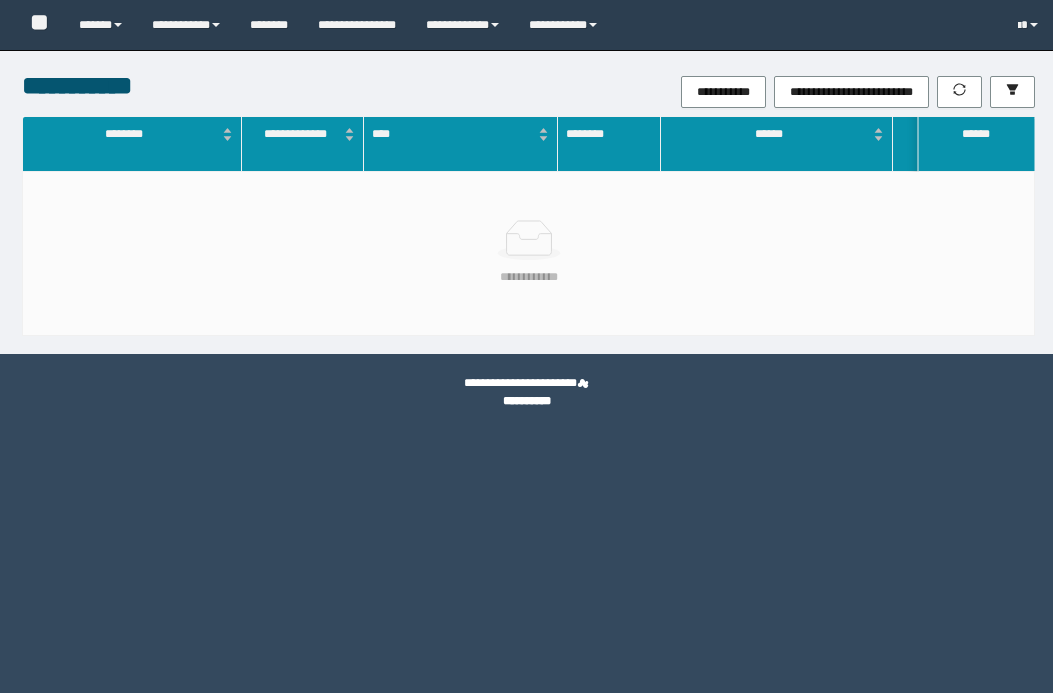 scroll, scrollTop: 0, scrollLeft: 0, axis: both 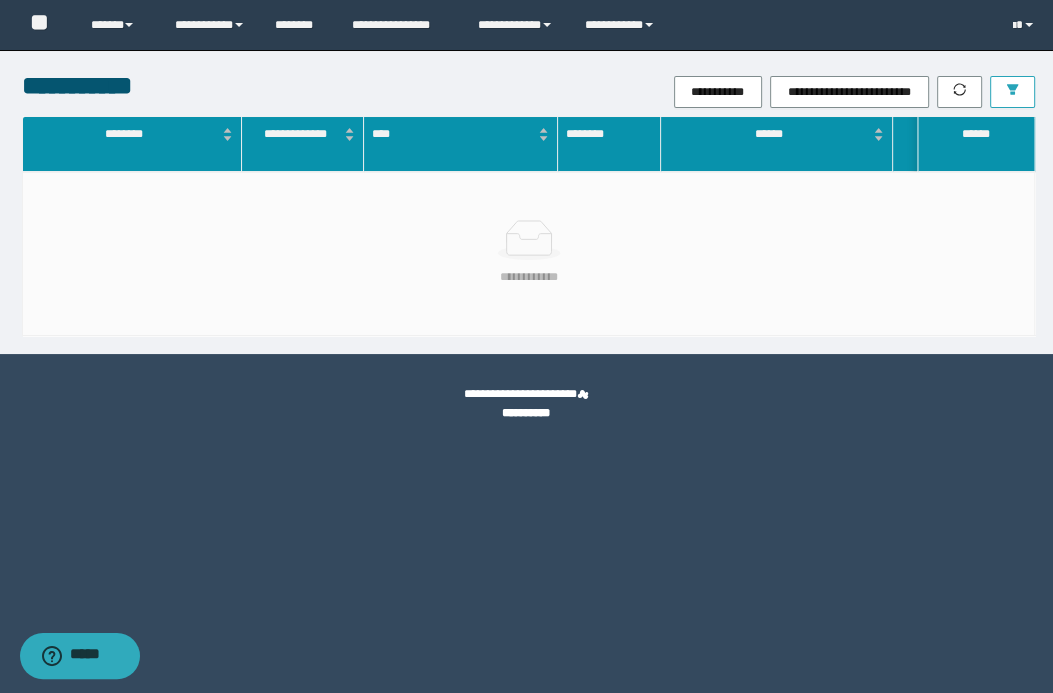 click at bounding box center [1012, 92] 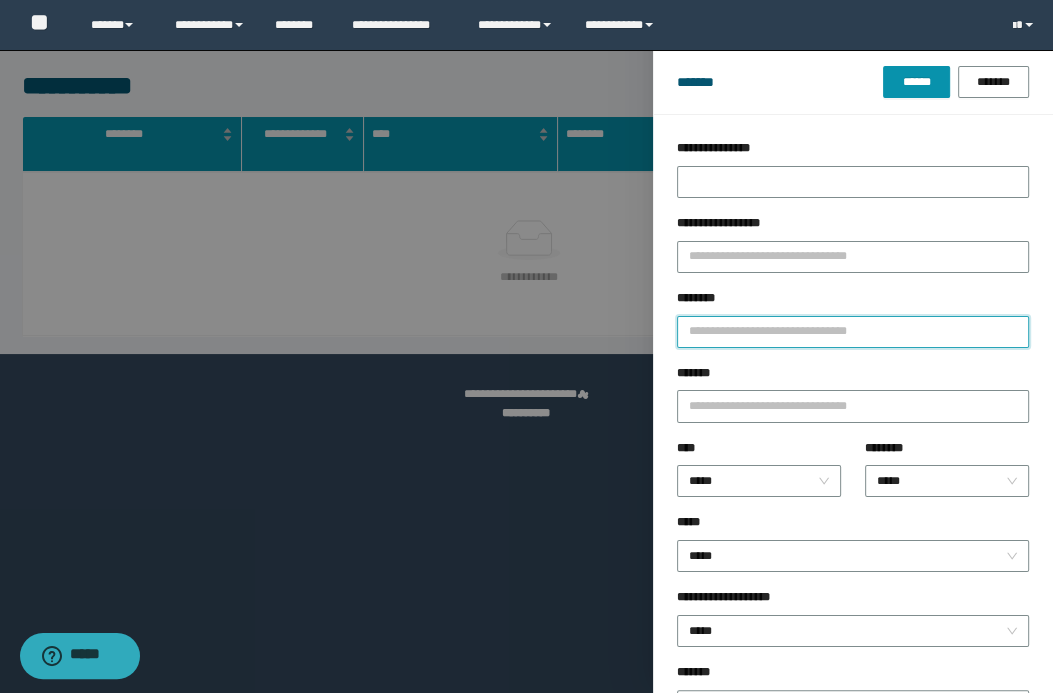 click on "********" at bounding box center (853, 332) 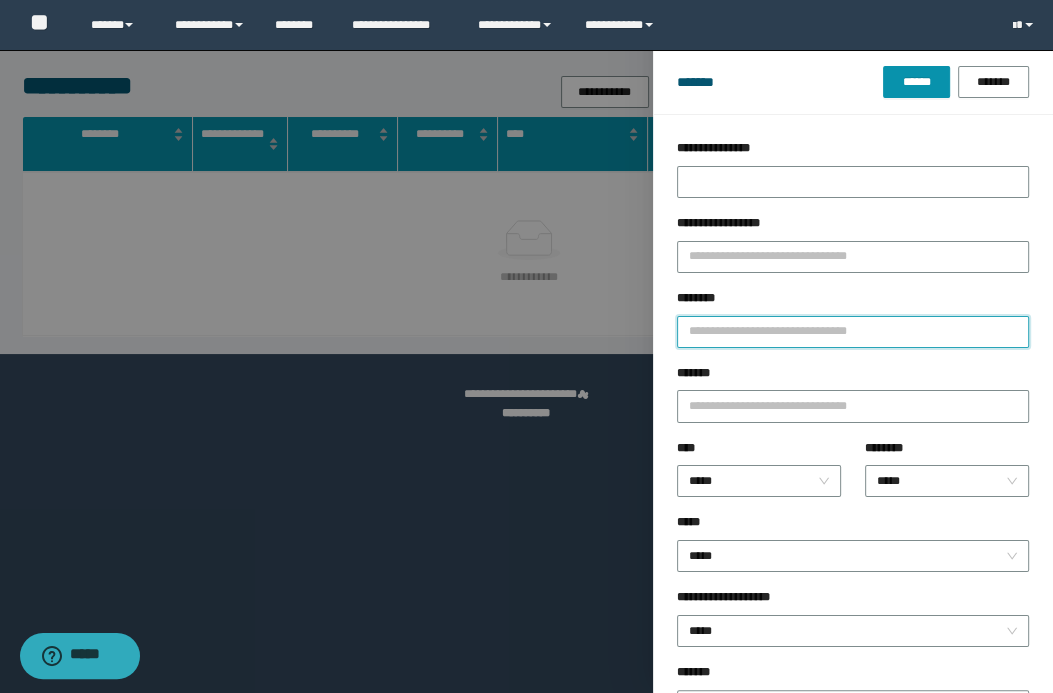 type on "*" 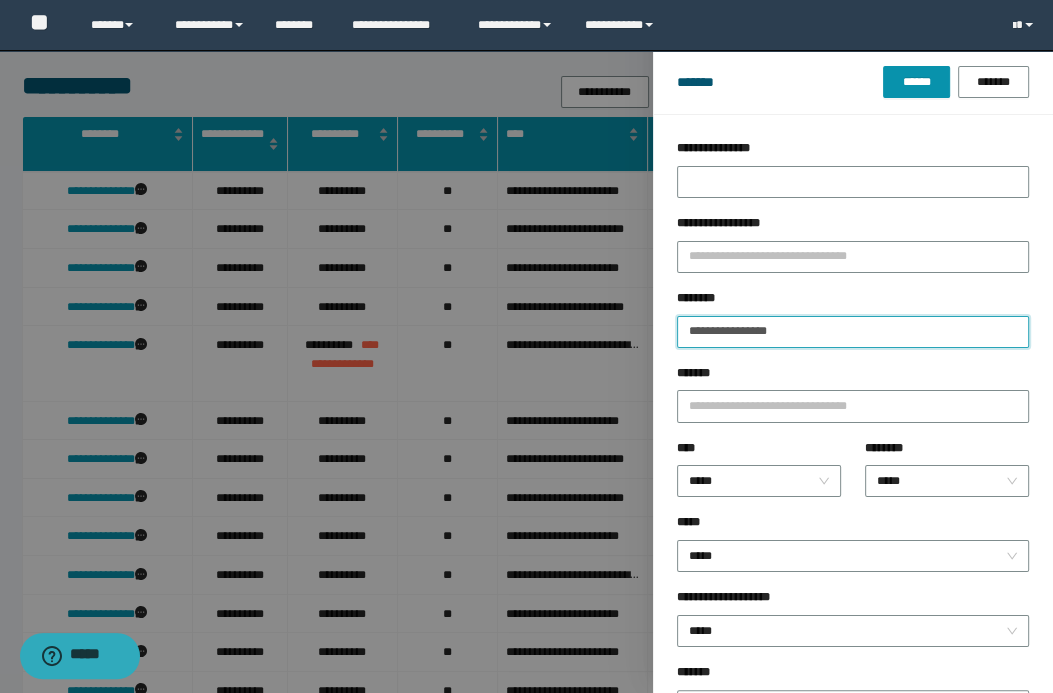 type on "**********" 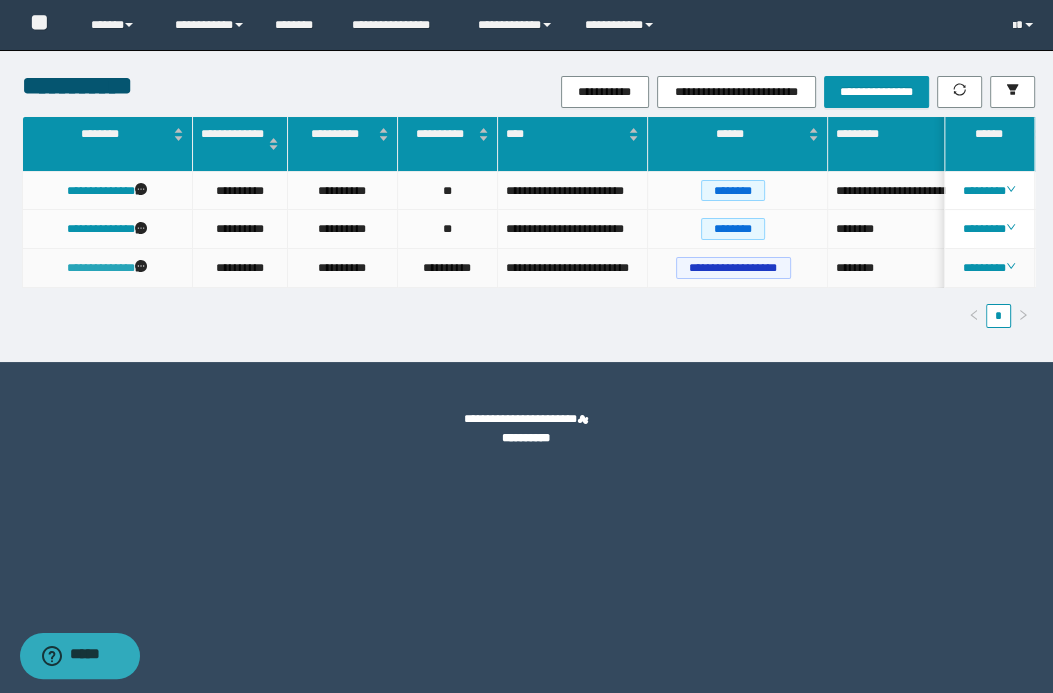 click on "**********" at bounding box center (101, 268) 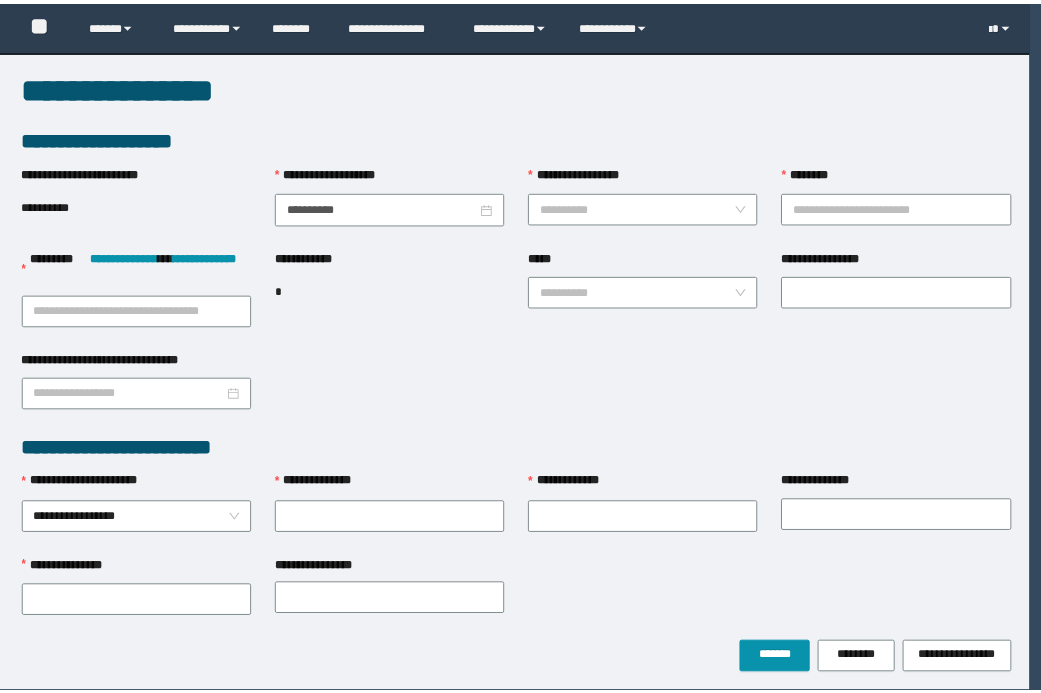 scroll, scrollTop: 0, scrollLeft: 0, axis: both 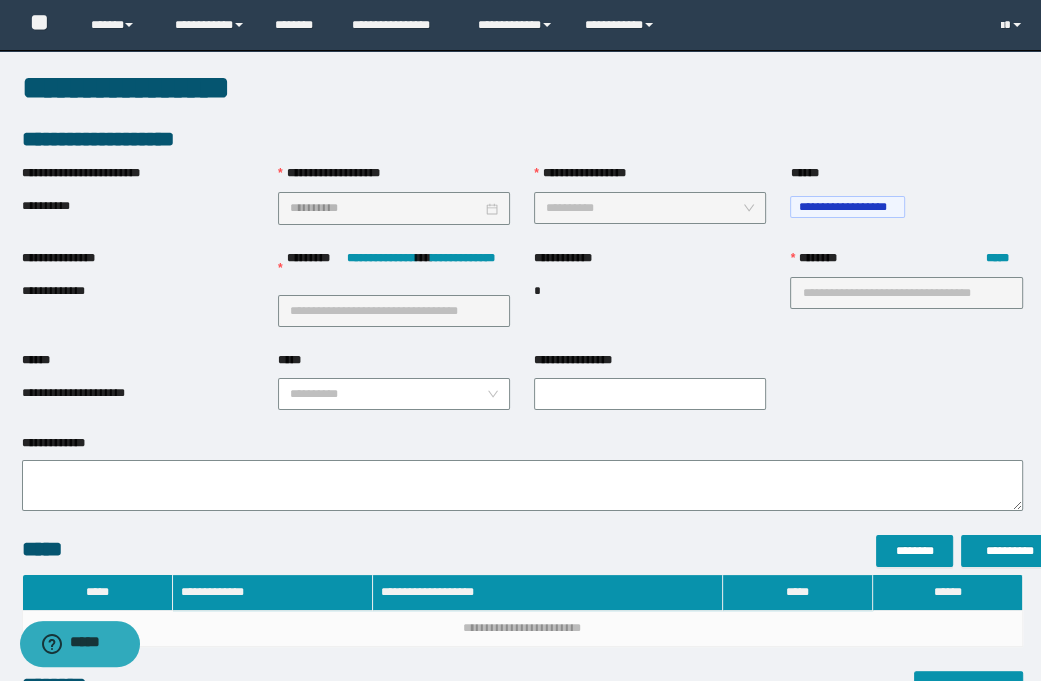 type on "**********" 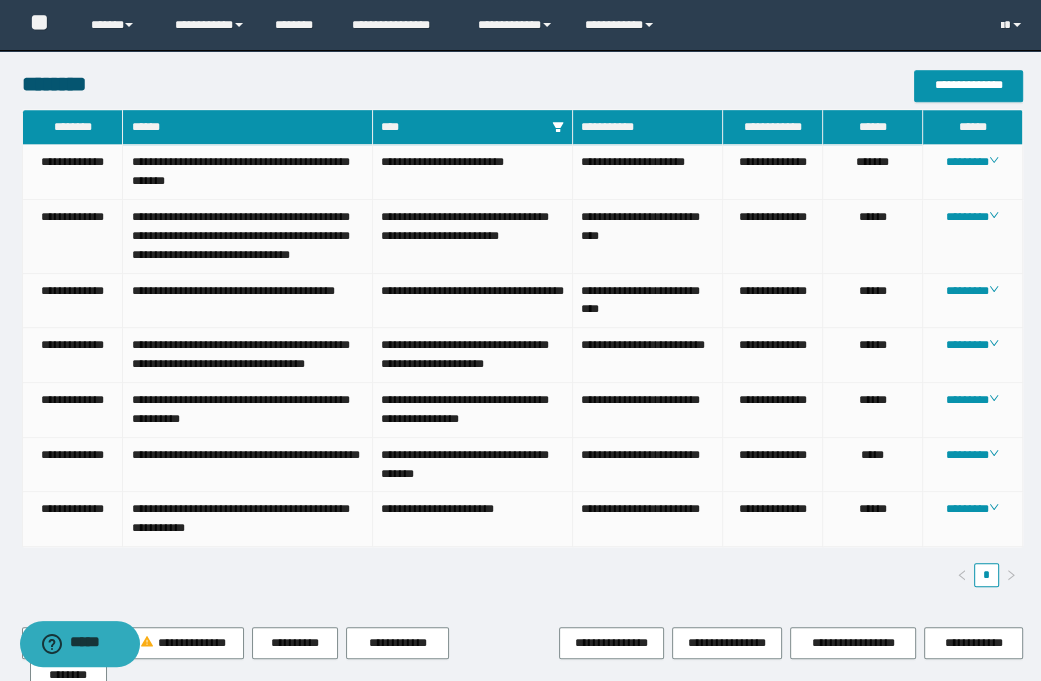 scroll, scrollTop: 932, scrollLeft: 0, axis: vertical 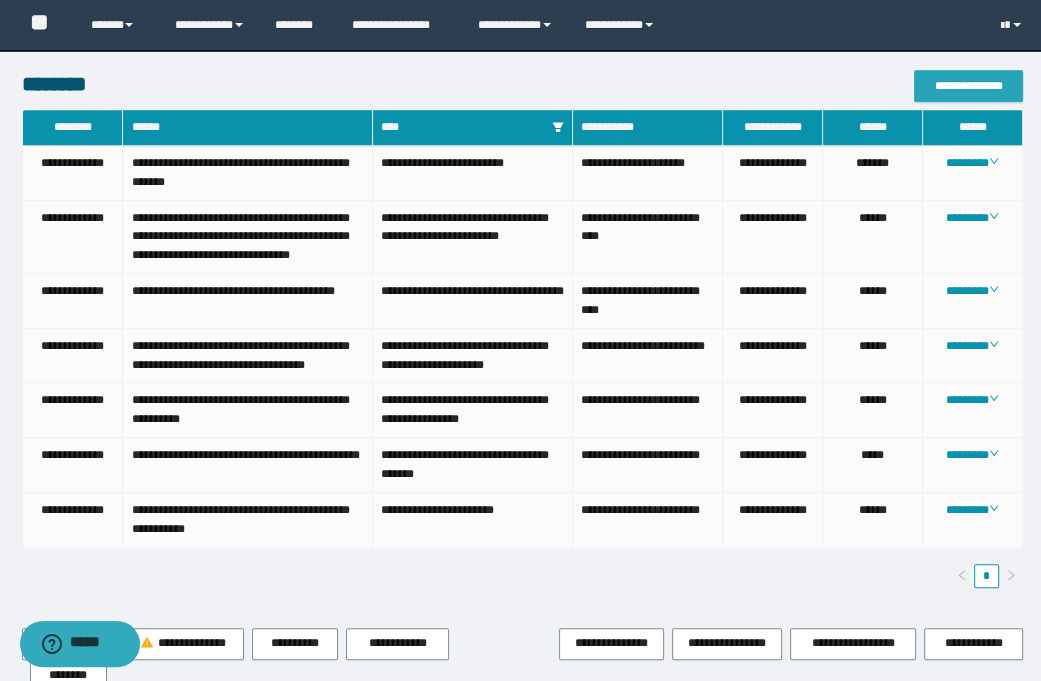 click on "**********" at bounding box center (968, 86) 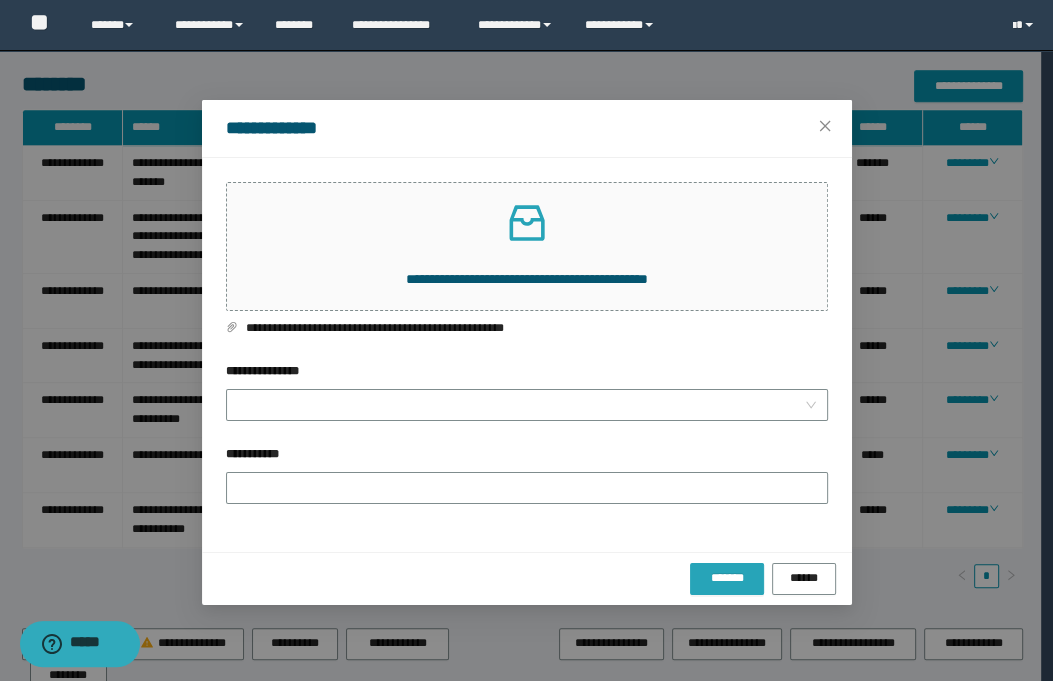 click on "*******" at bounding box center (727, 578) 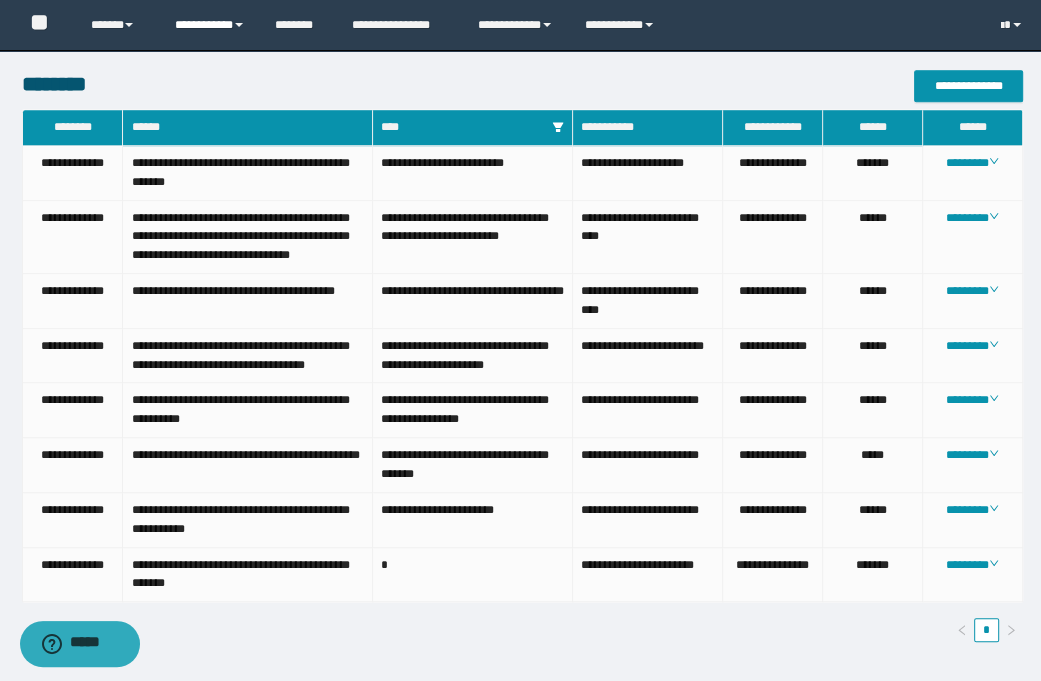 click on "**********" at bounding box center [210, 25] 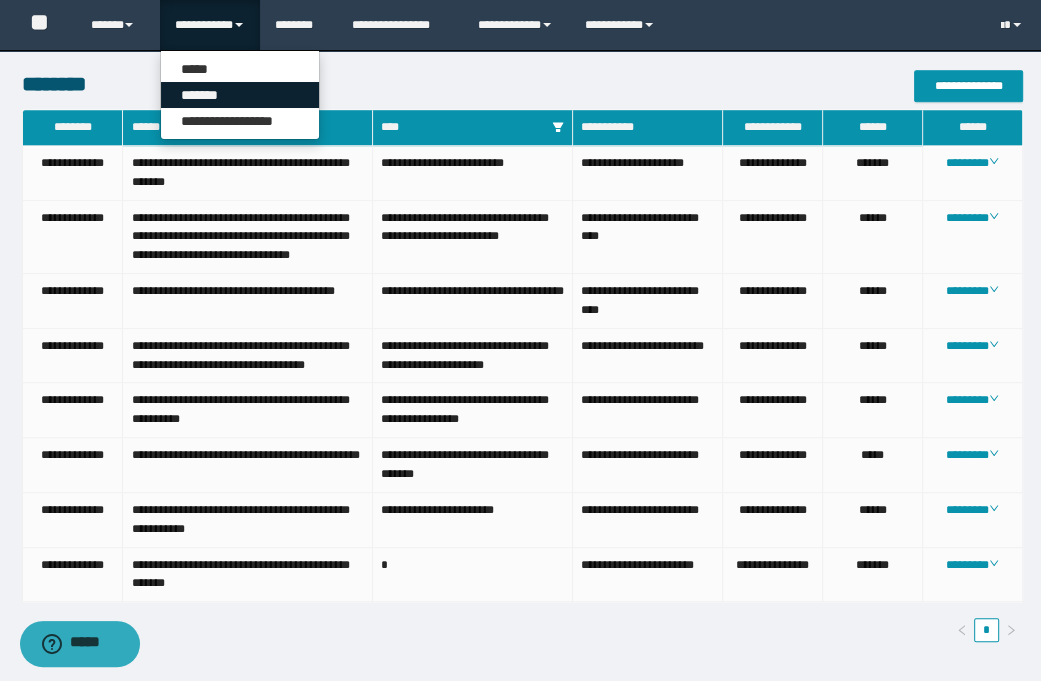 click on "*******" at bounding box center (240, 95) 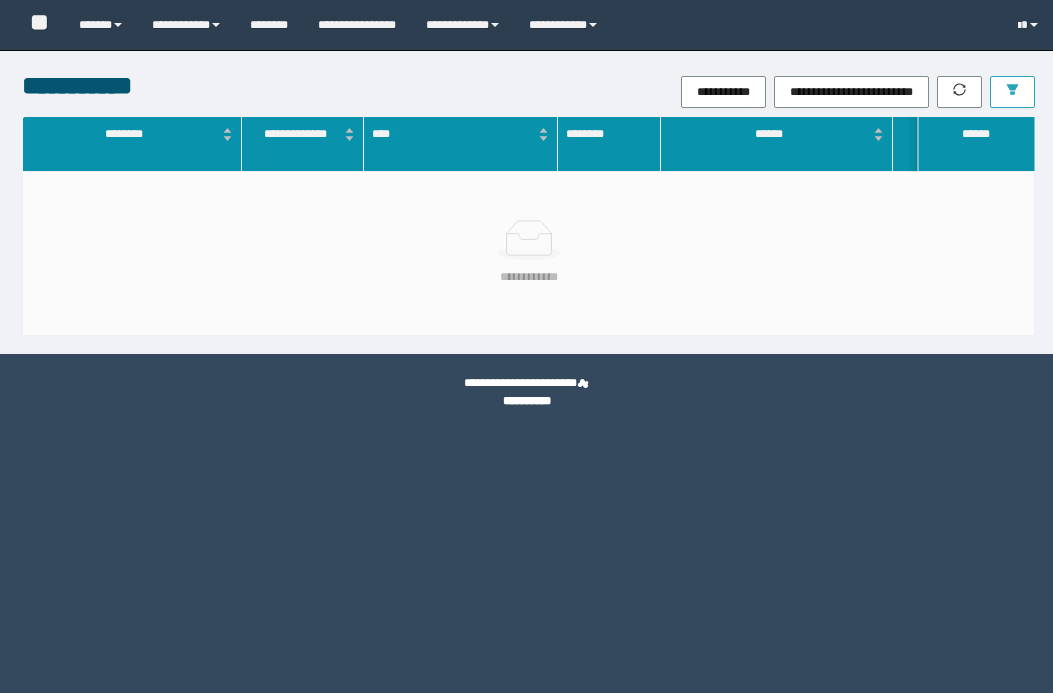 scroll, scrollTop: 0, scrollLeft: 0, axis: both 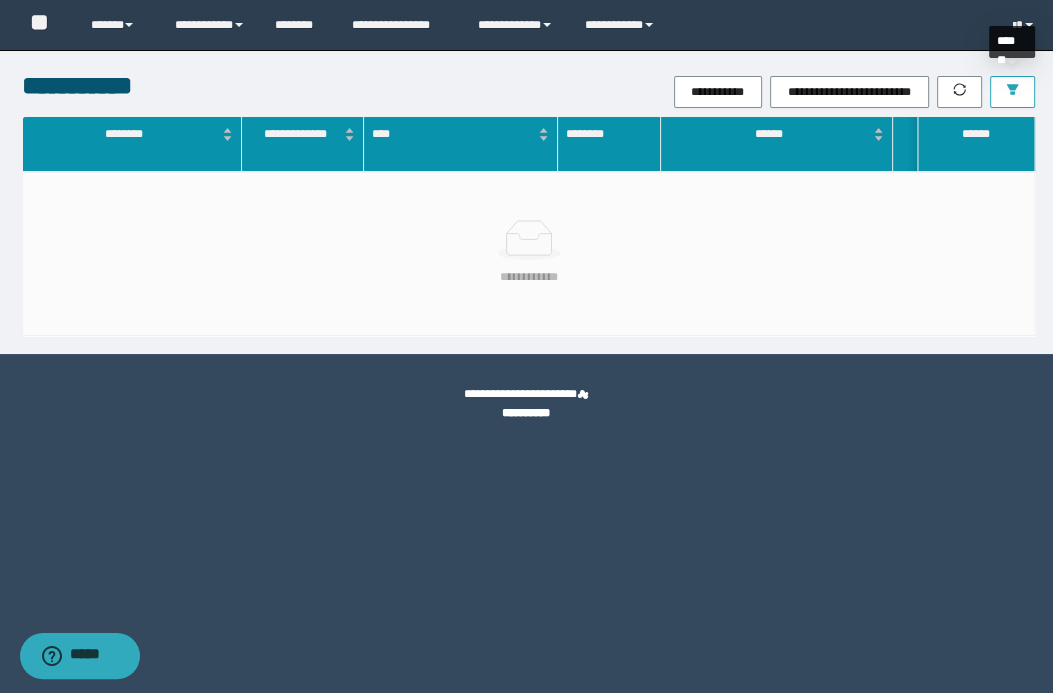click at bounding box center (1012, 92) 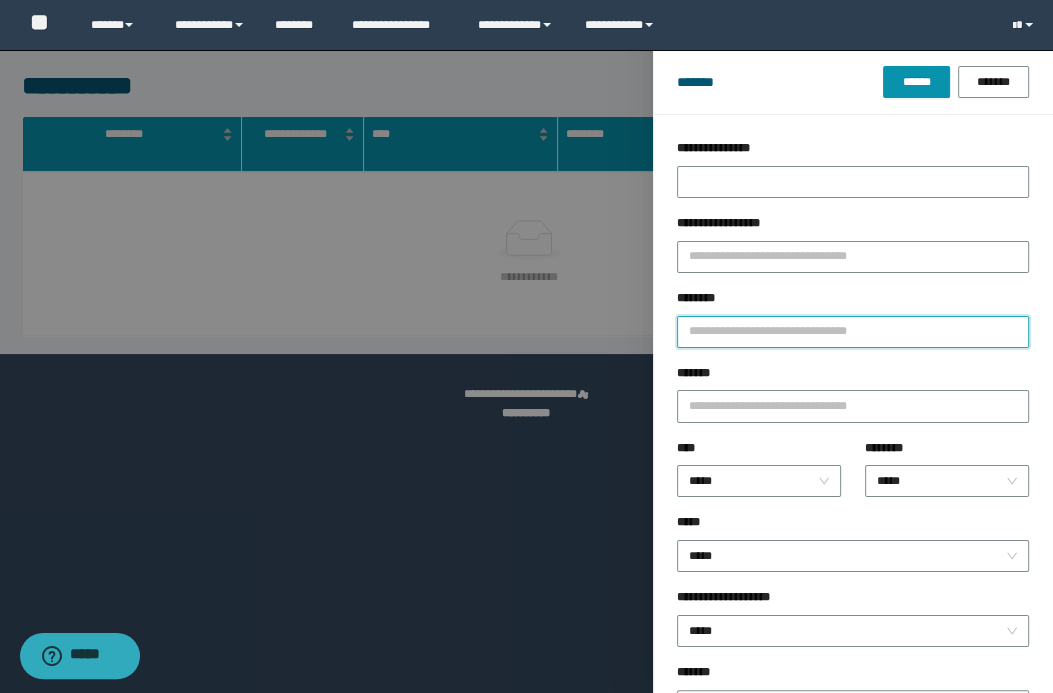 click on "********" at bounding box center (853, 332) 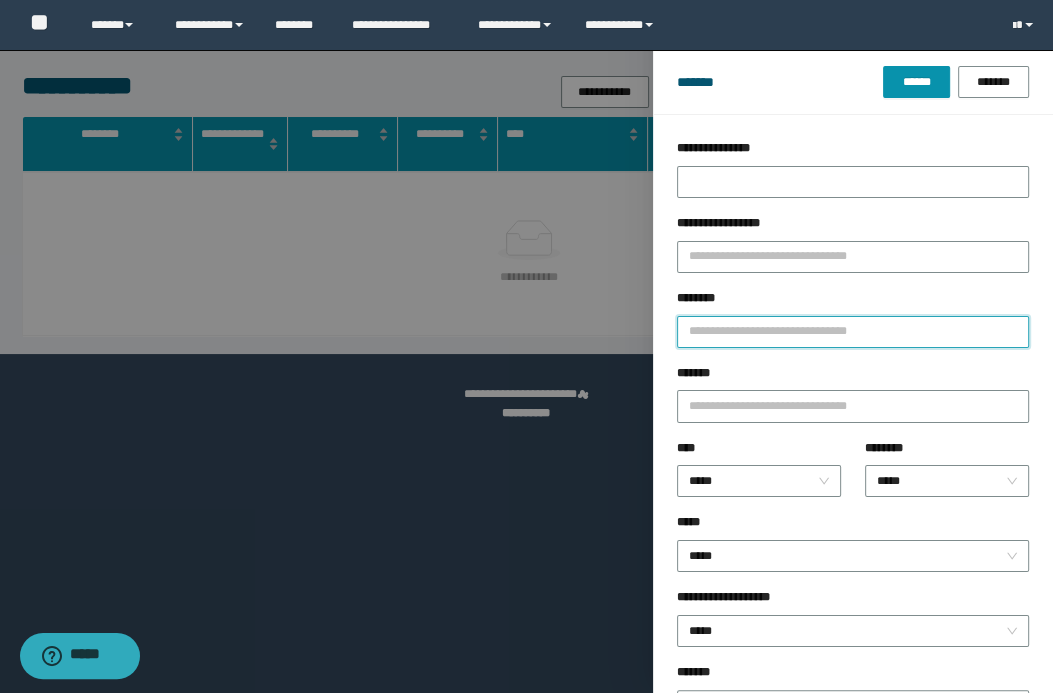 type on "*" 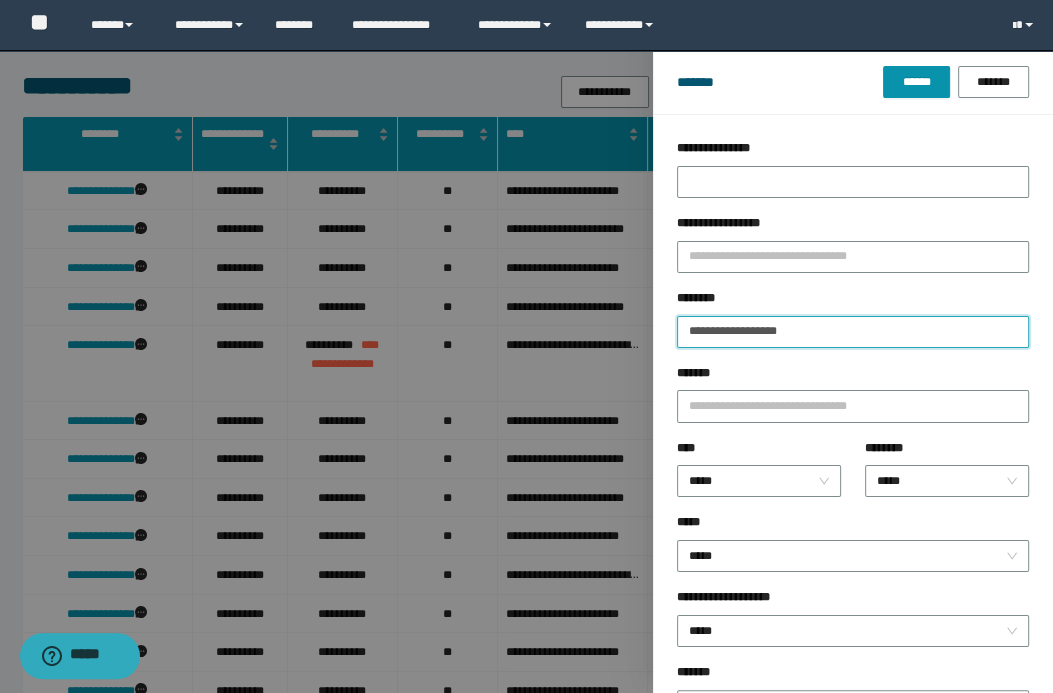 type on "**********" 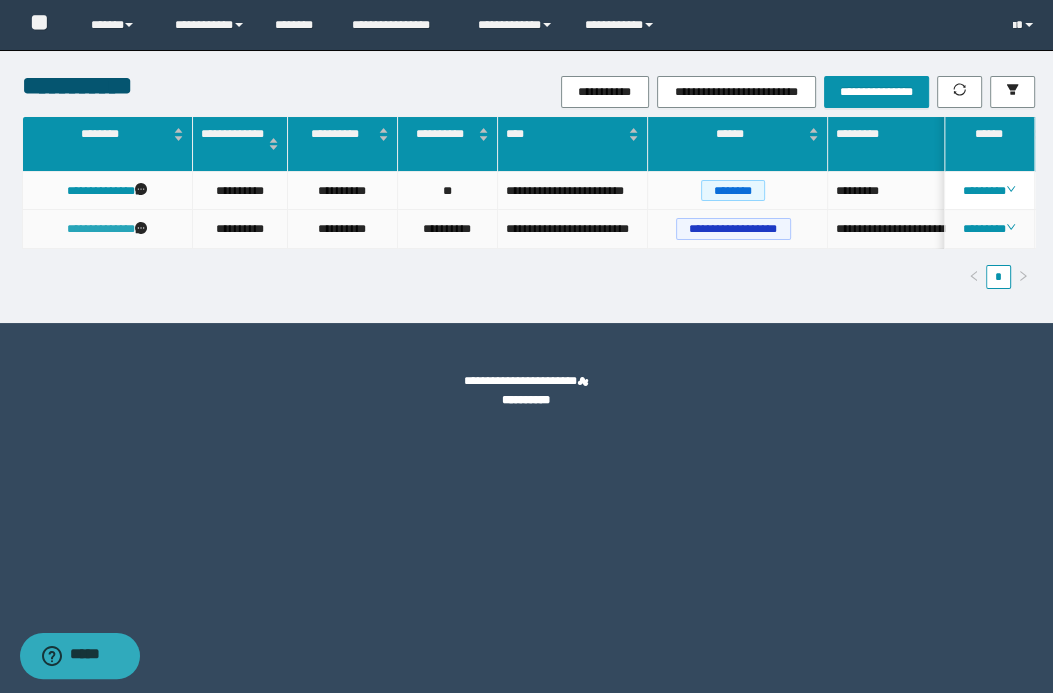 click on "**********" at bounding box center [101, 229] 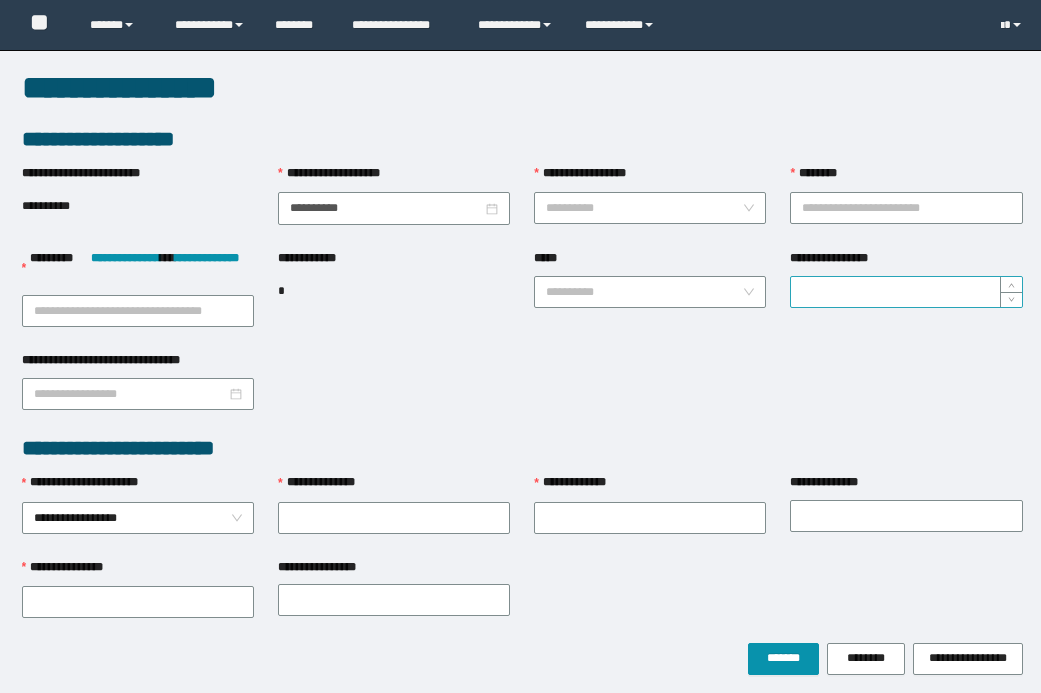 scroll, scrollTop: 0, scrollLeft: 0, axis: both 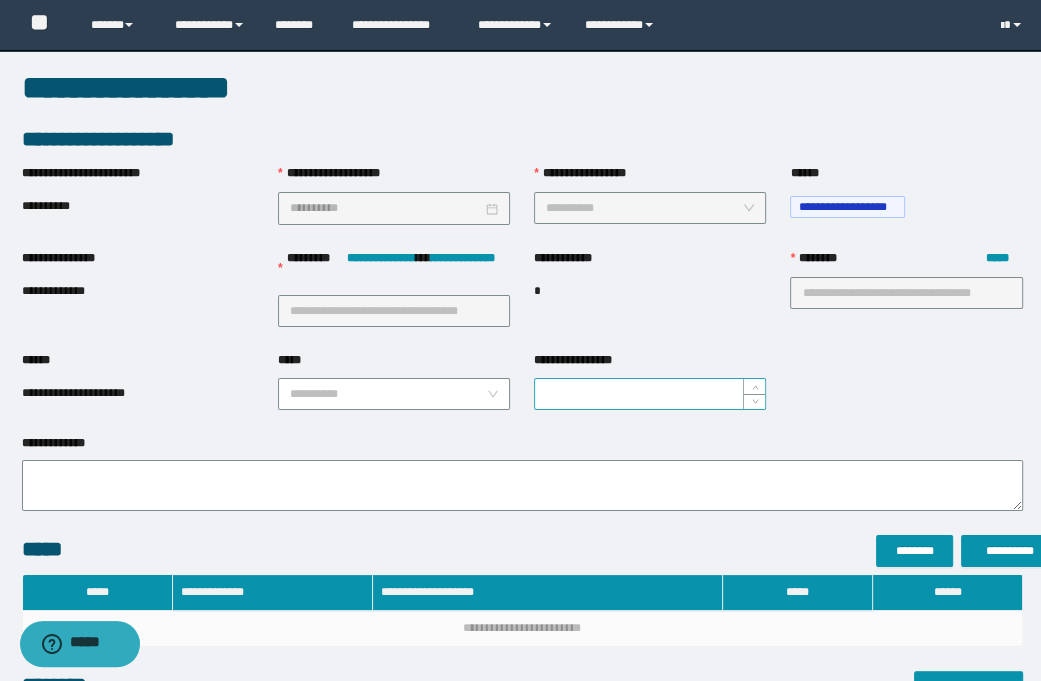 type on "**********" 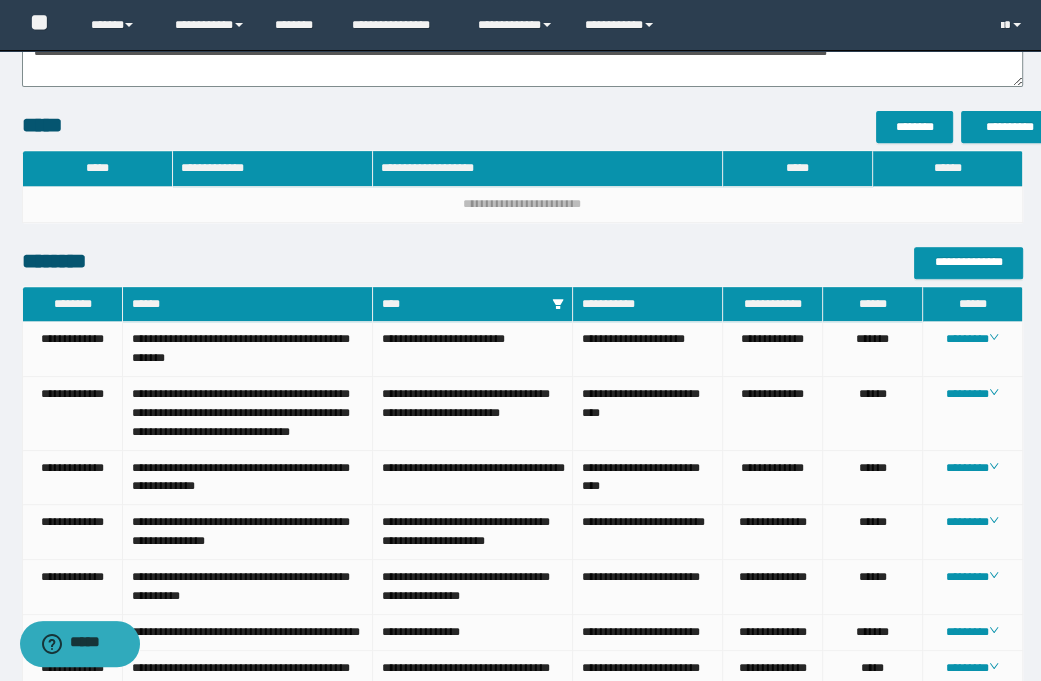 scroll, scrollTop: 560, scrollLeft: 0, axis: vertical 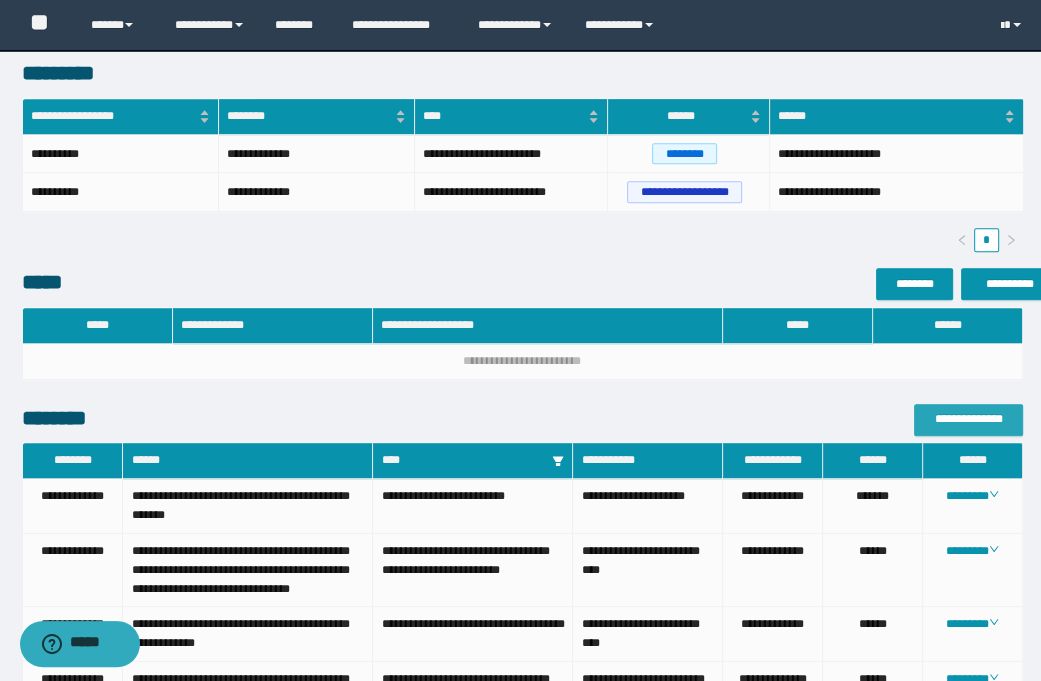 click on "**********" at bounding box center (968, 419) 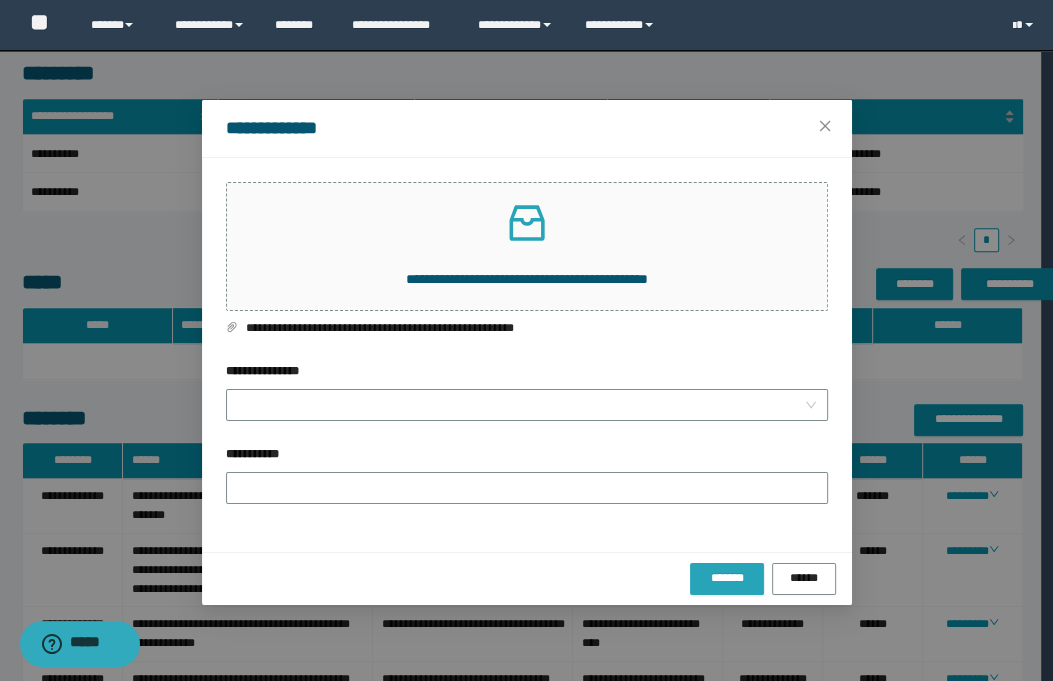 click on "*******" at bounding box center (727, 578) 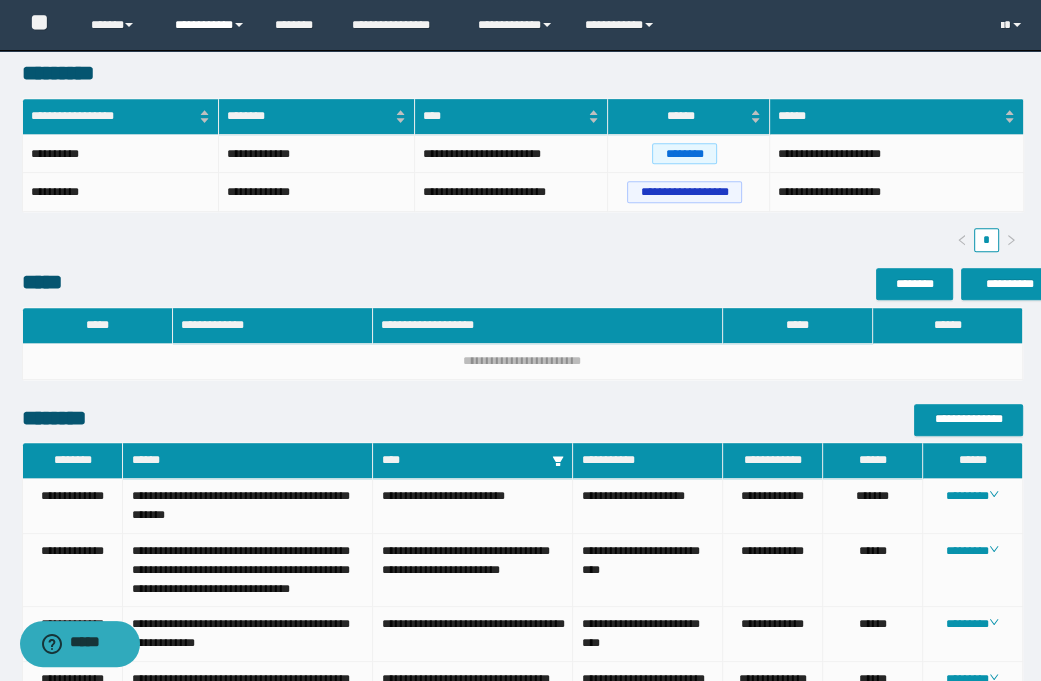 click on "**********" at bounding box center [210, 25] 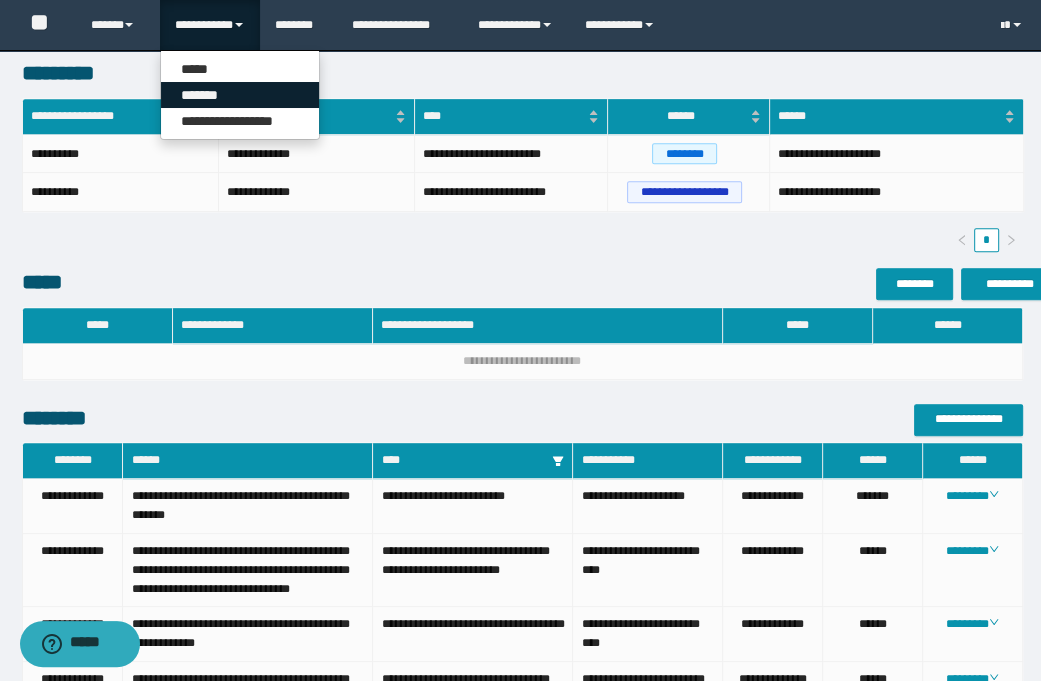 click on "*******" at bounding box center [240, 95] 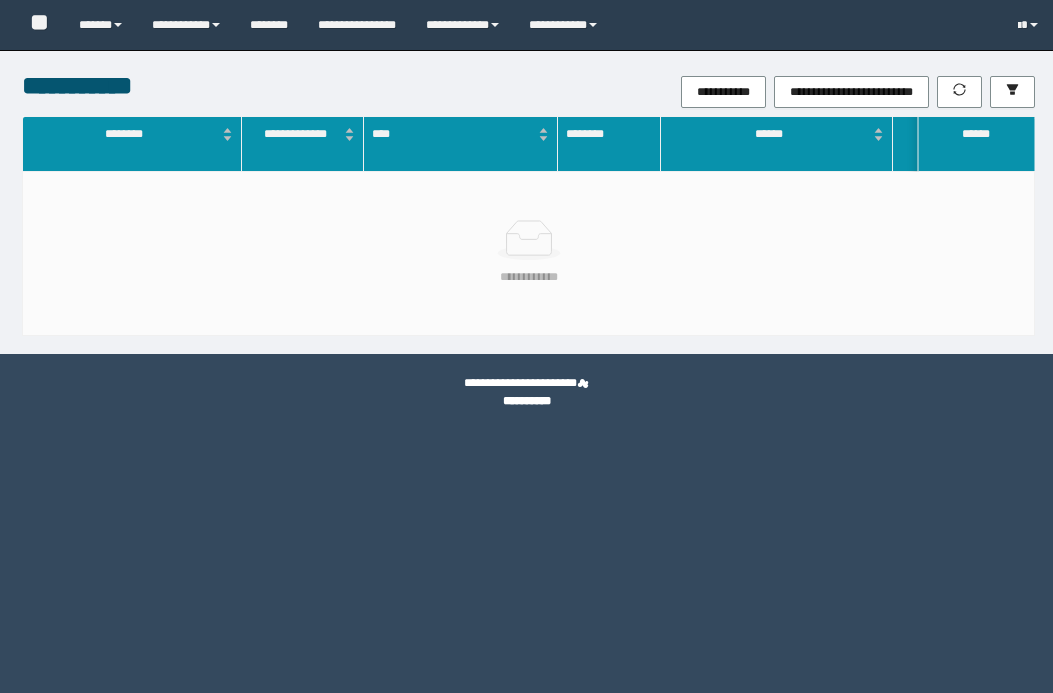 scroll, scrollTop: 0, scrollLeft: 0, axis: both 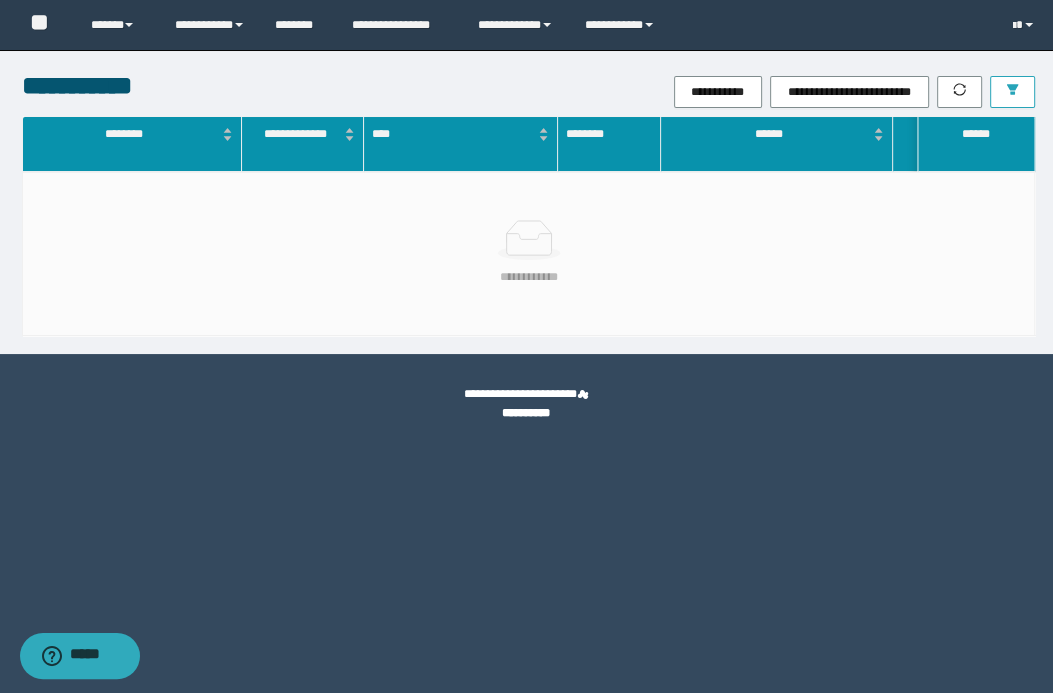 click at bounding box center [1012, 92] 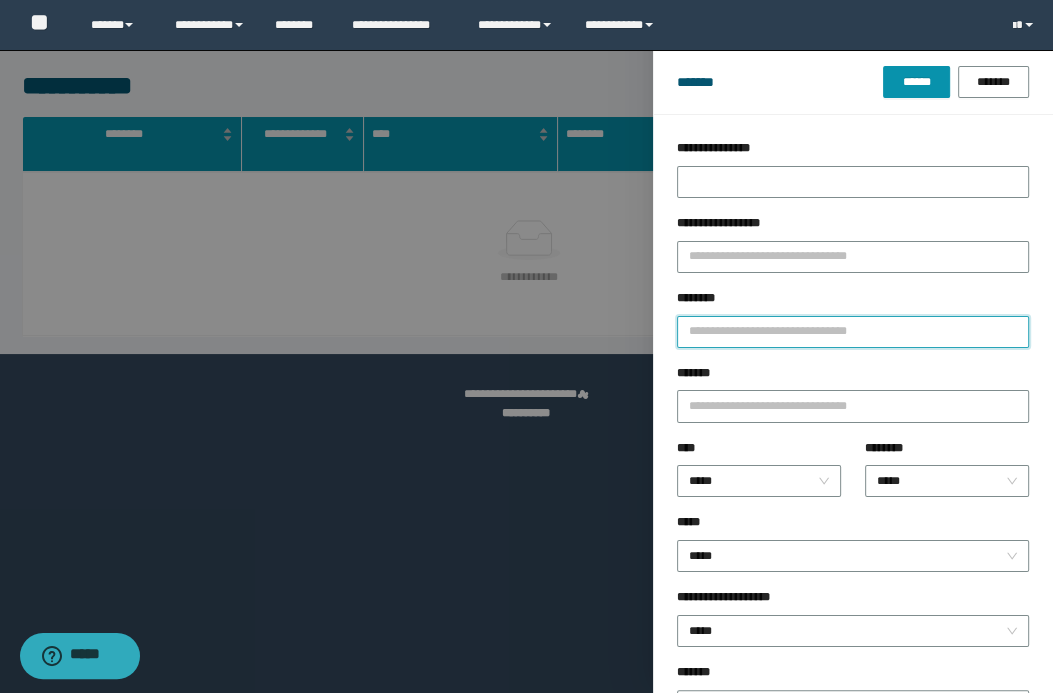 click on "********" at bounding box center (853, 332) 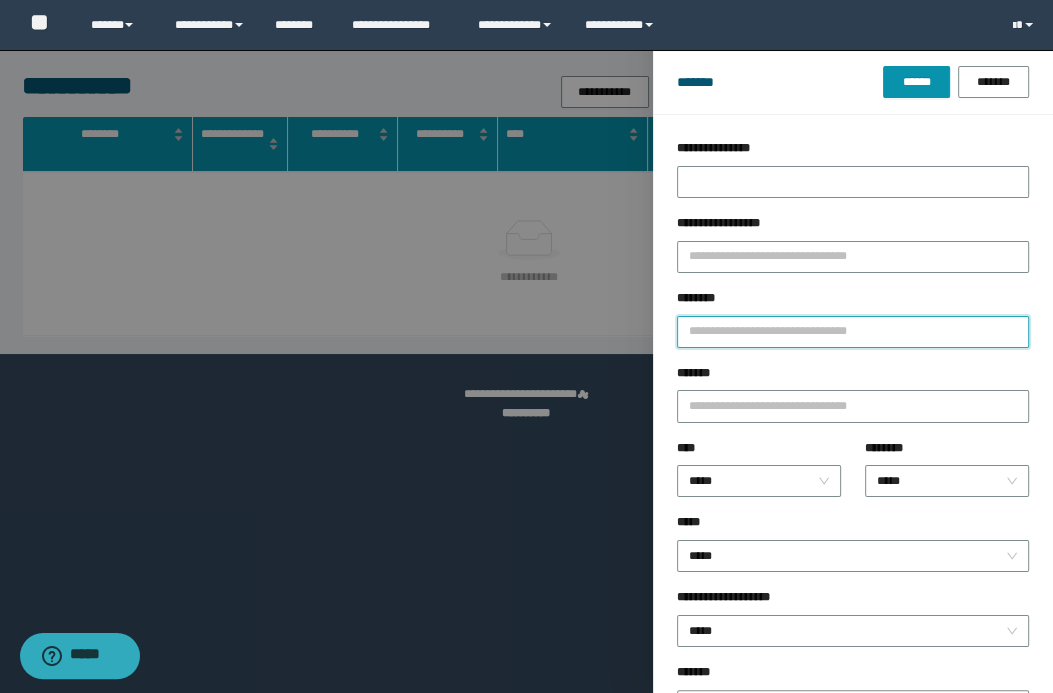 type on "*" 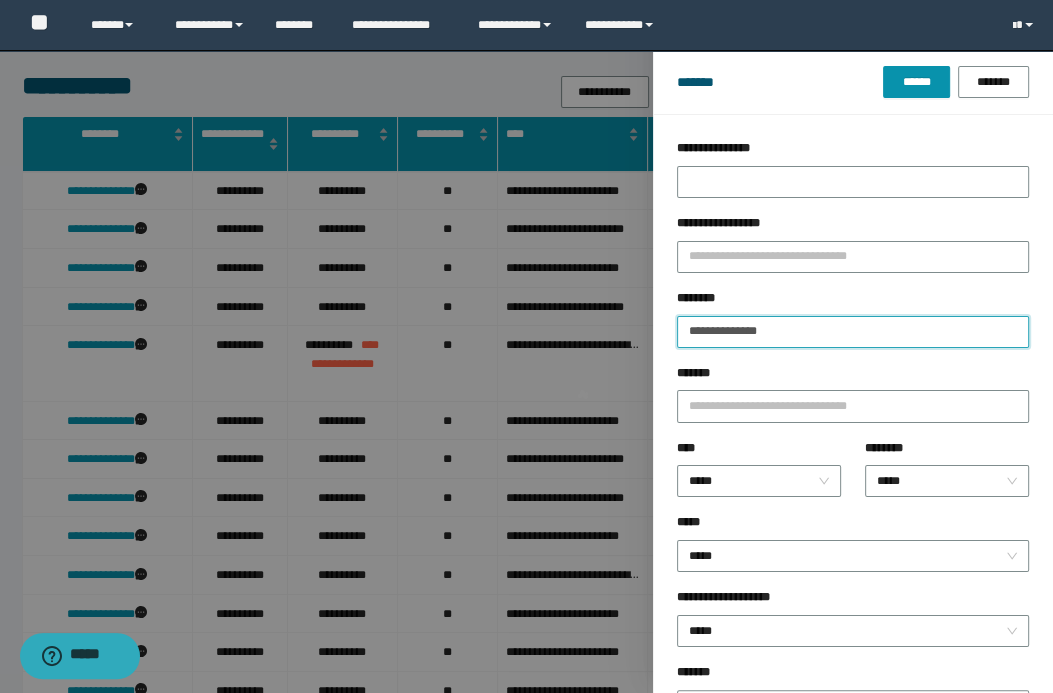 click on "******" at bounding box center (916, 82) 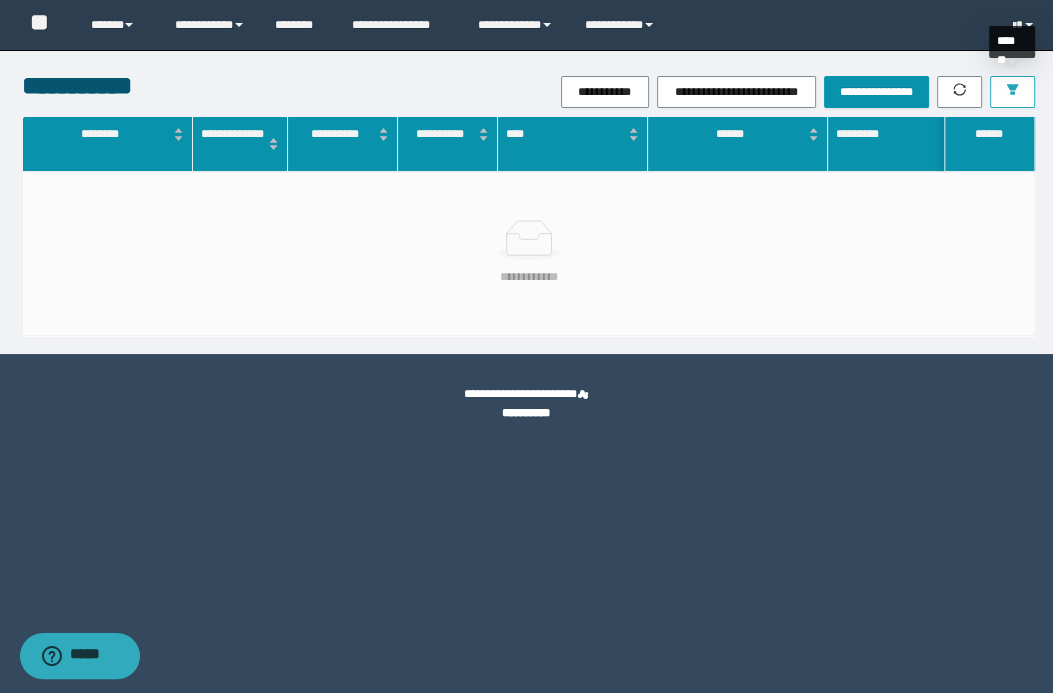 click 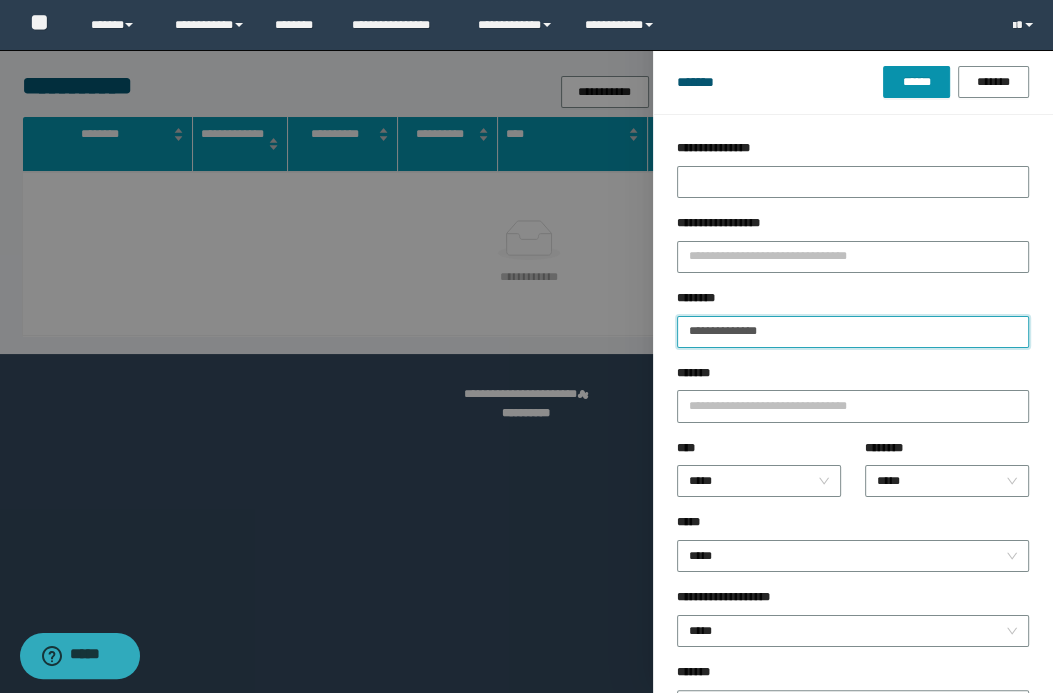 click on "**********" at bounding box center [853, 332] 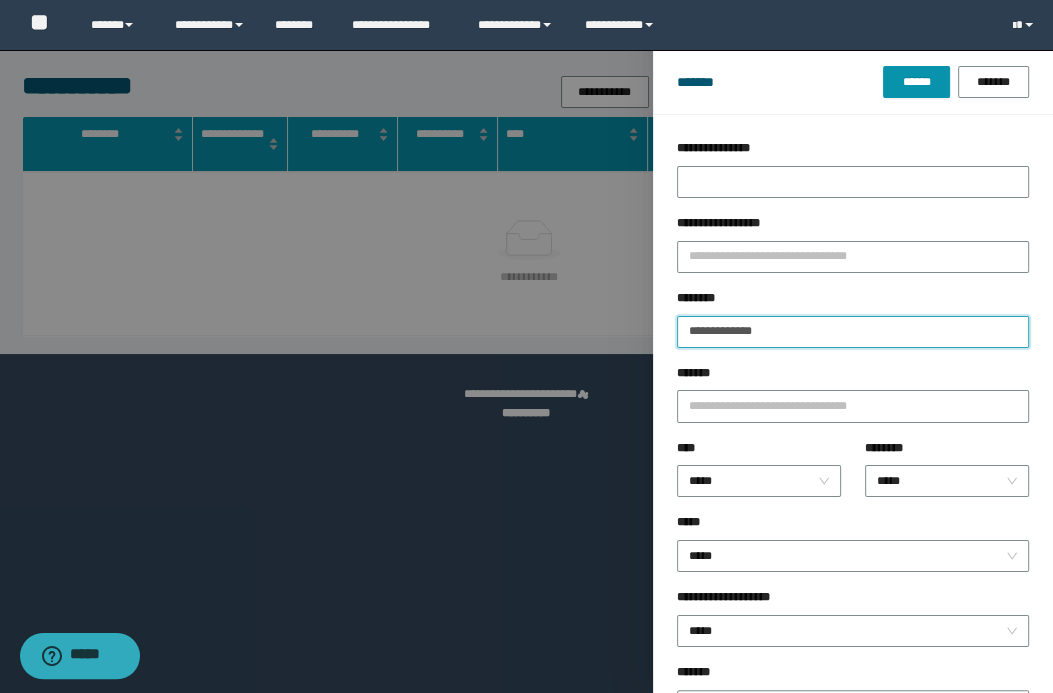 type on "**********" 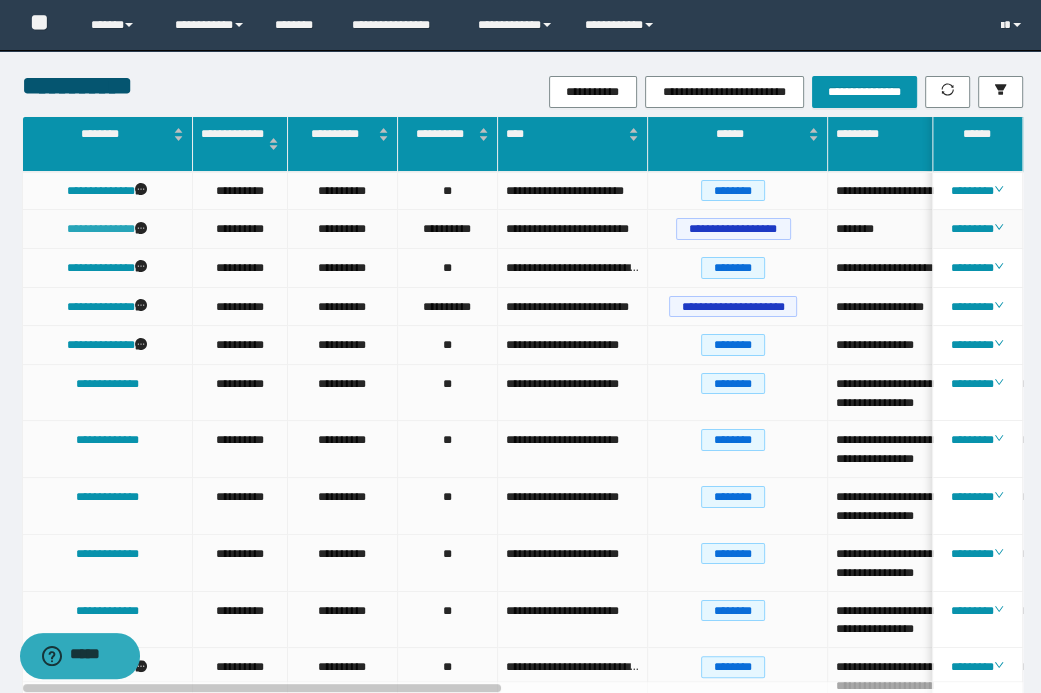click on "**********" at bounding box center (101, 229) 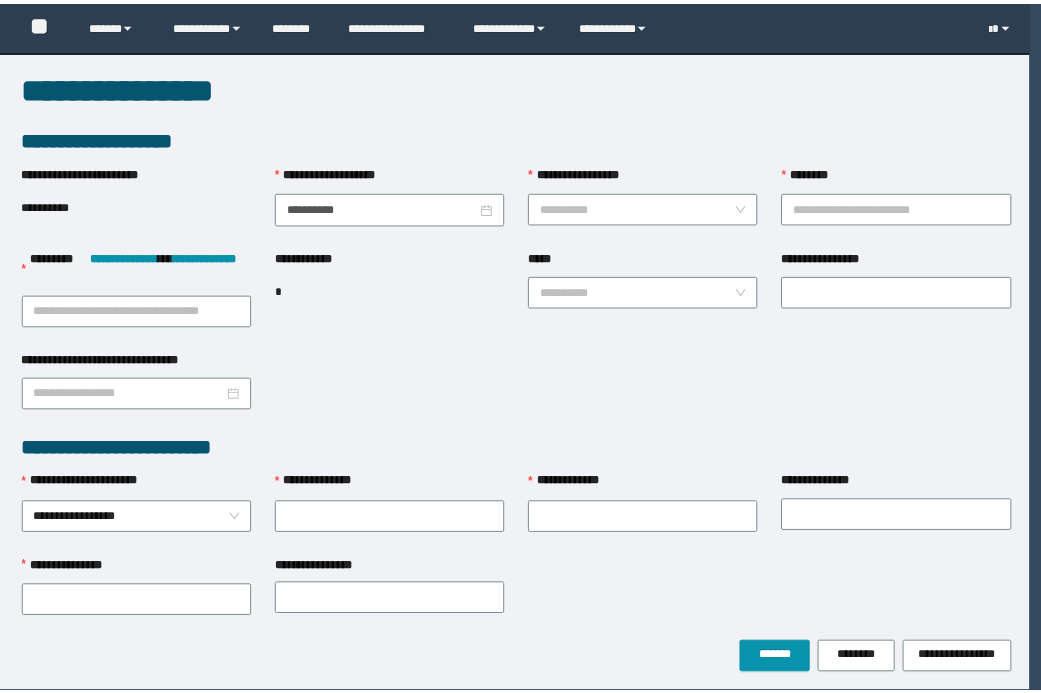 scroll, scrollTop: 0, scrollLeft: 0, axis: both 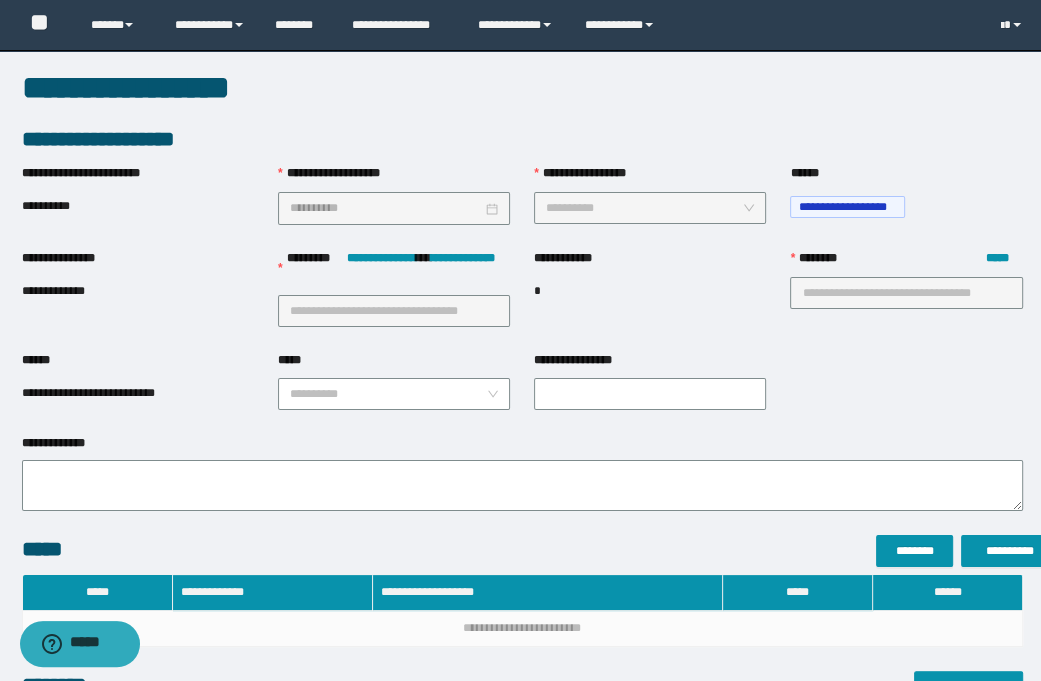 type on "**********" 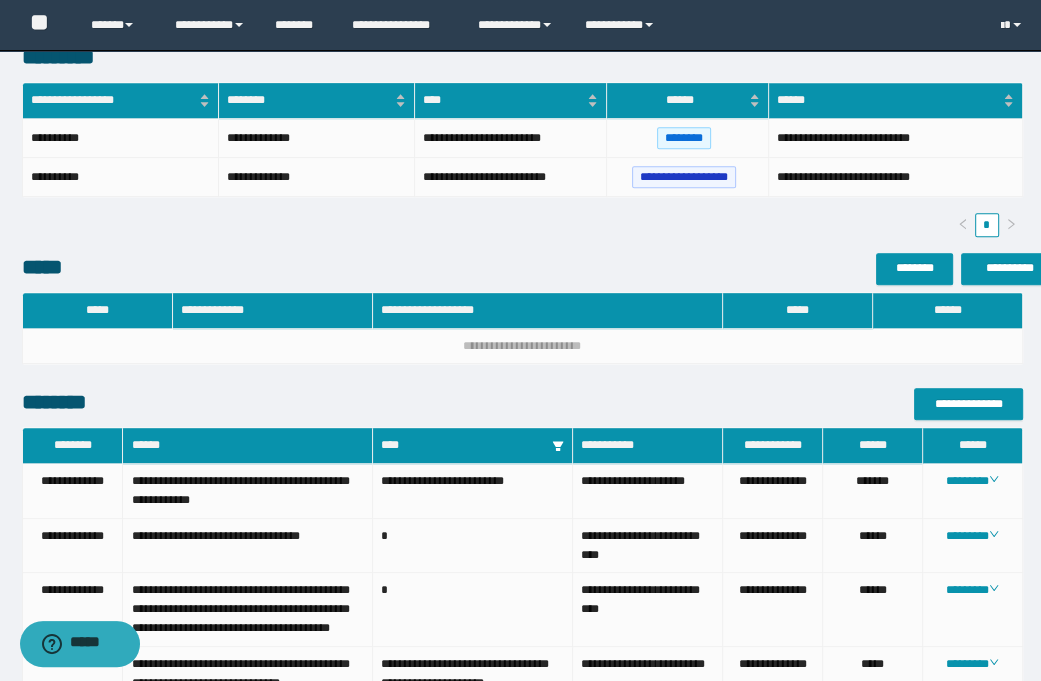 scroll, scrollTop: 525, scrollLeft: 0, axis: vertical 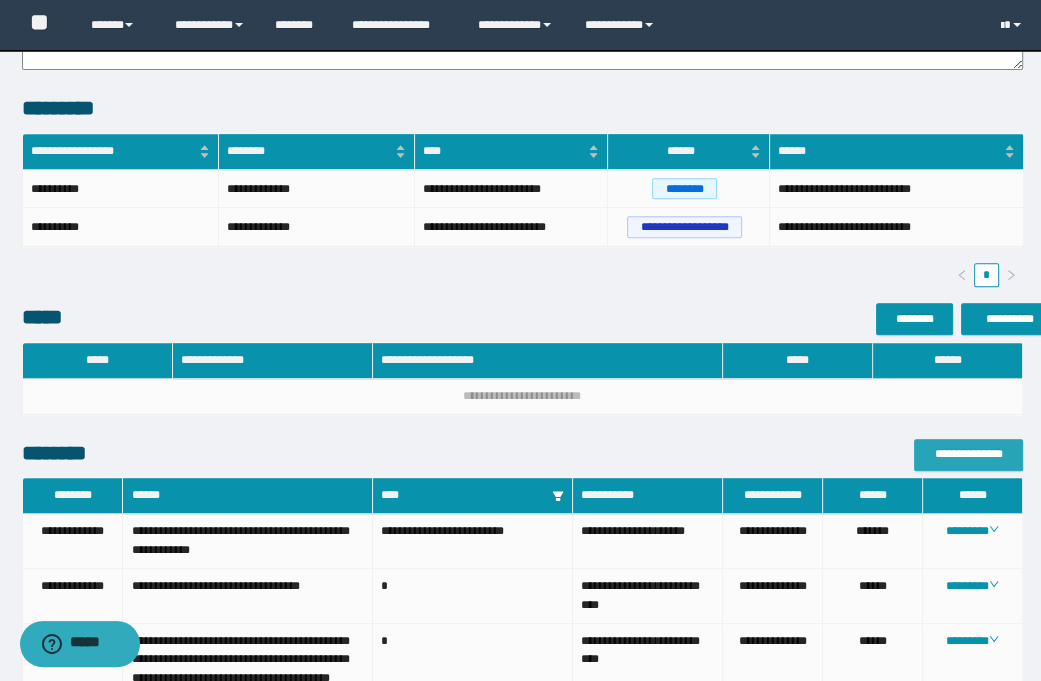 click on "**********" at bounding box center [968, 454] 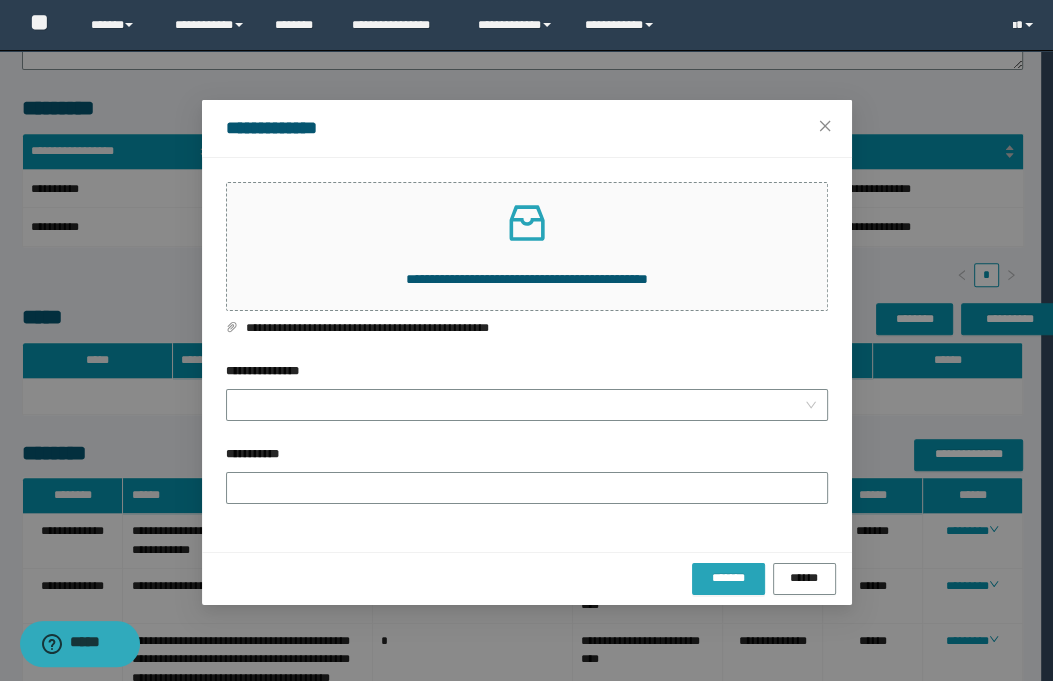 click on "*******" at bounding box center (728, 578) 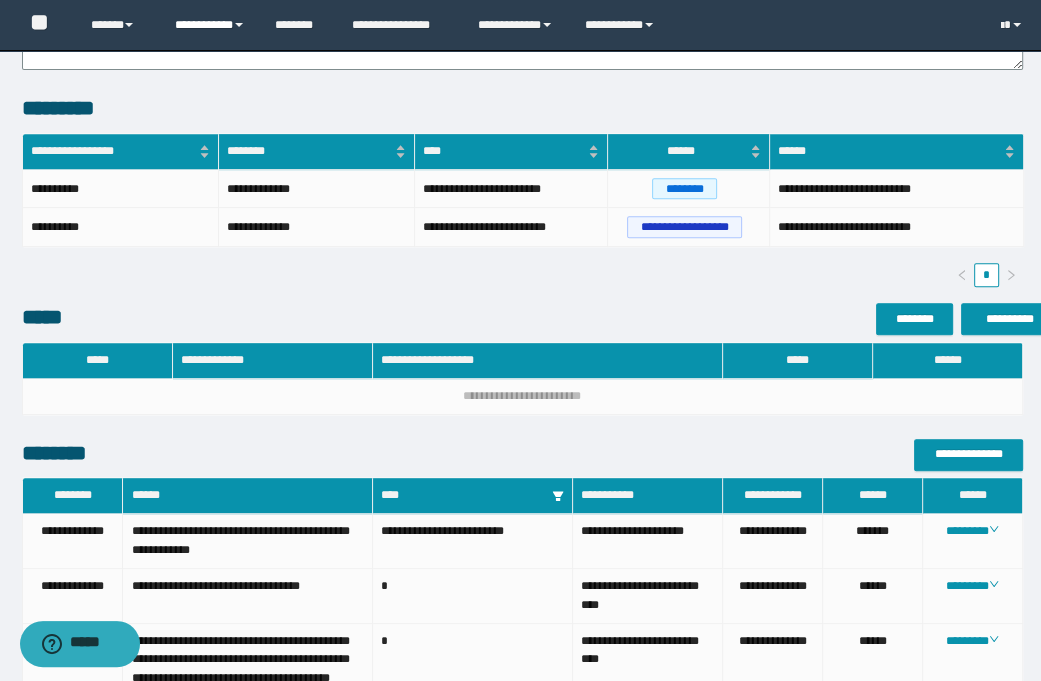 click on "**********" at bounding box center (210, 25) 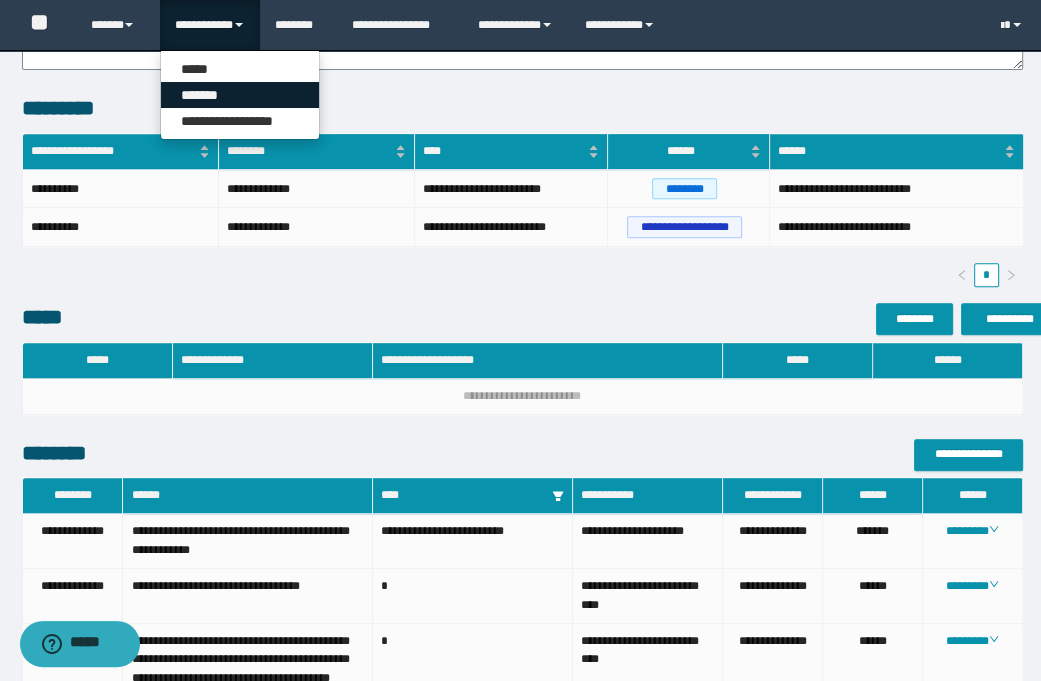 click on "*******" at bounding box center (240, 95) 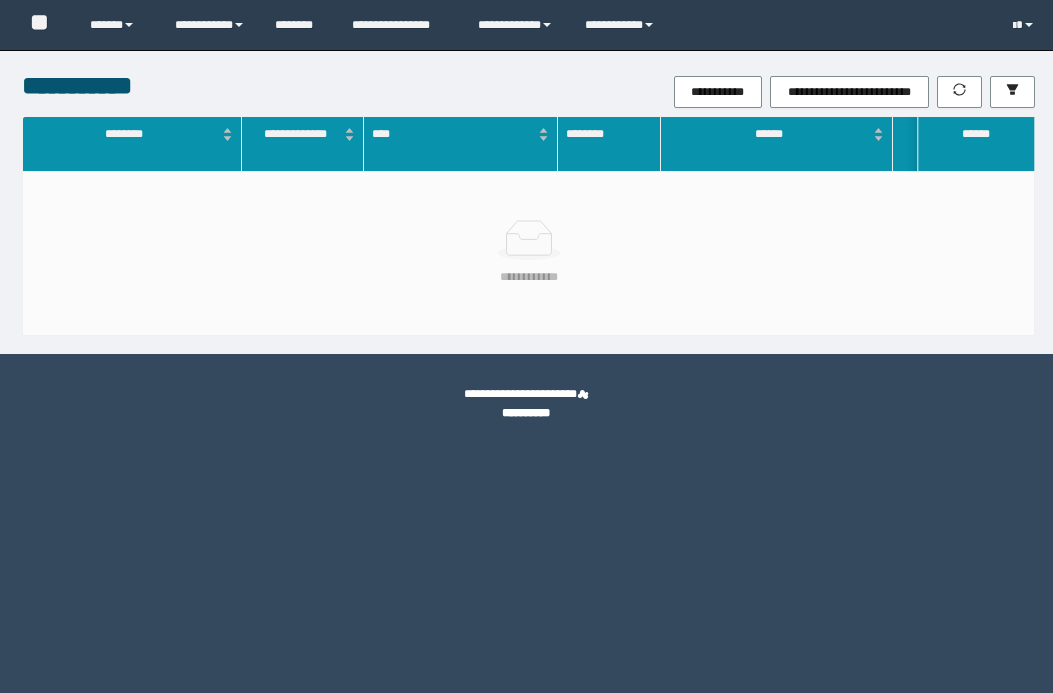 scroll, scrollTop: 0, scrollLeft: 0, axis: both 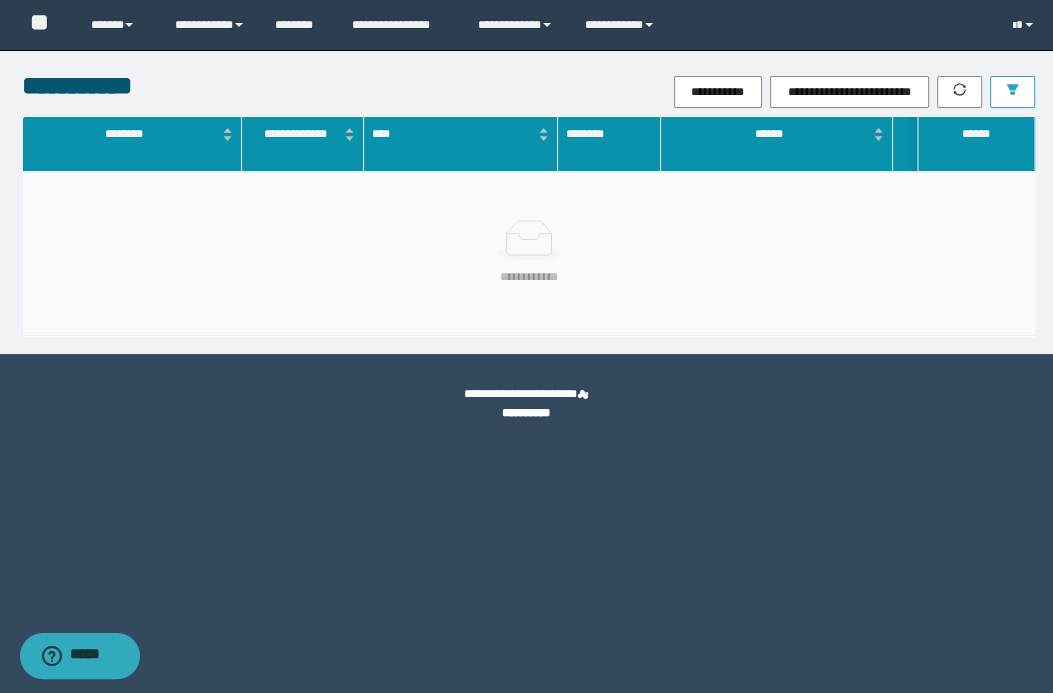 click at bounding box center [1012, 92] 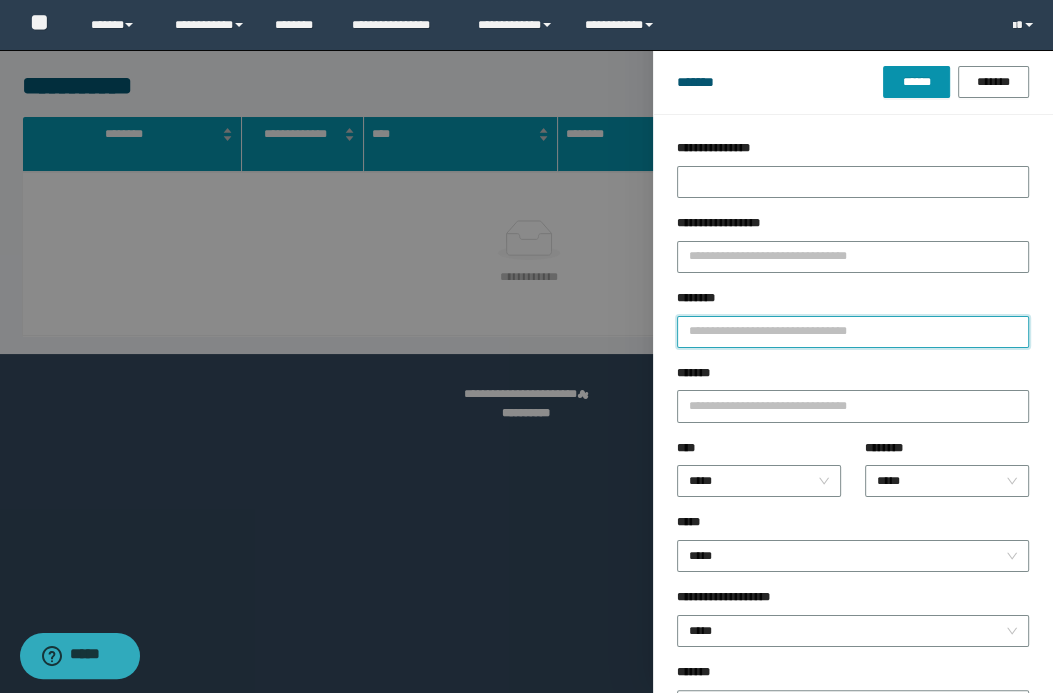 click on "********" at bounding box center [853, 332] 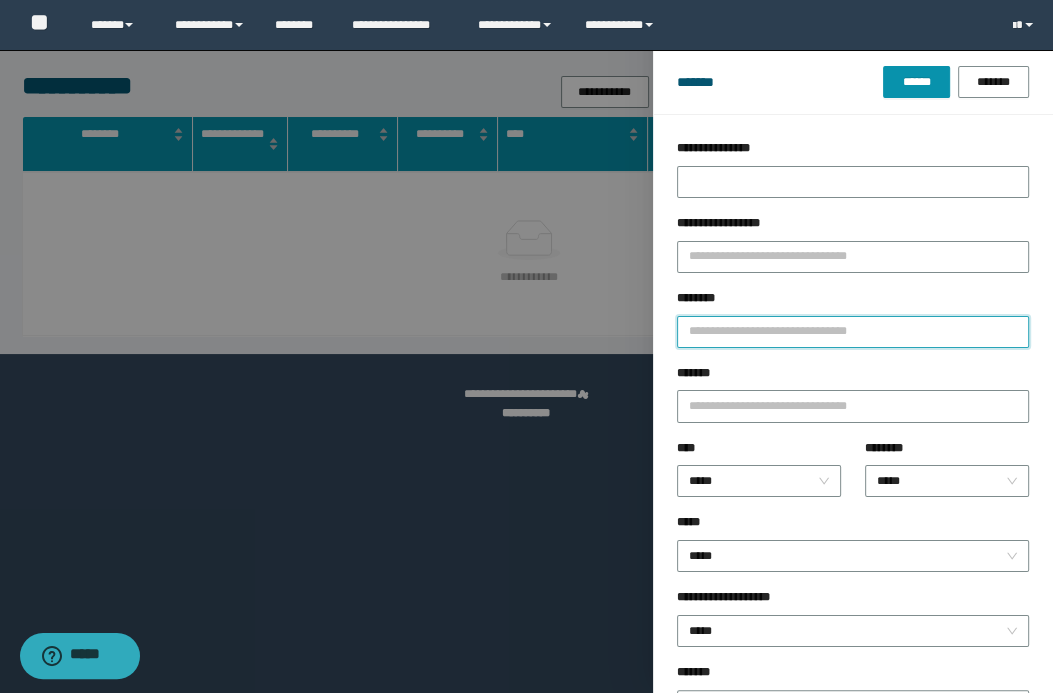type on "*" 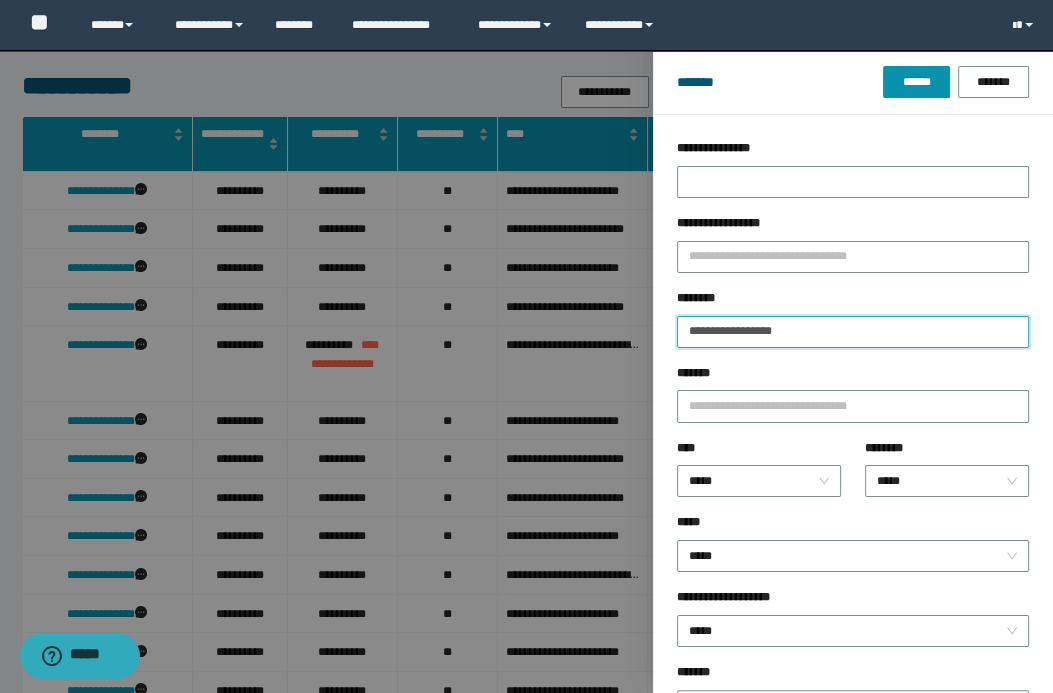 type on "**********" 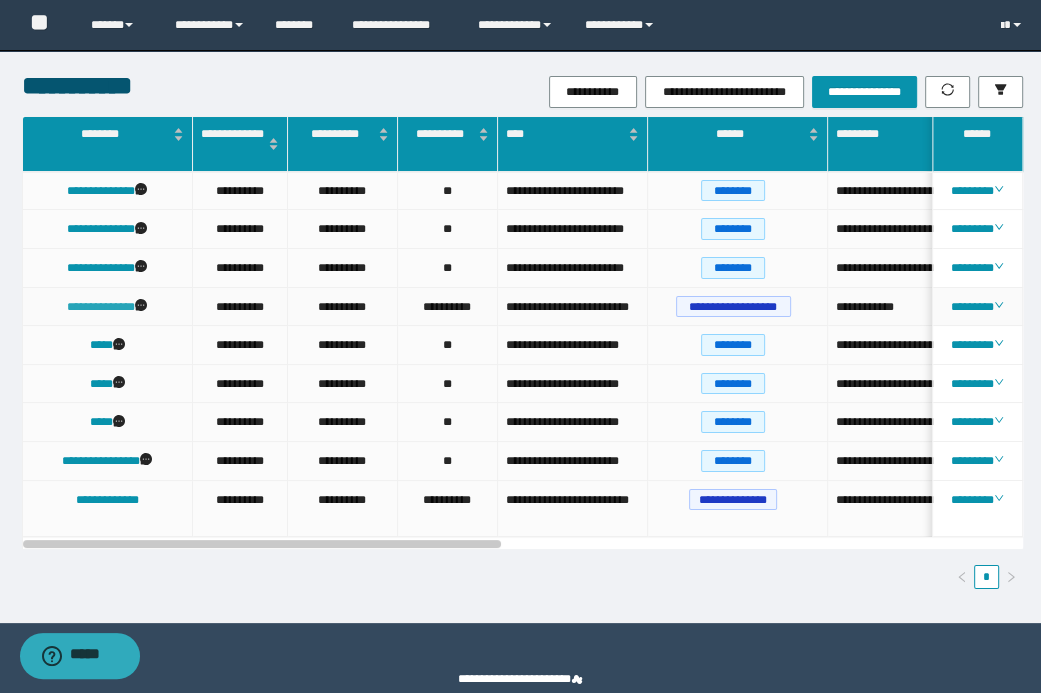 click on "**********" at bounding box center [101, 307] 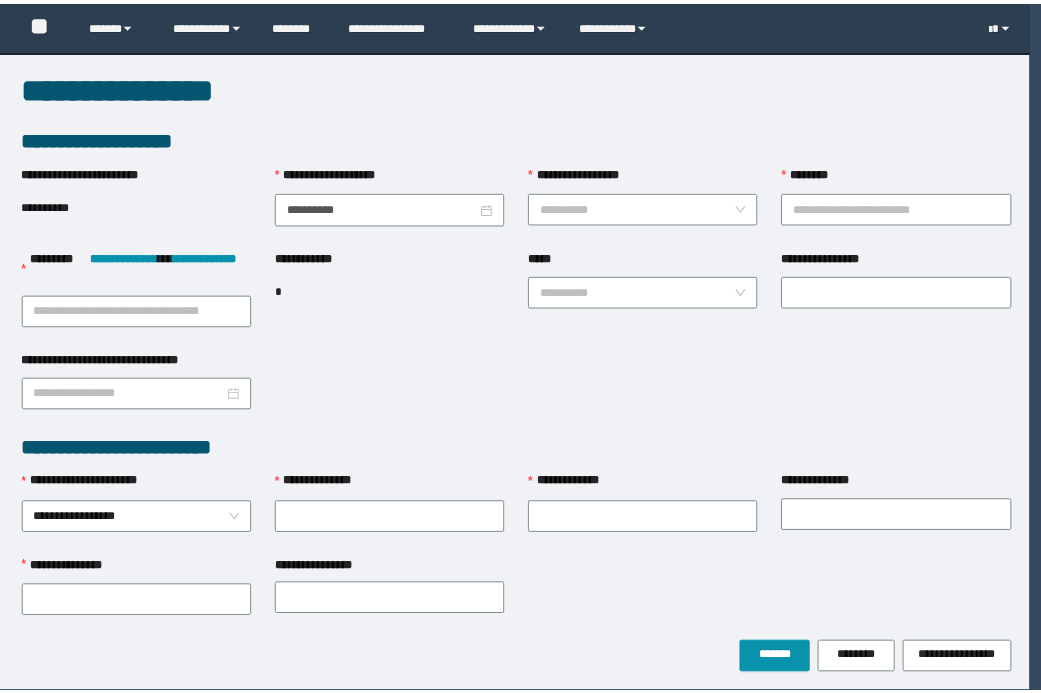 scroll, scrollTop: 0, scrollLeft: 0, axis: both 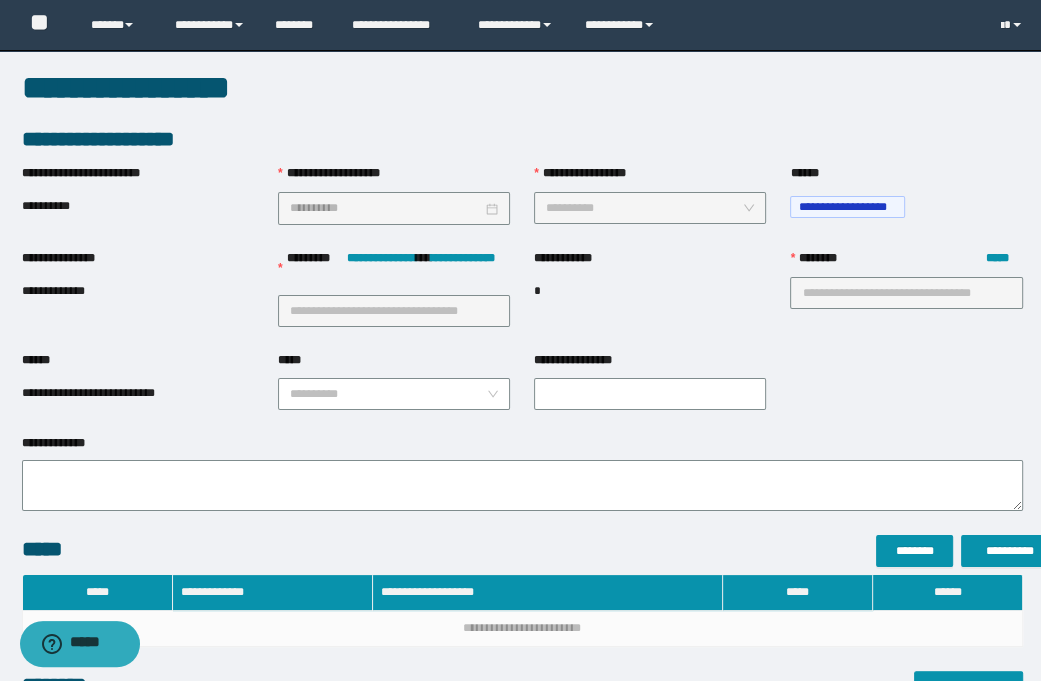type on "**********" 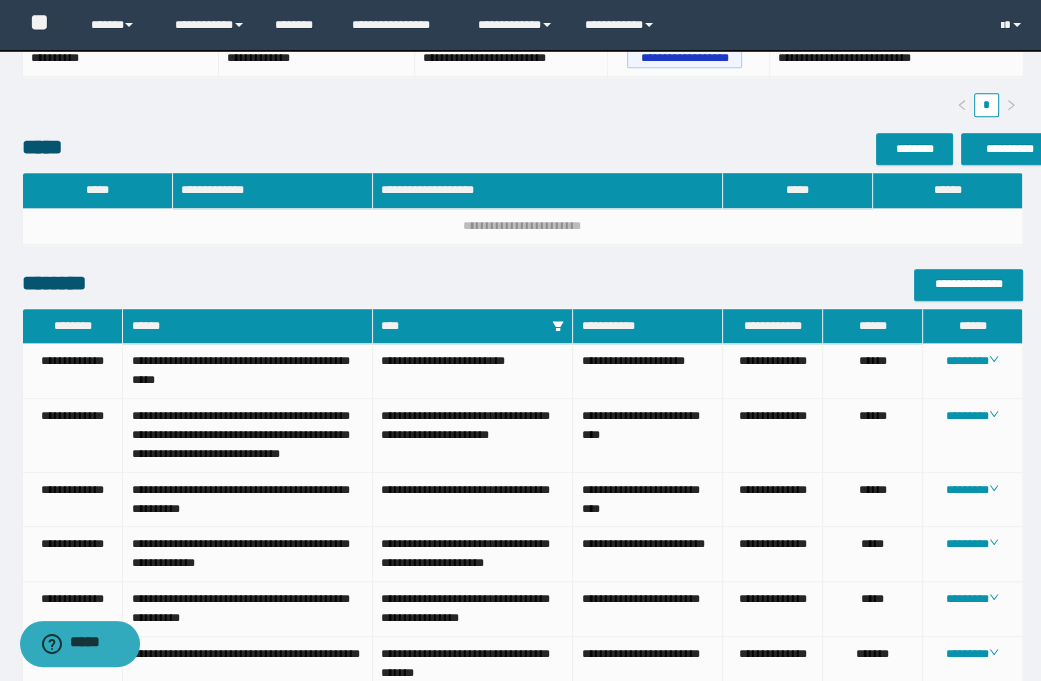 scroll, scrollTop: 880, scrollLeft: 0, axis: vertical 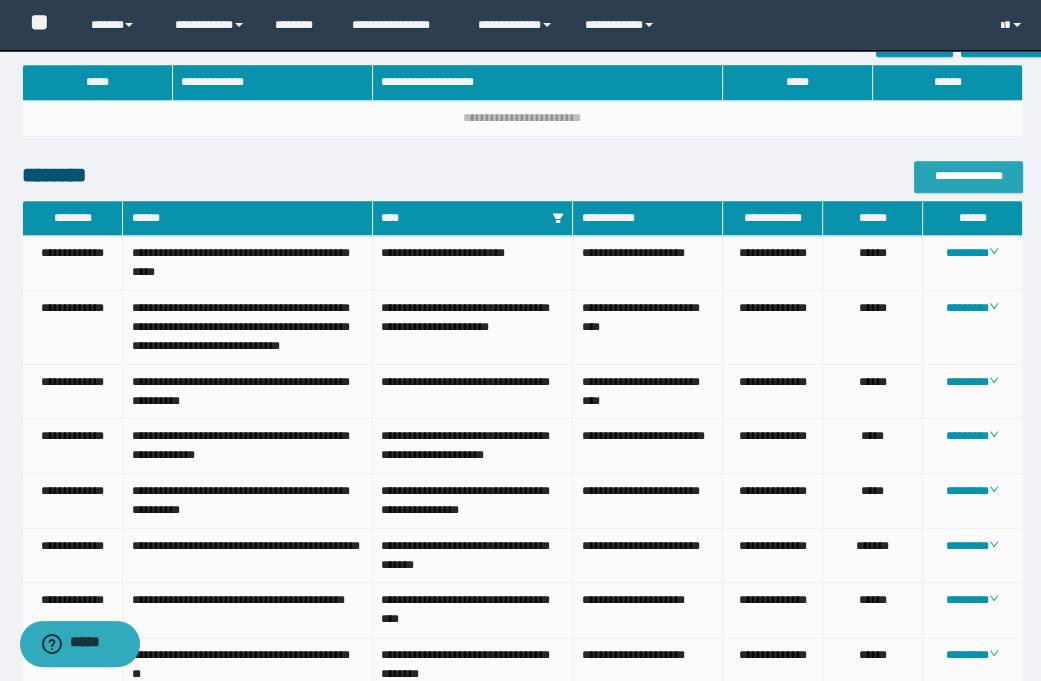 click on "**********" at bounding box center (968, 176) 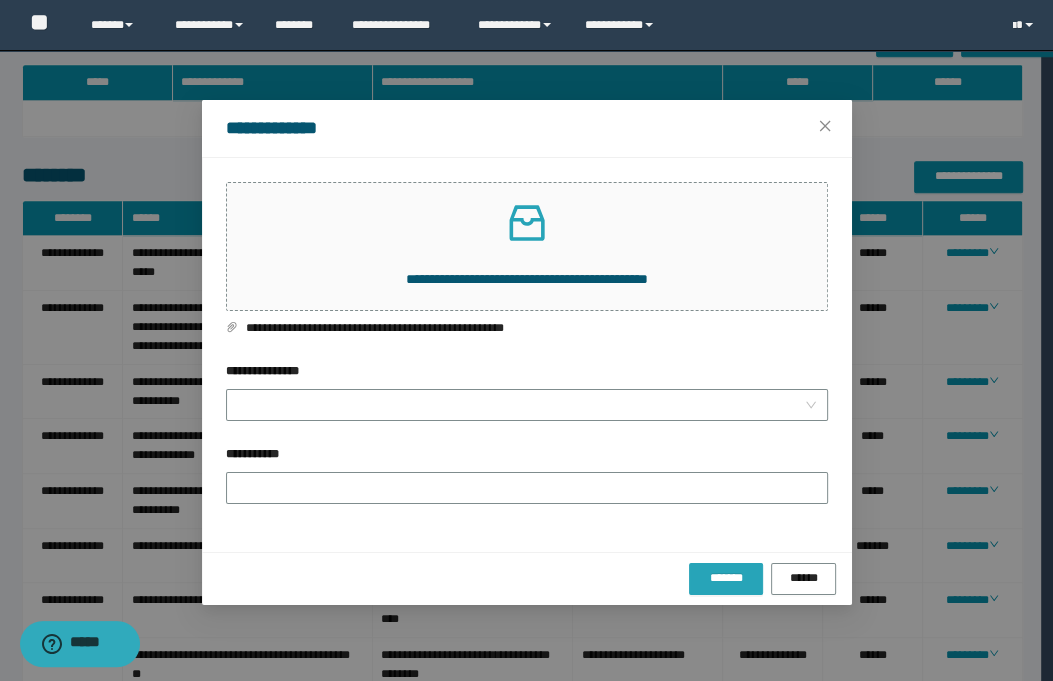 click on "*******" at bounding box center [726, 578] 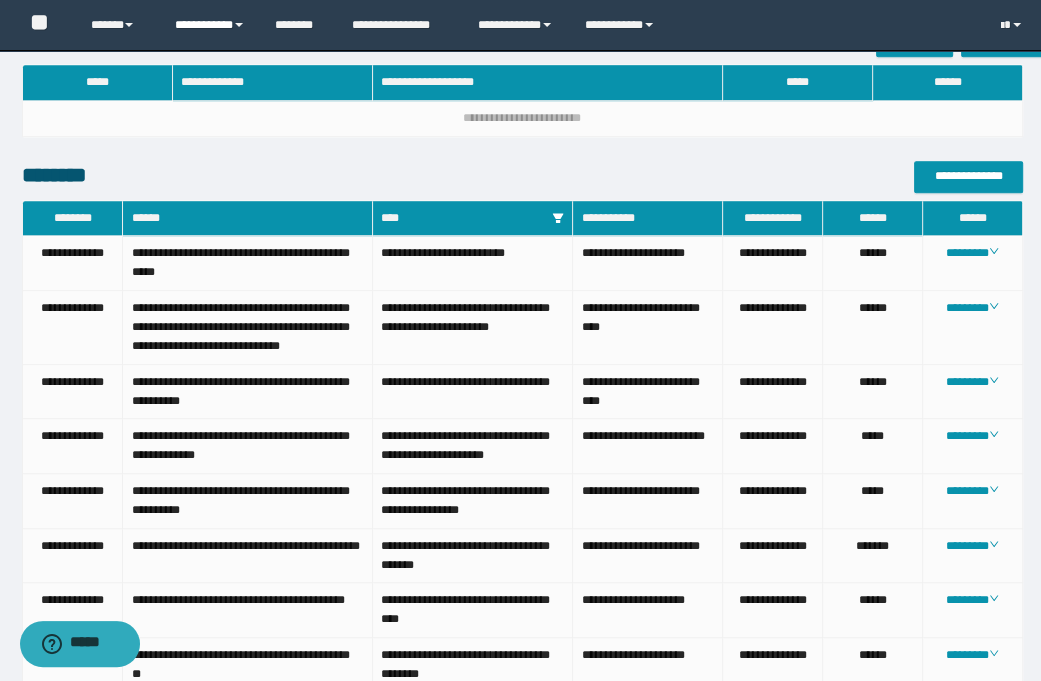 click on "**********" at bounding box center [210, 25] 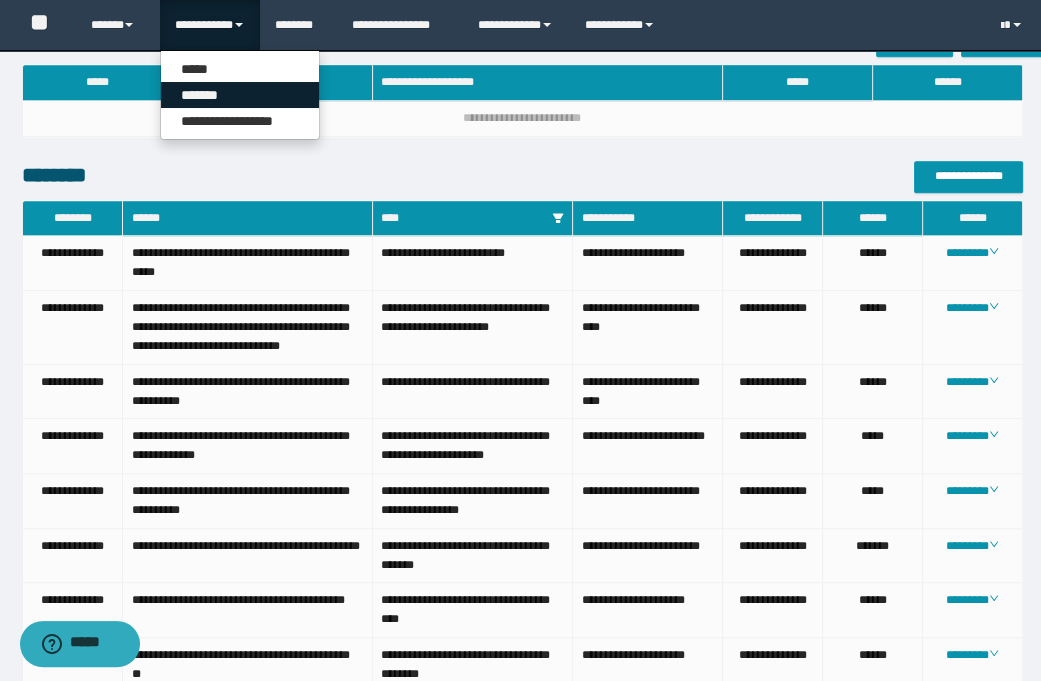 click on "*******" at bounding box center (240, 95) 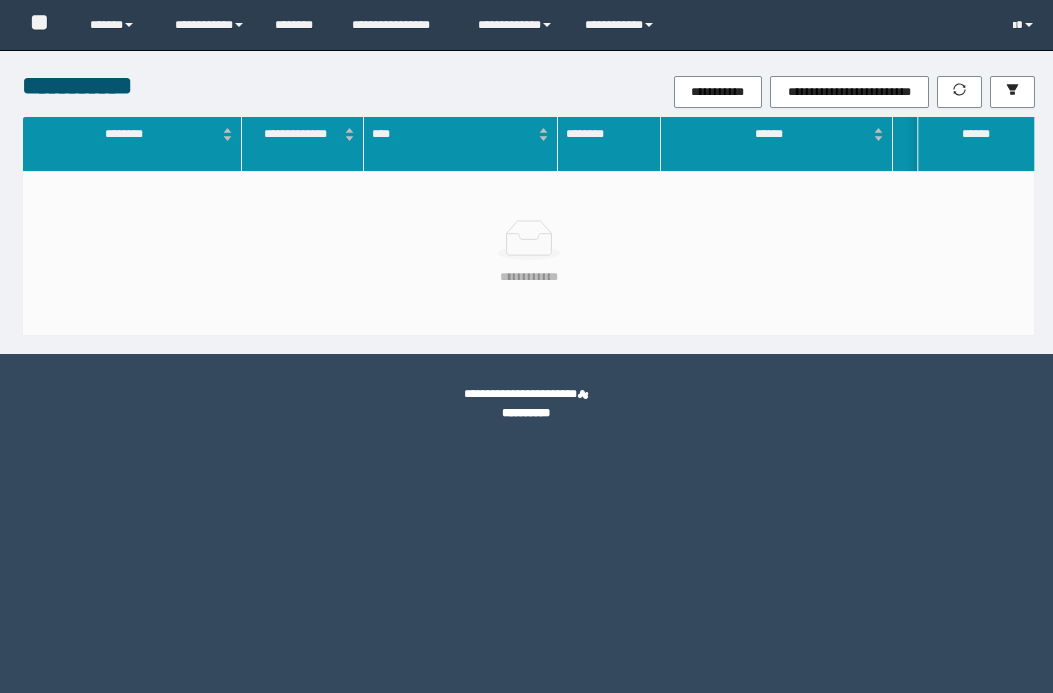scroll, scrollTop: 0, scrollLeft: 0, axis: both 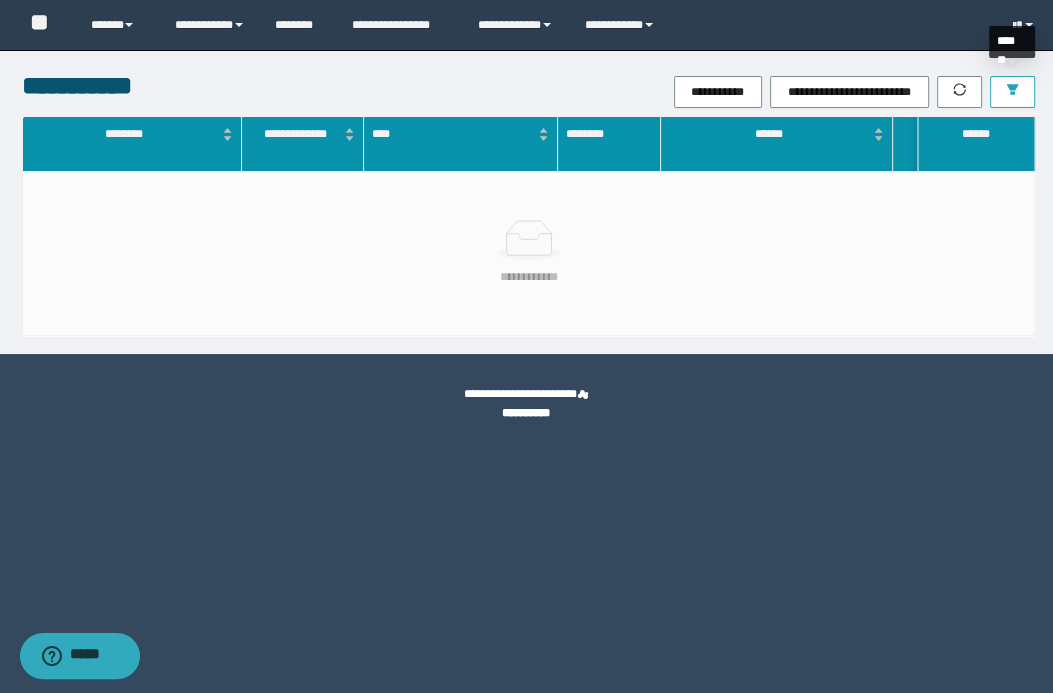 click at bounding box center [1012, 92] 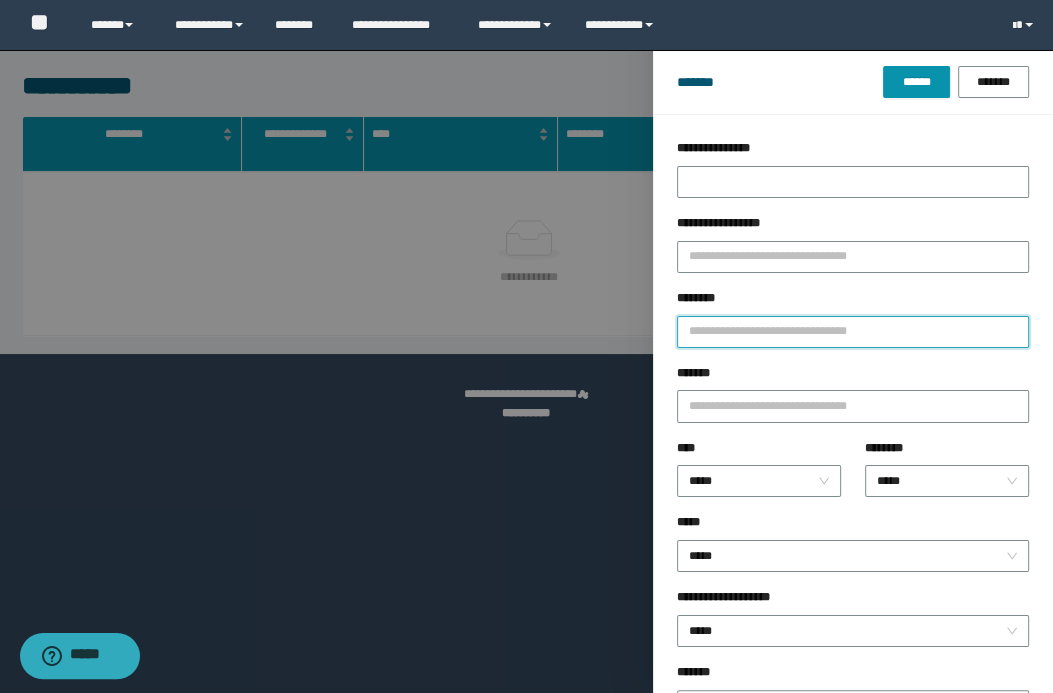 click on "********" at bounding box center [853, 332] 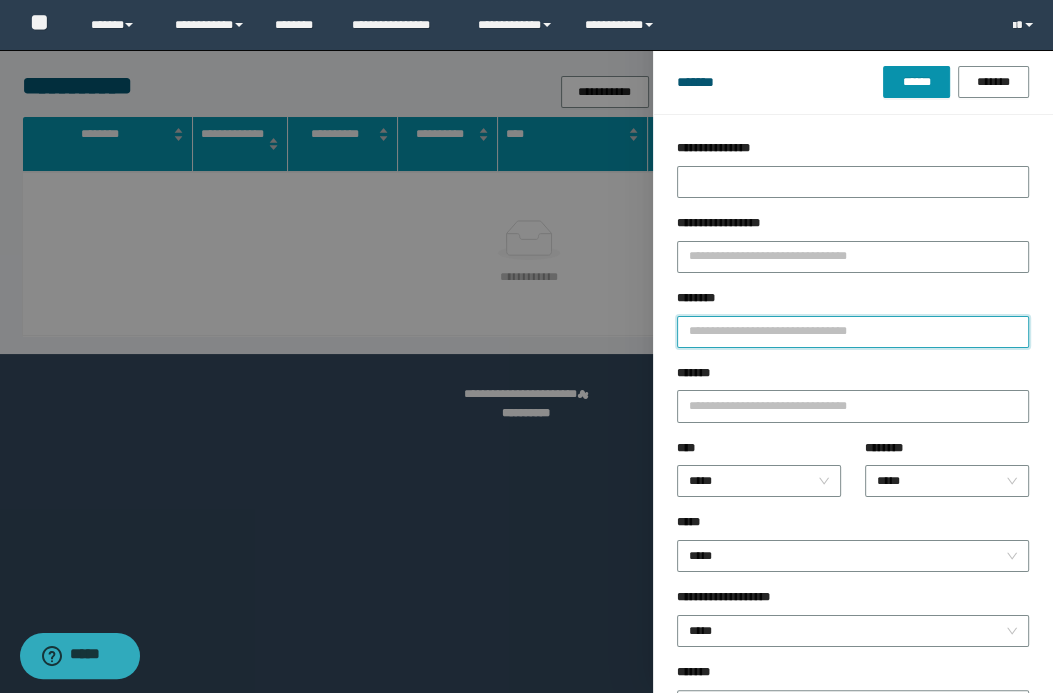 type on "*" 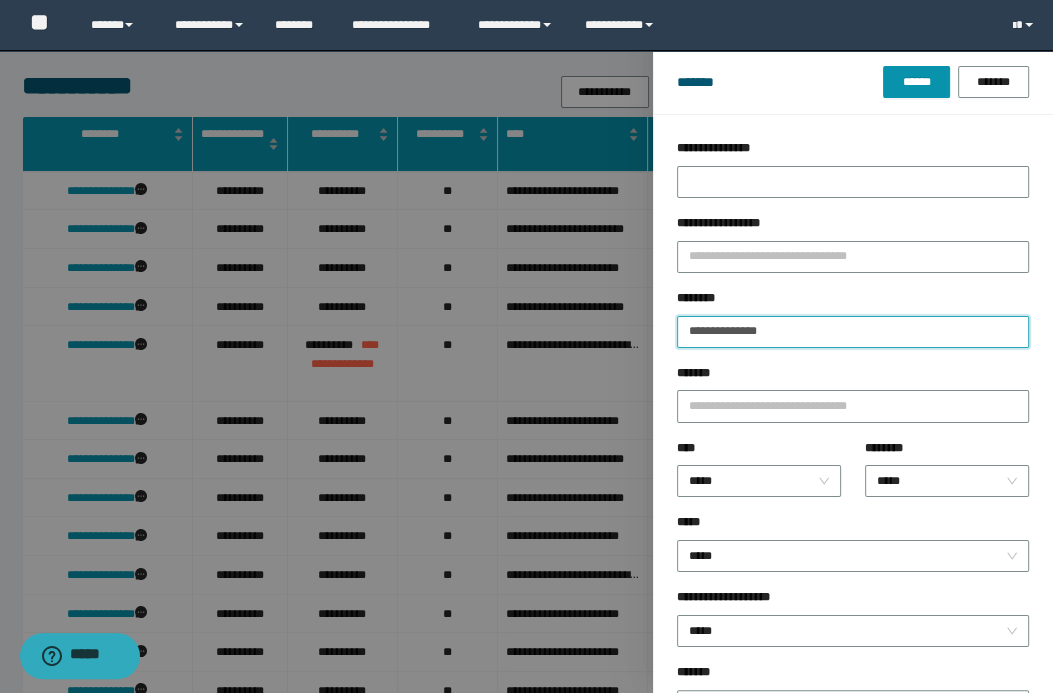 type on "**********" 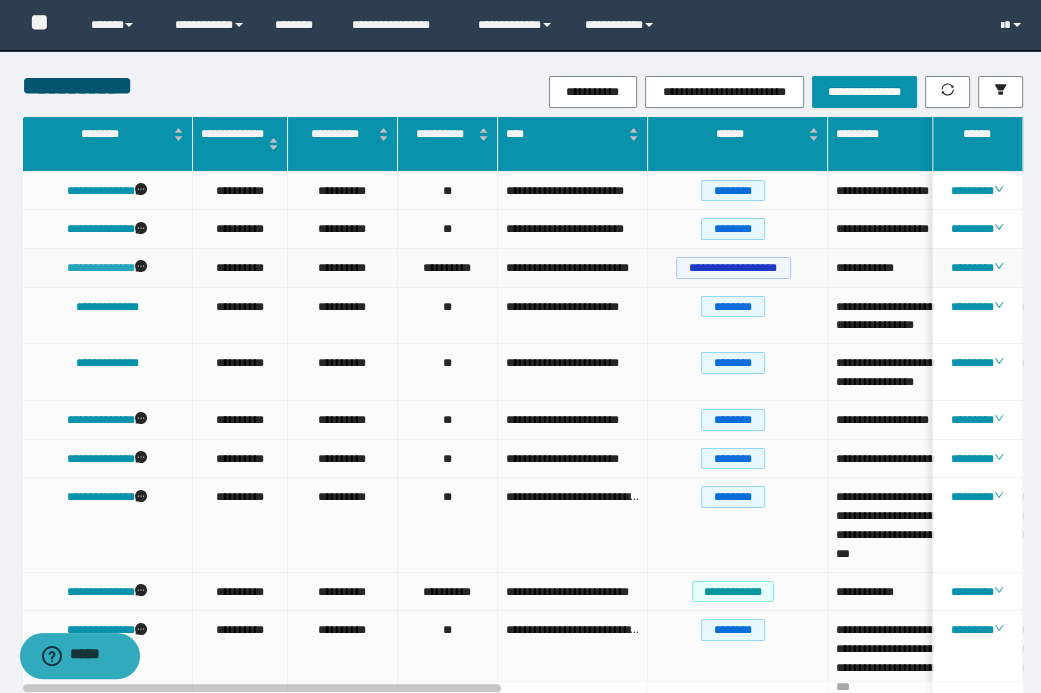 click on "**********" at bounding box center (101, 268) 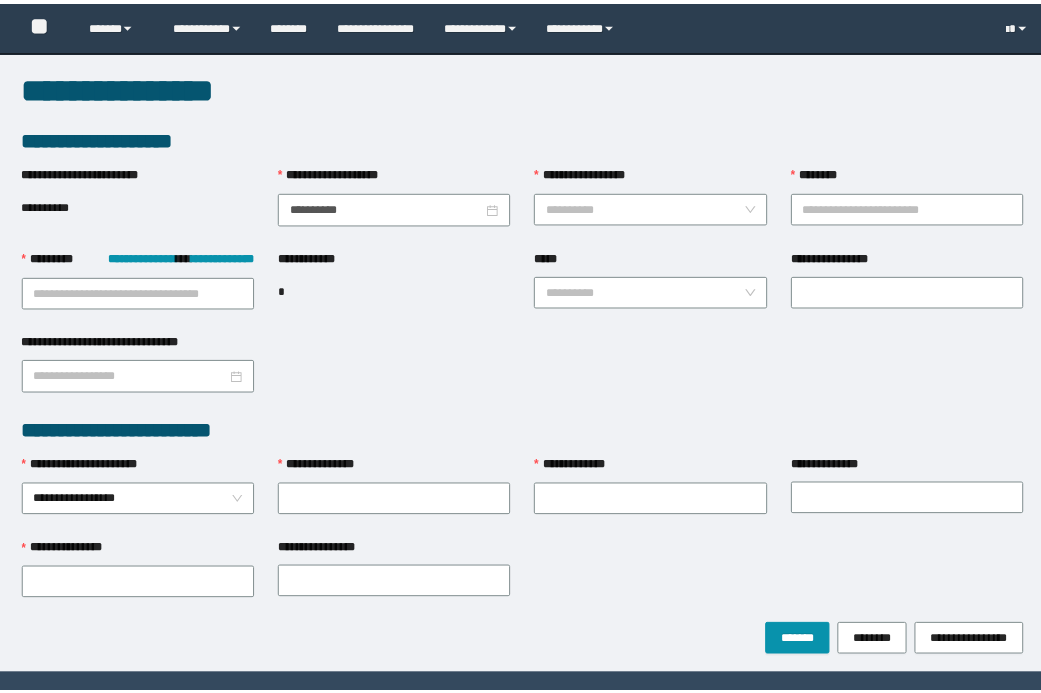 scroll, scrollTop: 0, scrollLeft: 0, axis: both 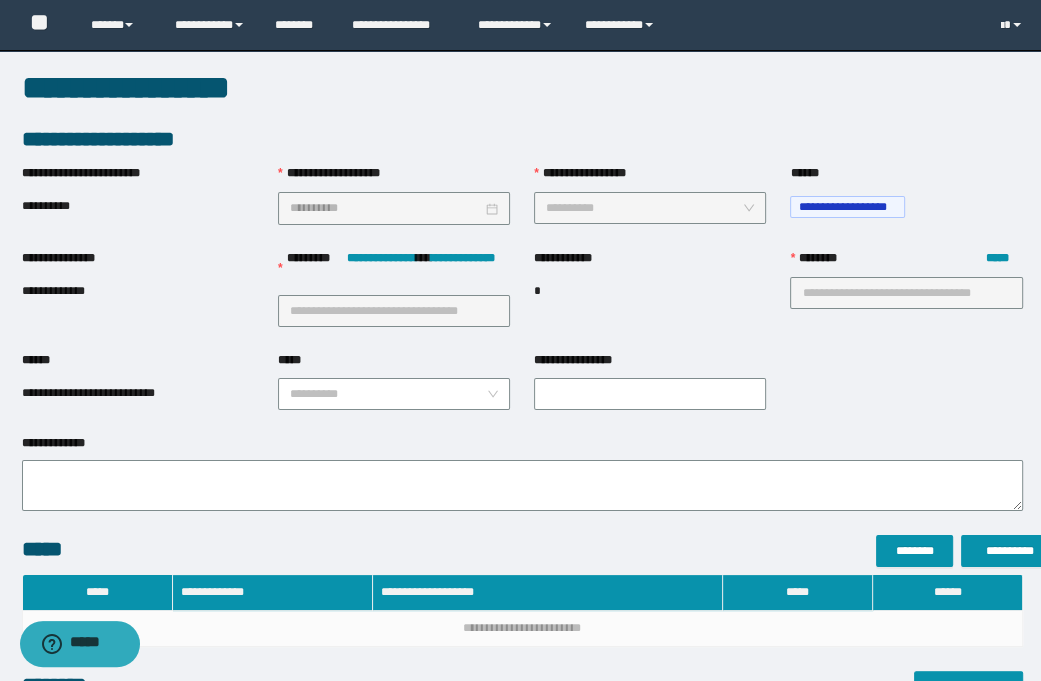 type on "**********" 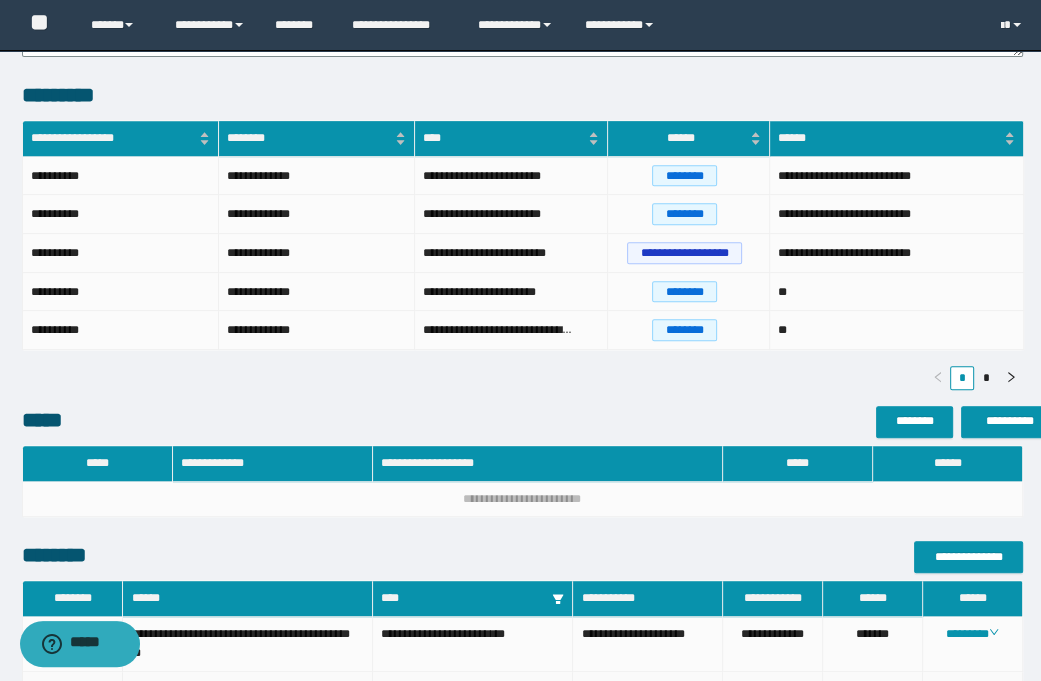 scroll, scrollTop: 845, scrollLeft: 0, axis: vertical 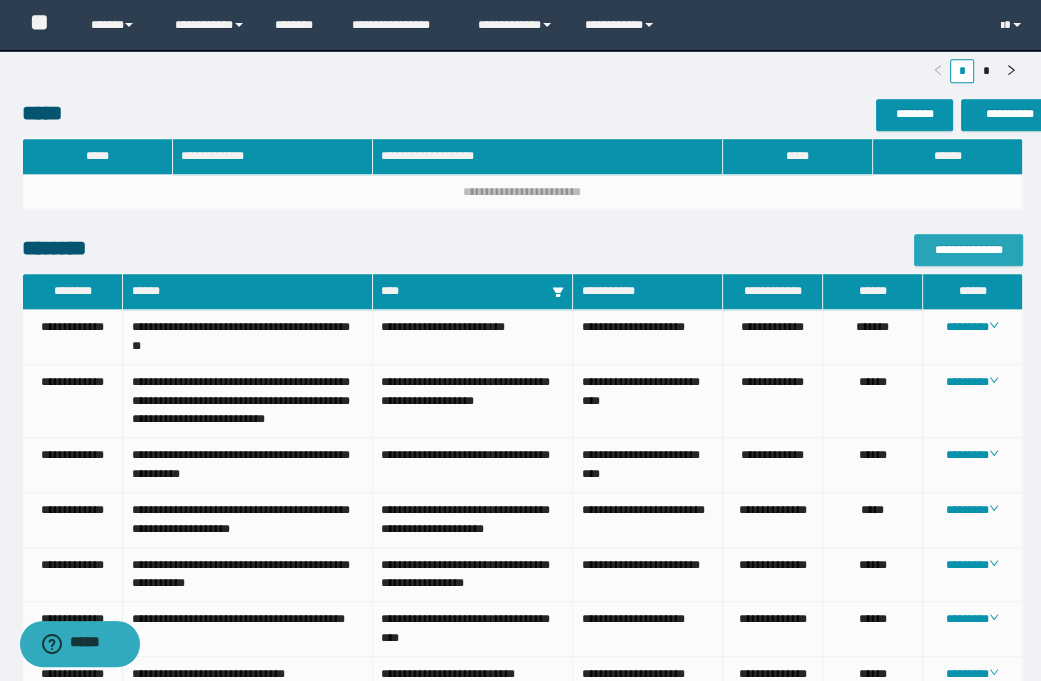 click on "**********" at bounding box center [968, 250] 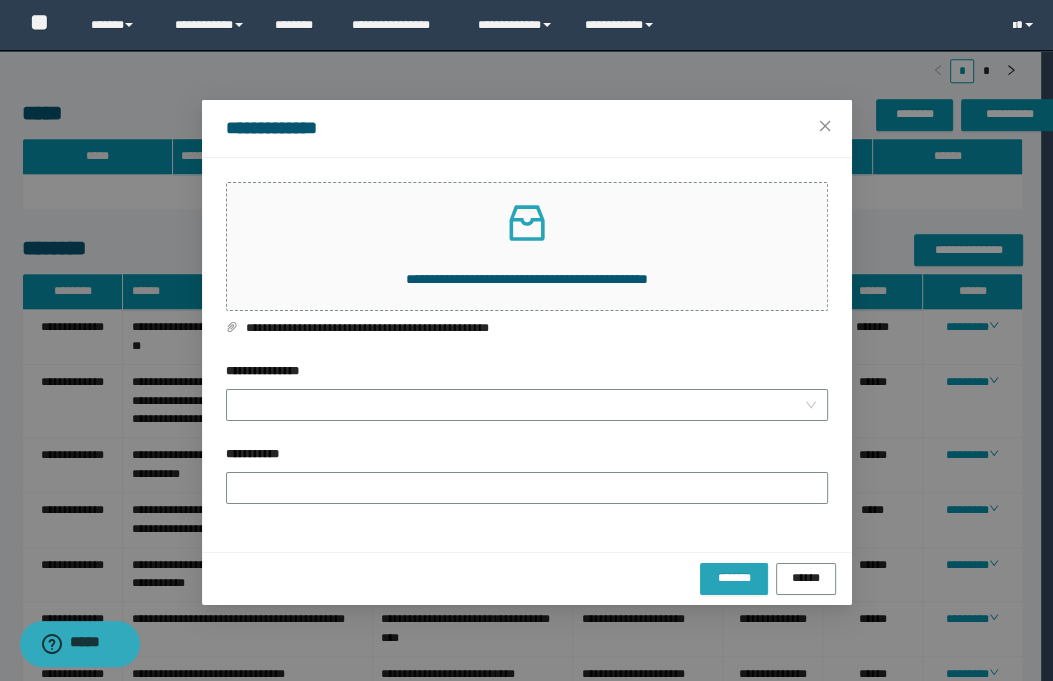 click on "*******" at bounding box center (734, 577) 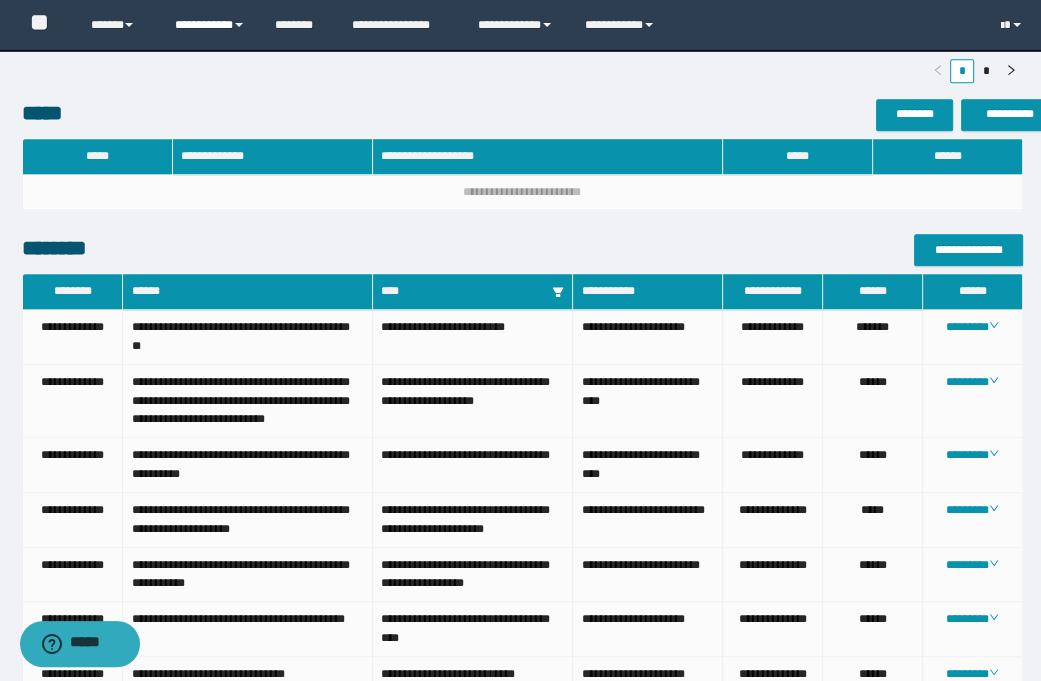 click on "**********" at bounding box center (210, 25) 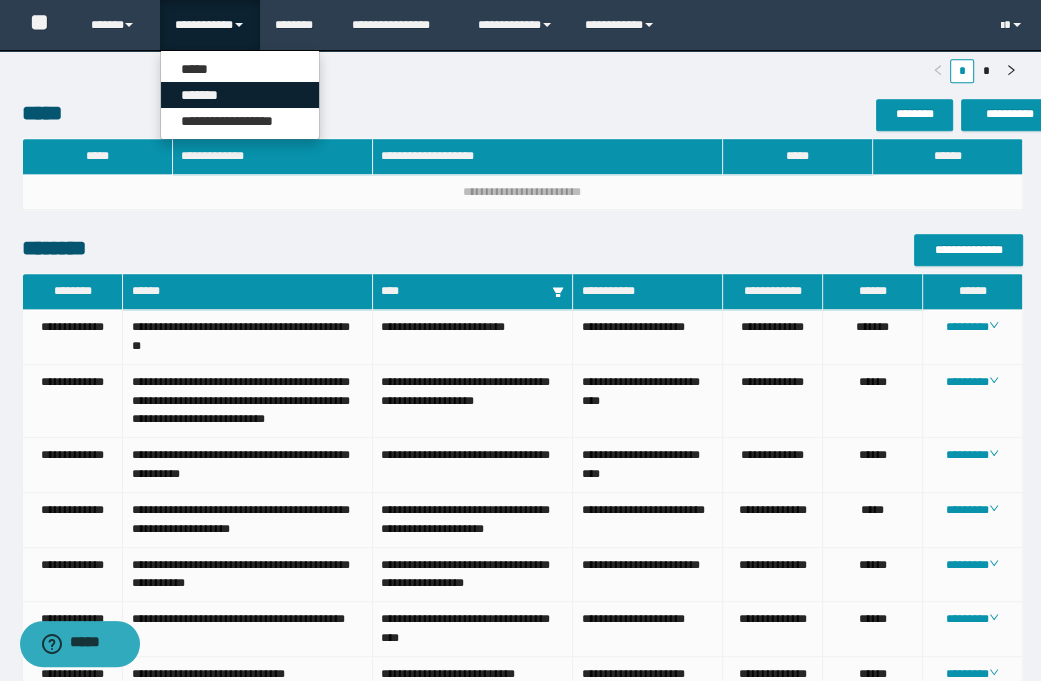 click on "*******" at bounding box center (240, 95) 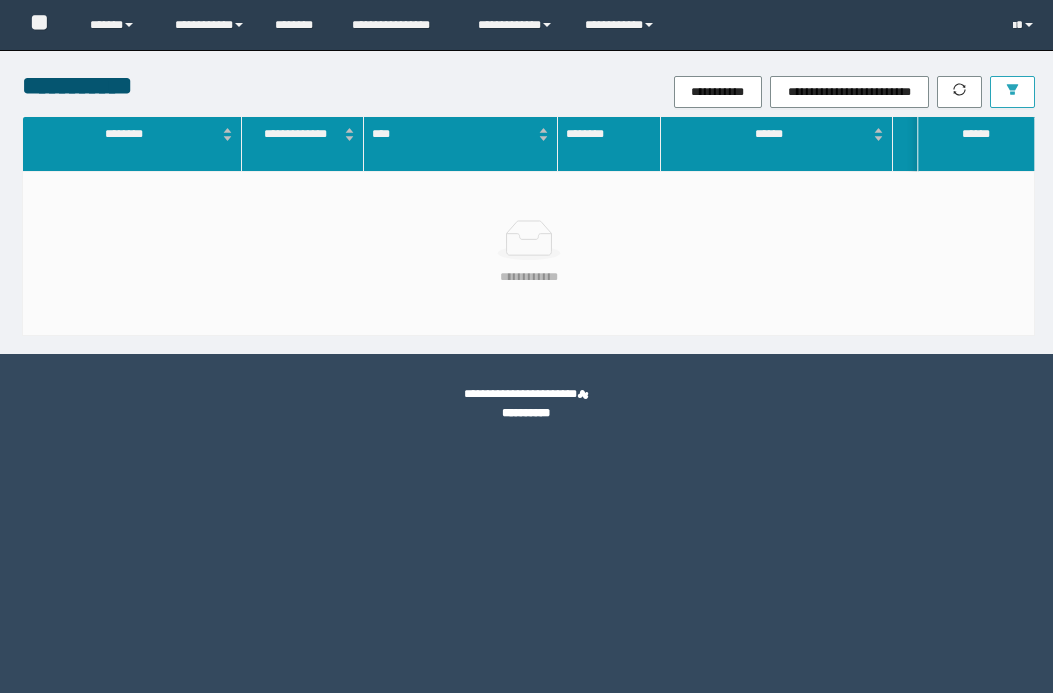 scroll, scrollTop: 0, scrollLeft: 0, axis: both 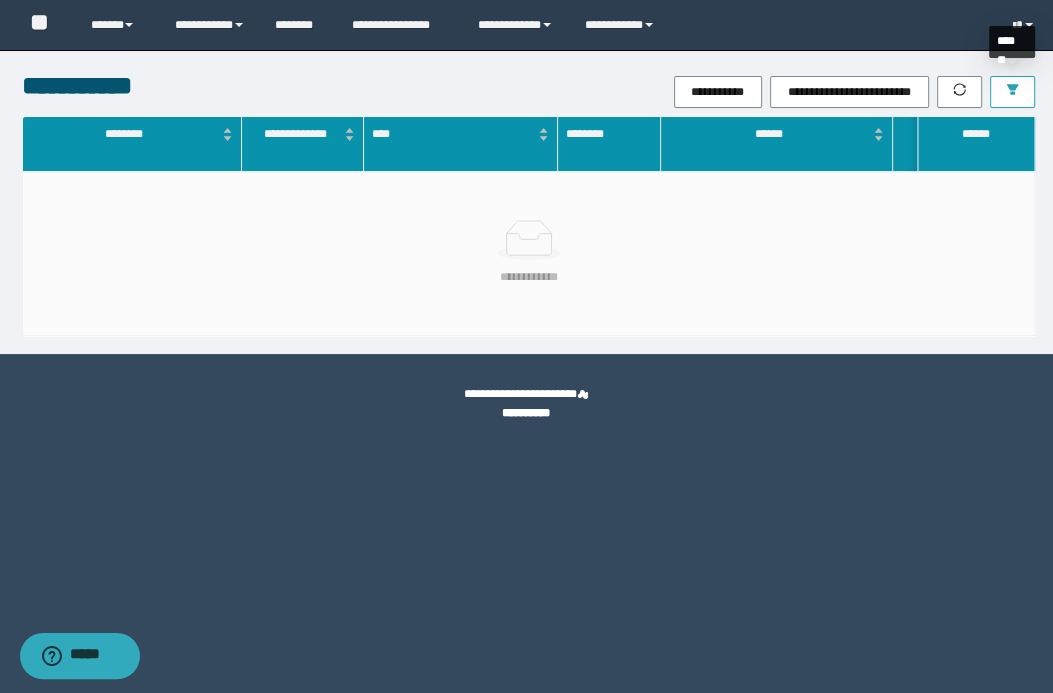 click at bounding box center (1012, 92) 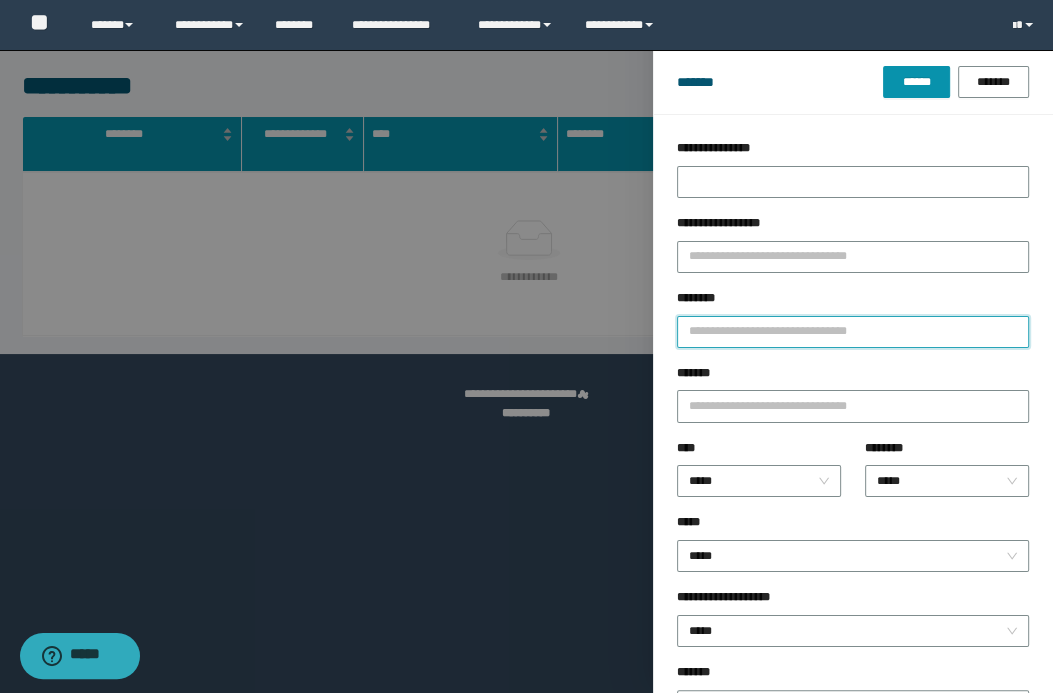 click on "********" at bounding box center (853, 332) 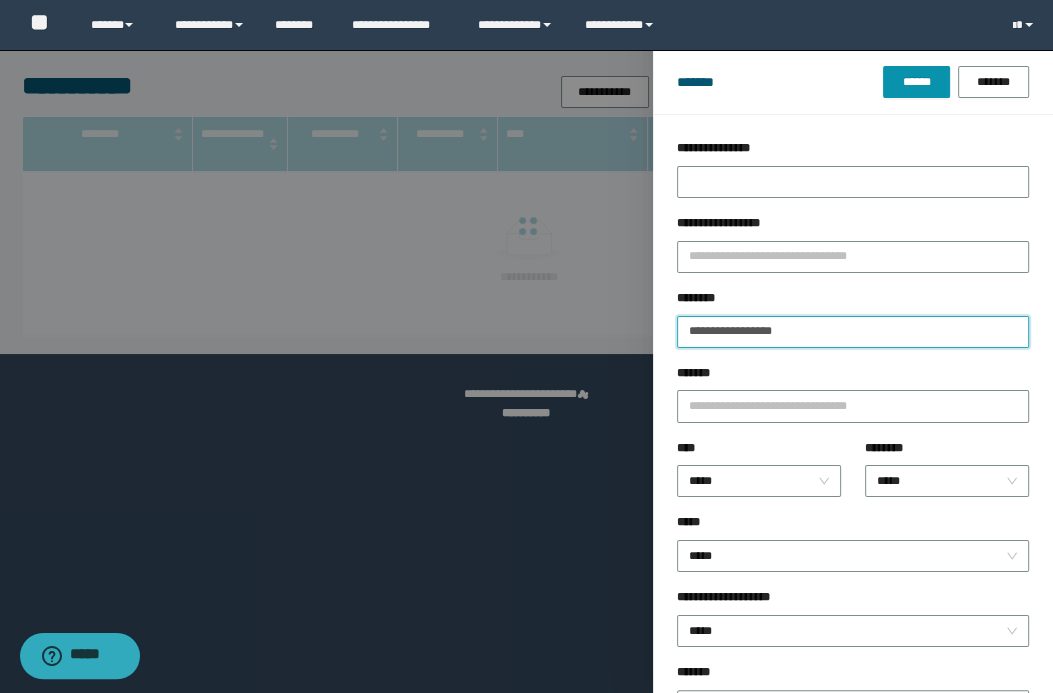 type on "**********" 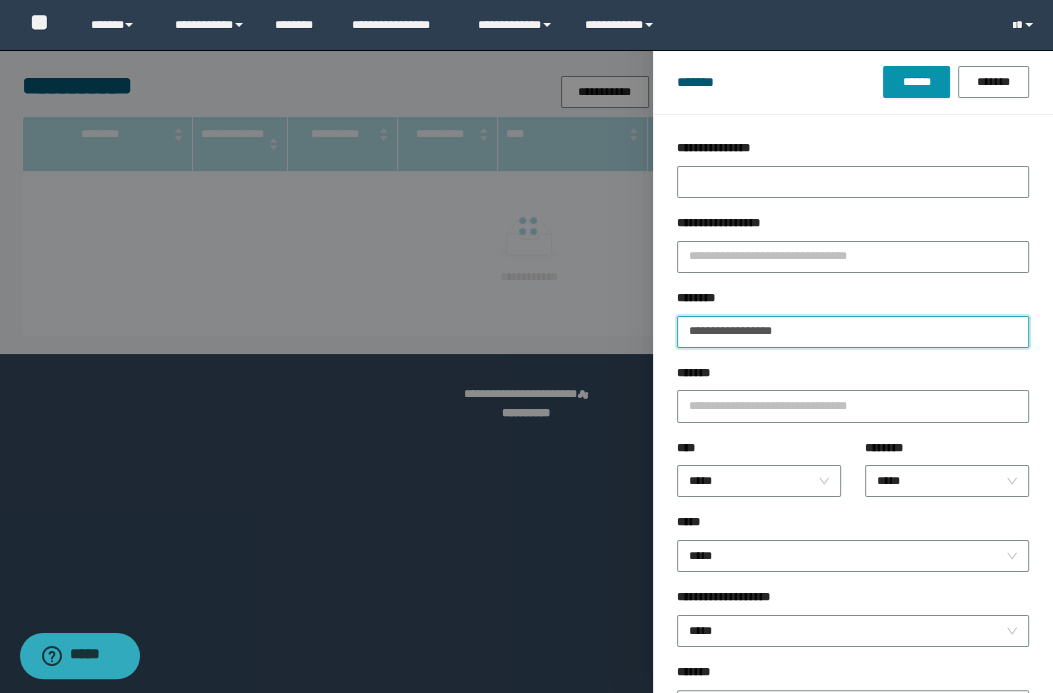 click on "******" at bounding box center [916, 82] 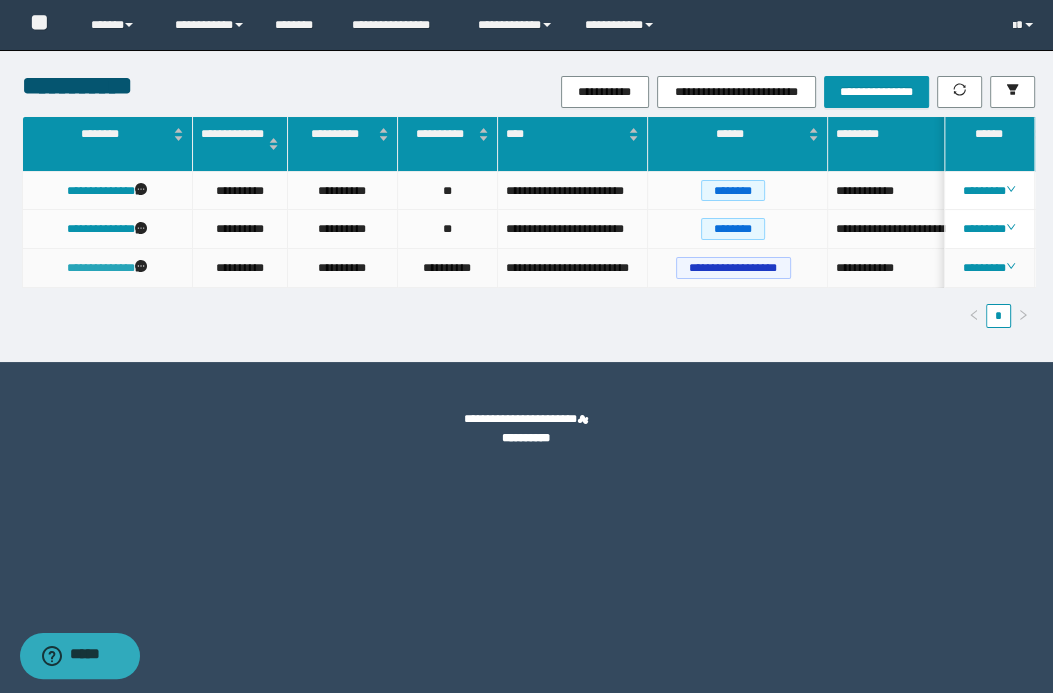 click on "**********" at bounding box center (101, 268) 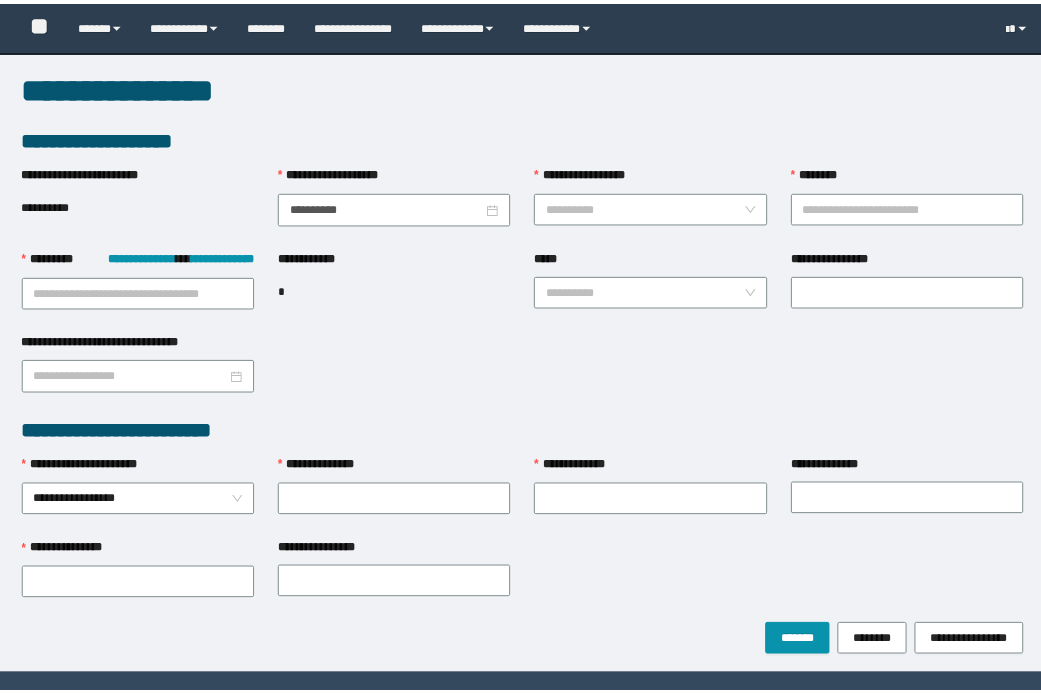 scroll, scrollTop: 0, scrollLeft: 0, axis: both 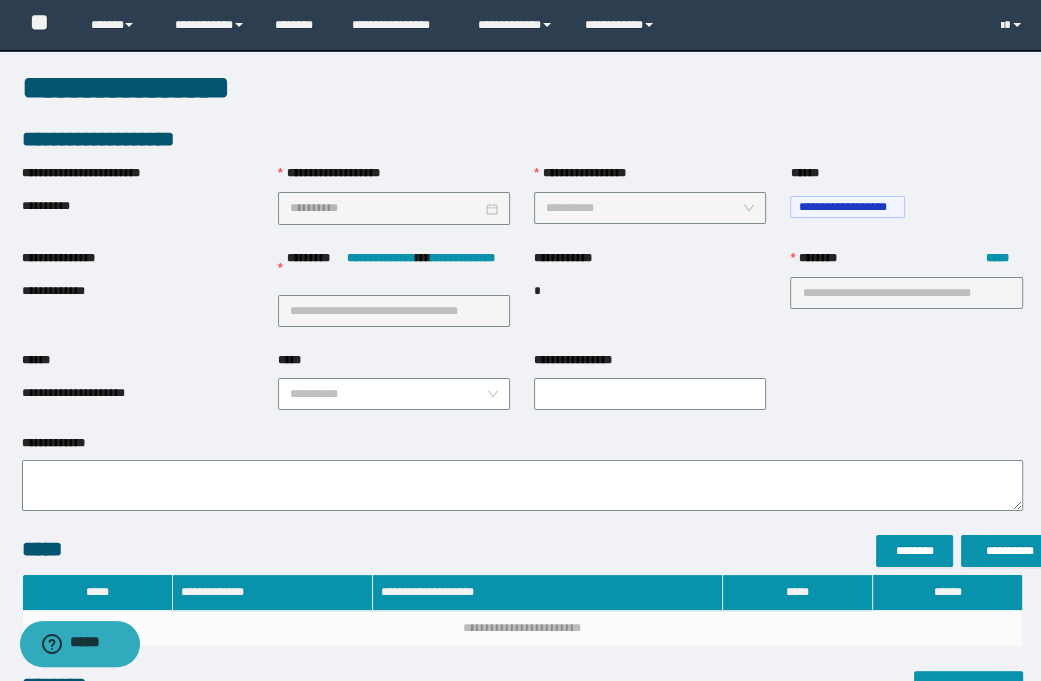 type on "**********" 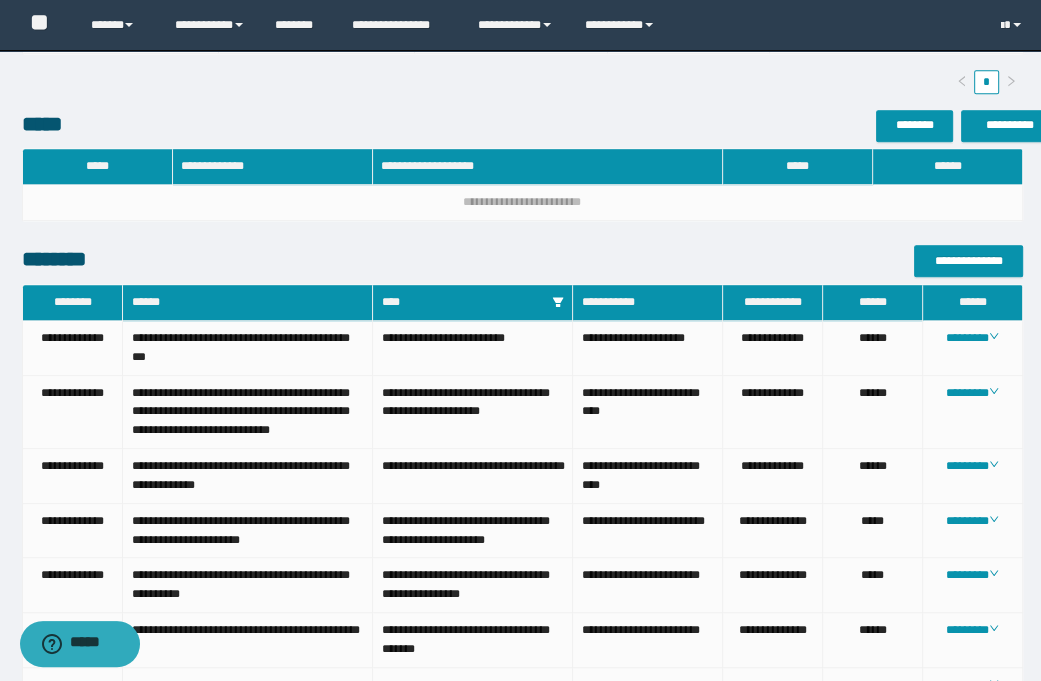 scroll, scrollTop: 800, scrollLeft: 0, axis: vertical 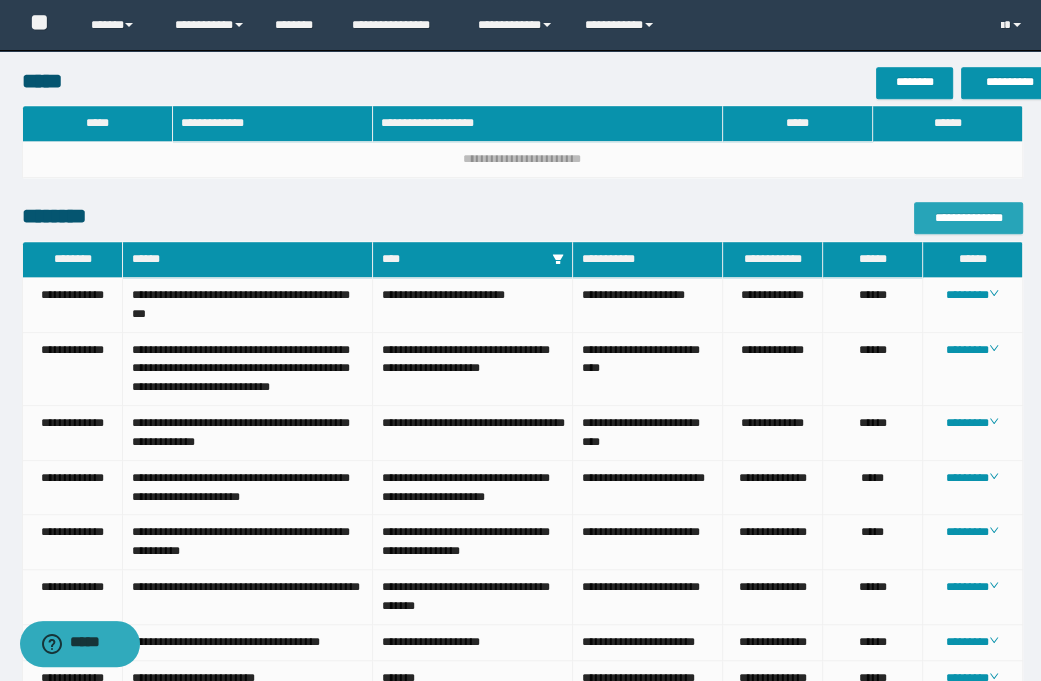 click on "**********" at bounding box center [968, 218] 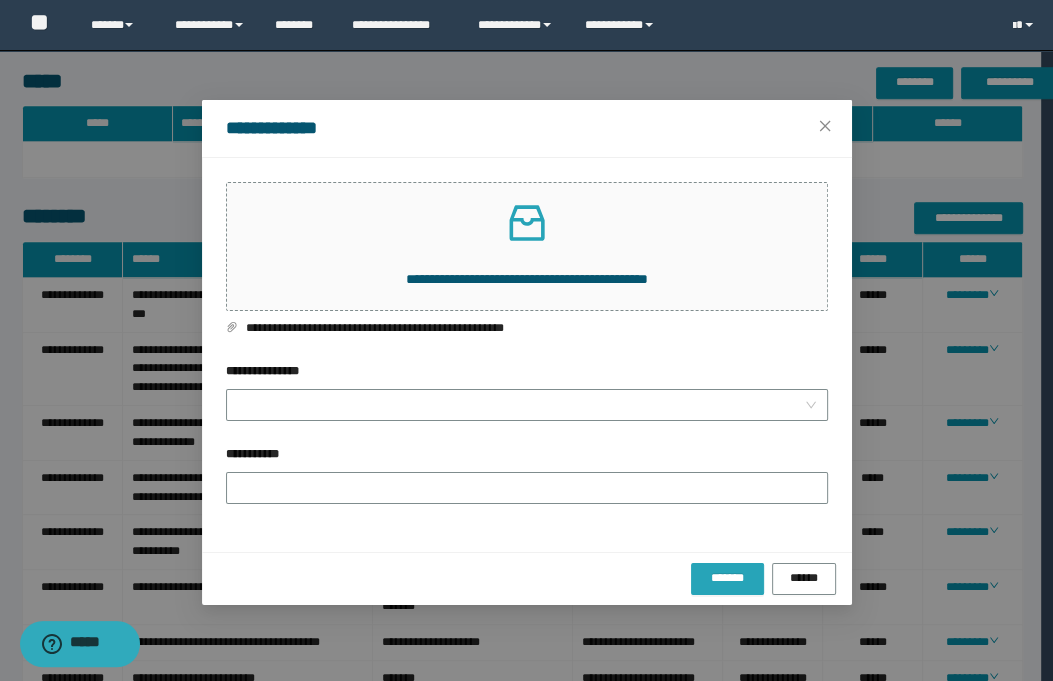 click on "*******" at bounding box center [727, 578] 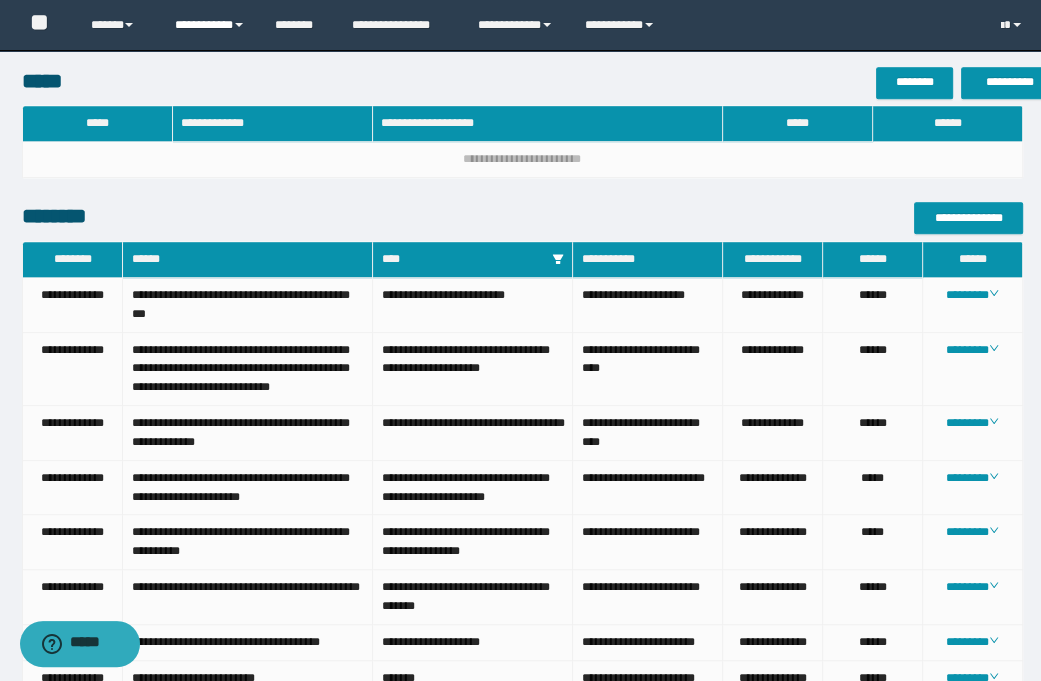 click on "**********" at bounding box center (210, 25) 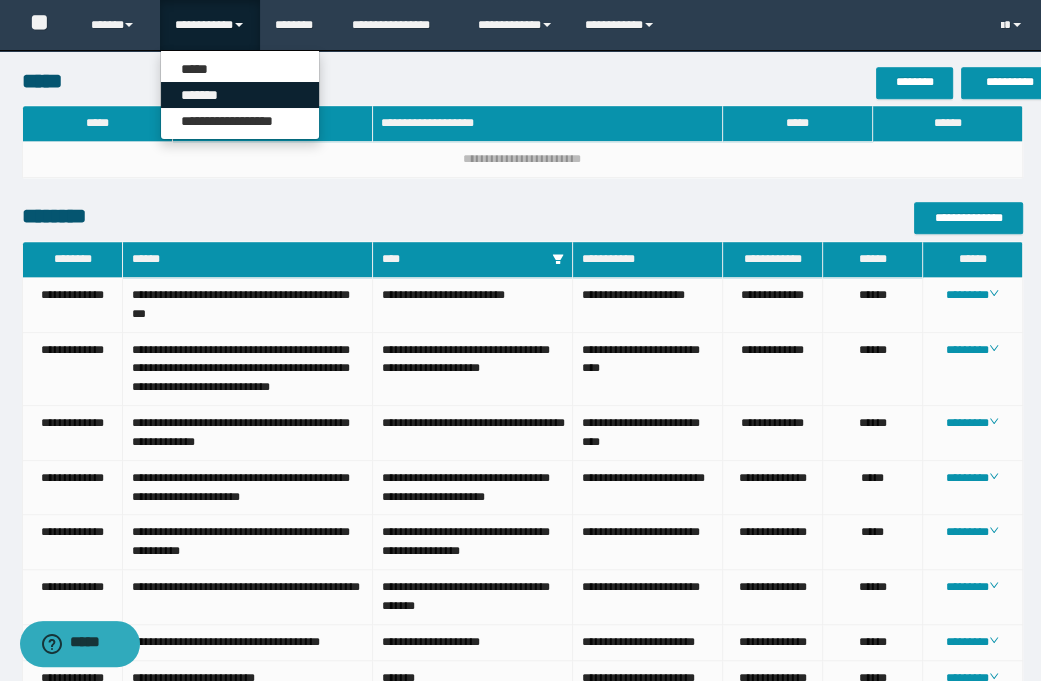 click on "*******" at bounding box center (240, 95) 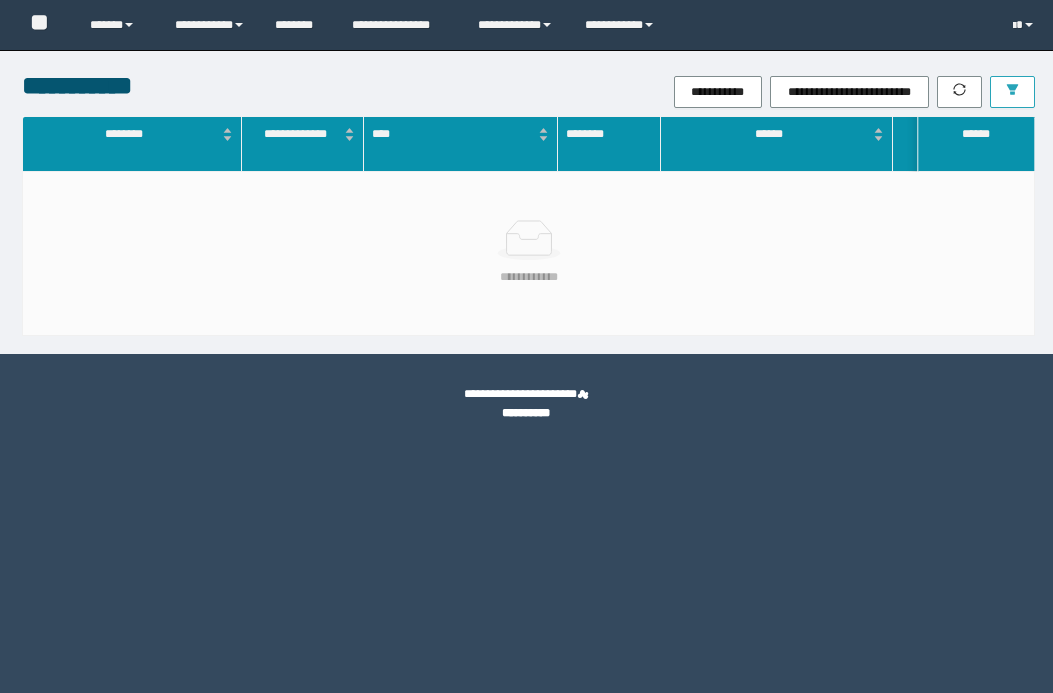 scroll, scrollTop: 0, scrollLeft: 0, axis: both 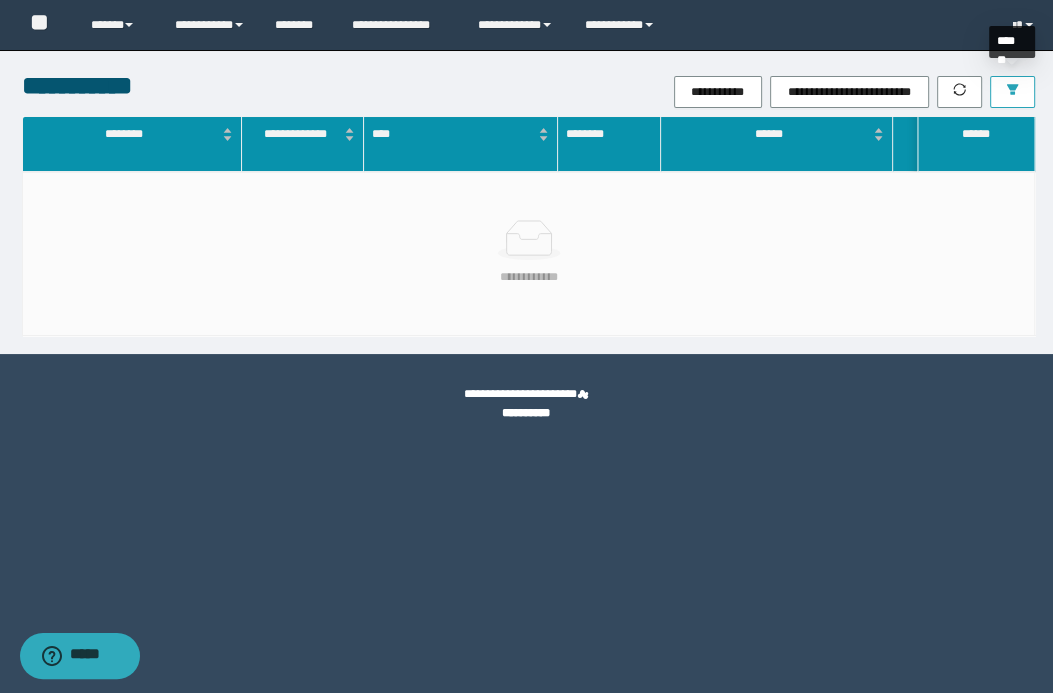 click 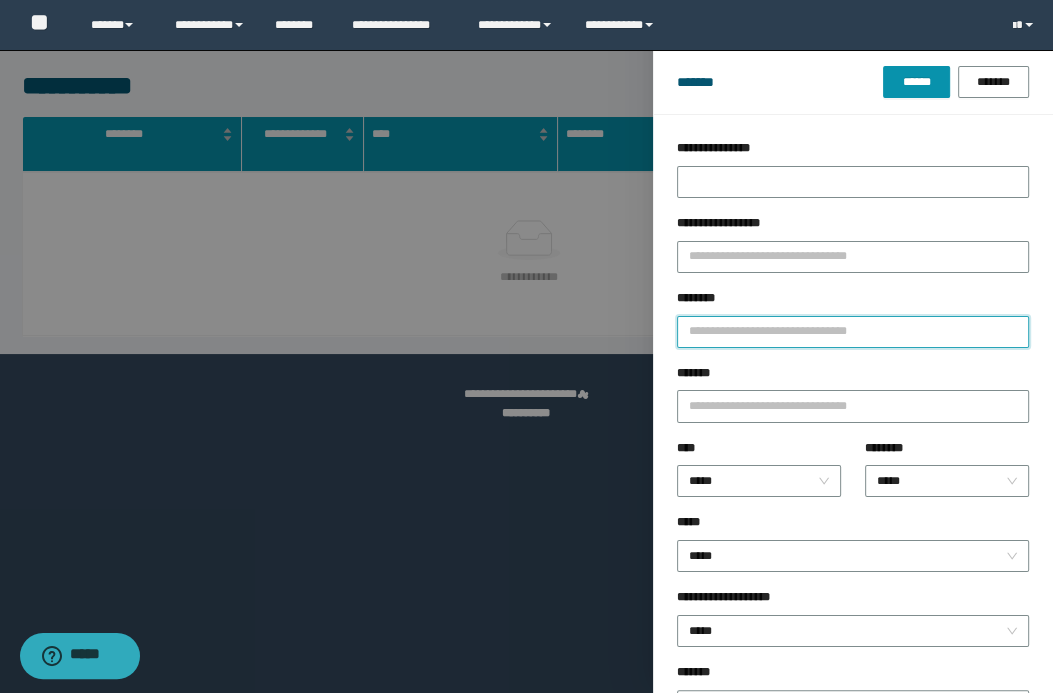 click on "********" at bounding box center [853, 332] 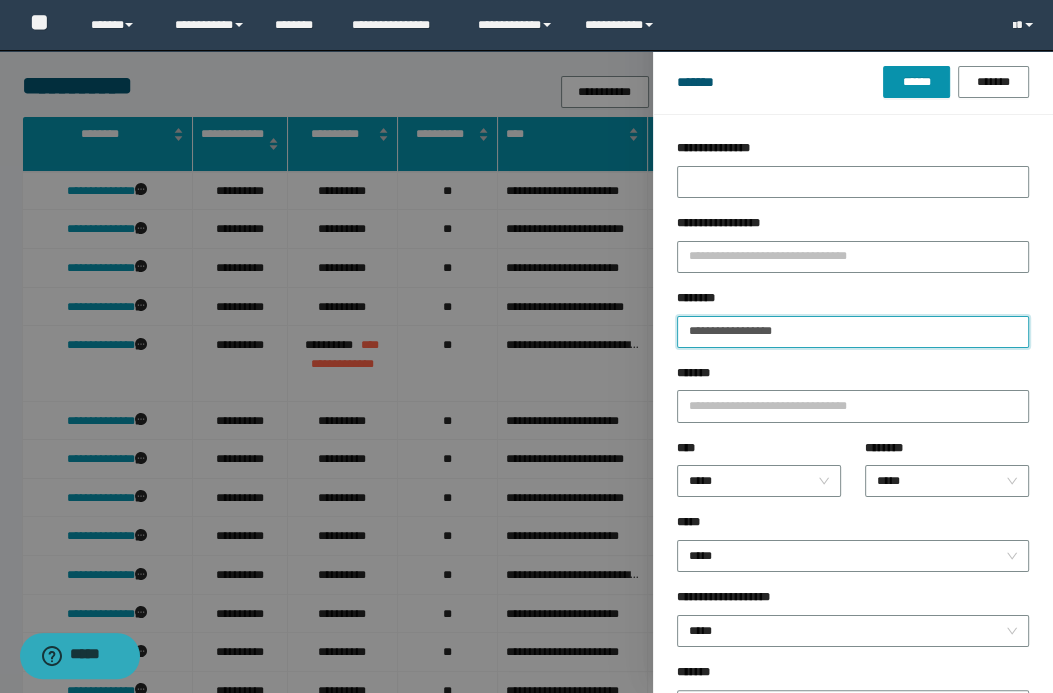 type on "**********" 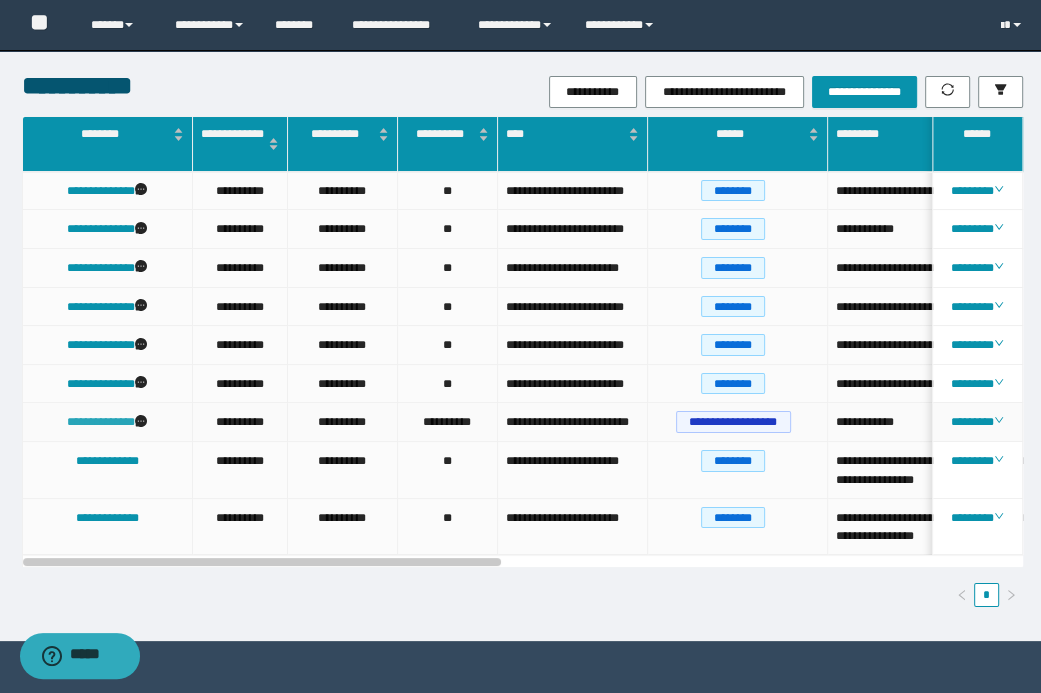 click on "**********" at bounding box center (101, 422) 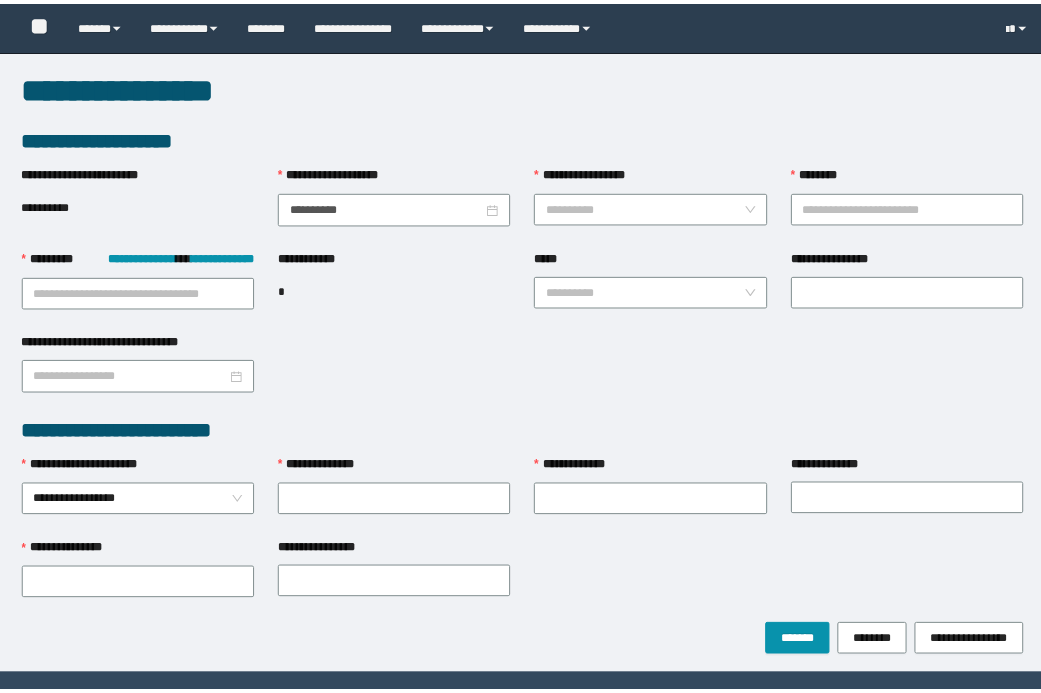 scroll, scrollTop: 0, scrollLeft: 0, axis: both 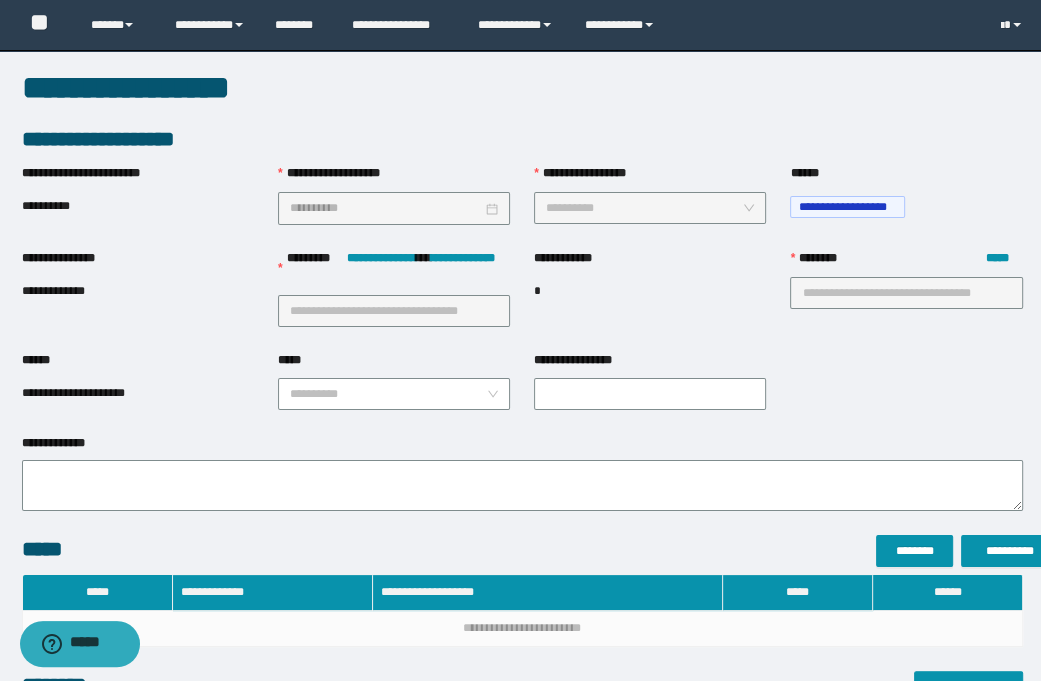 type on "**********" 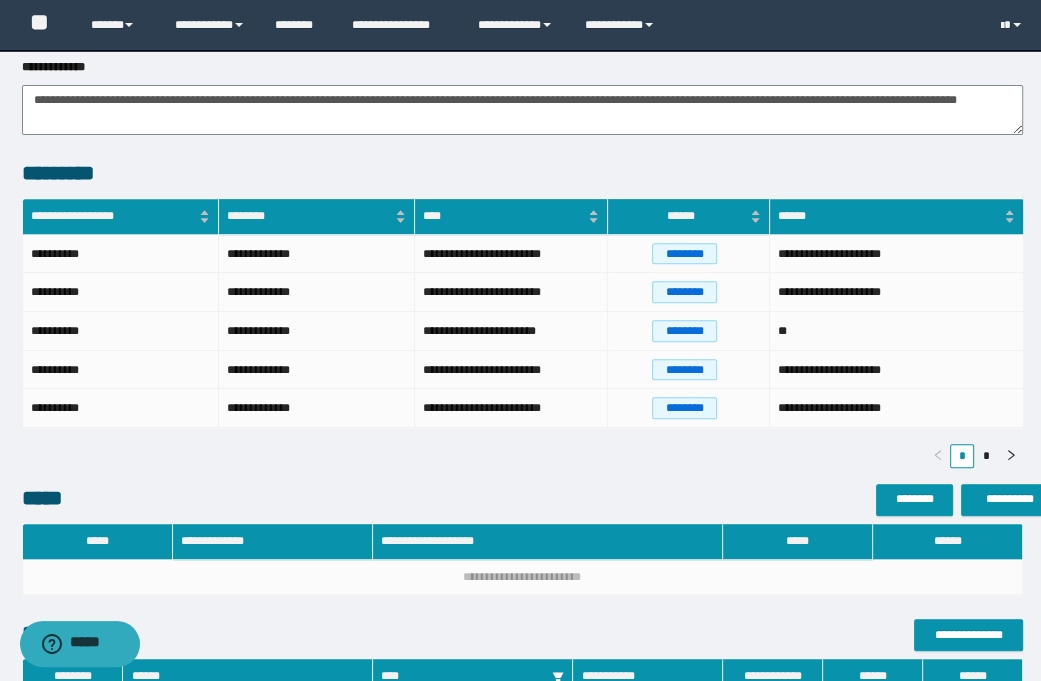scroll, scrollTop: 960, scrollLeft: 0, axis: vertical 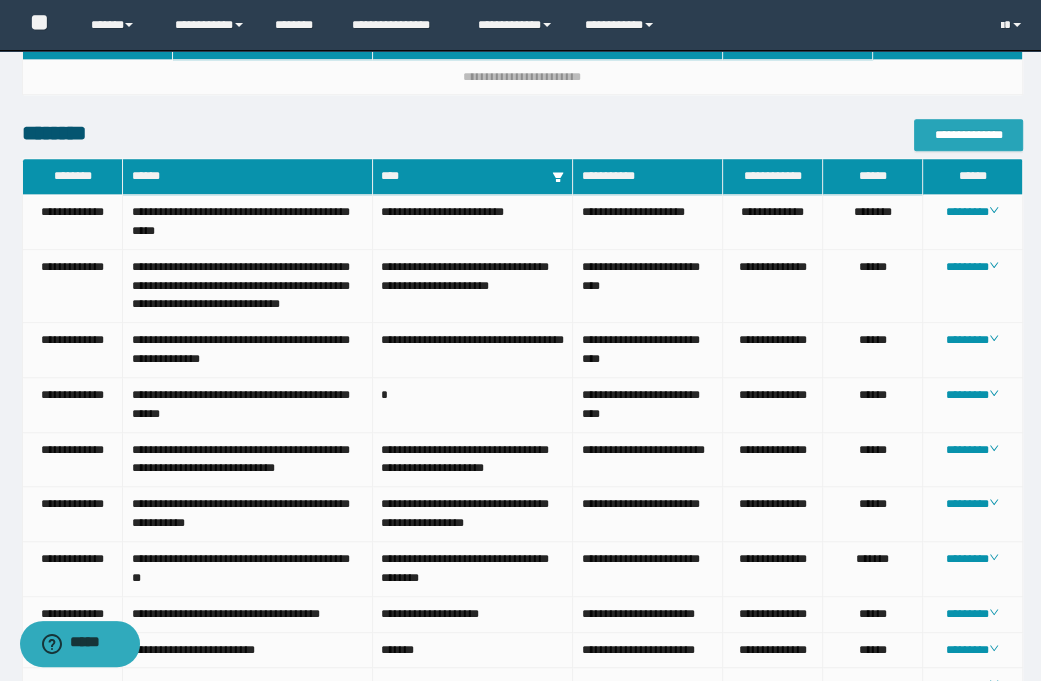 click on "**********" at bounding box center [968, 135] 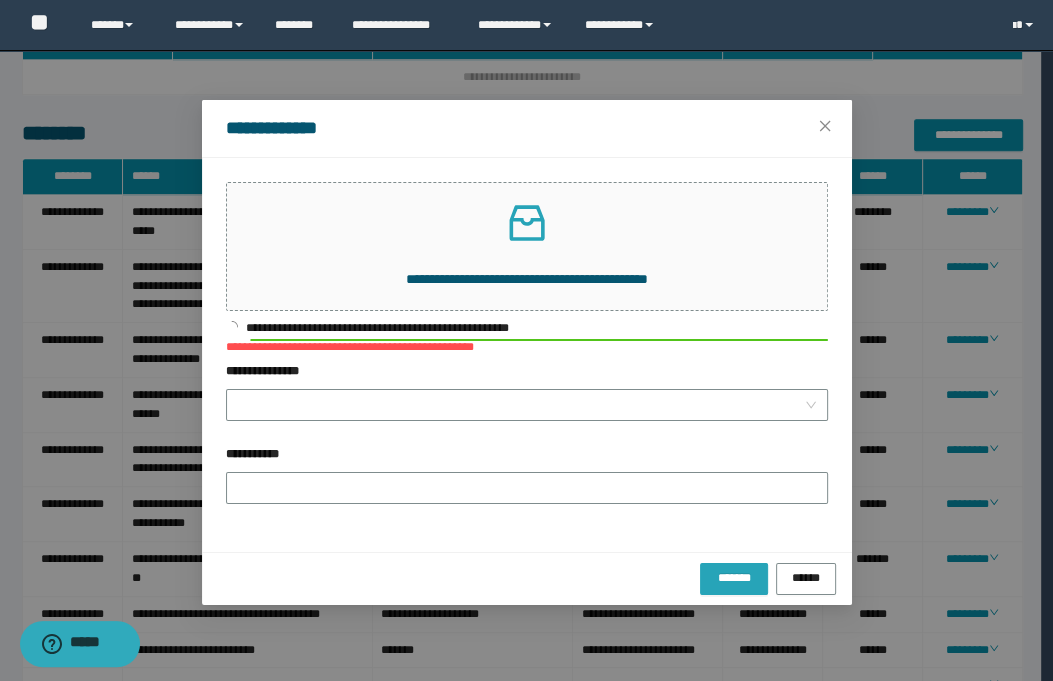 click on "*******" at bounding box center (734, 577) 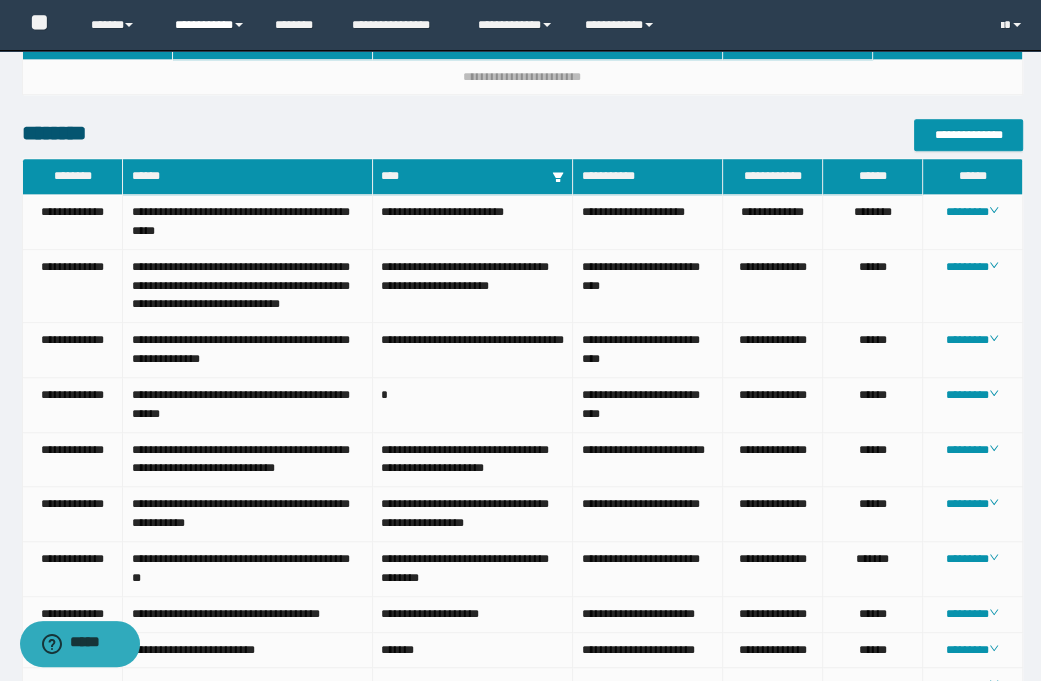 click on "**********" at bounding box center [210, 25] 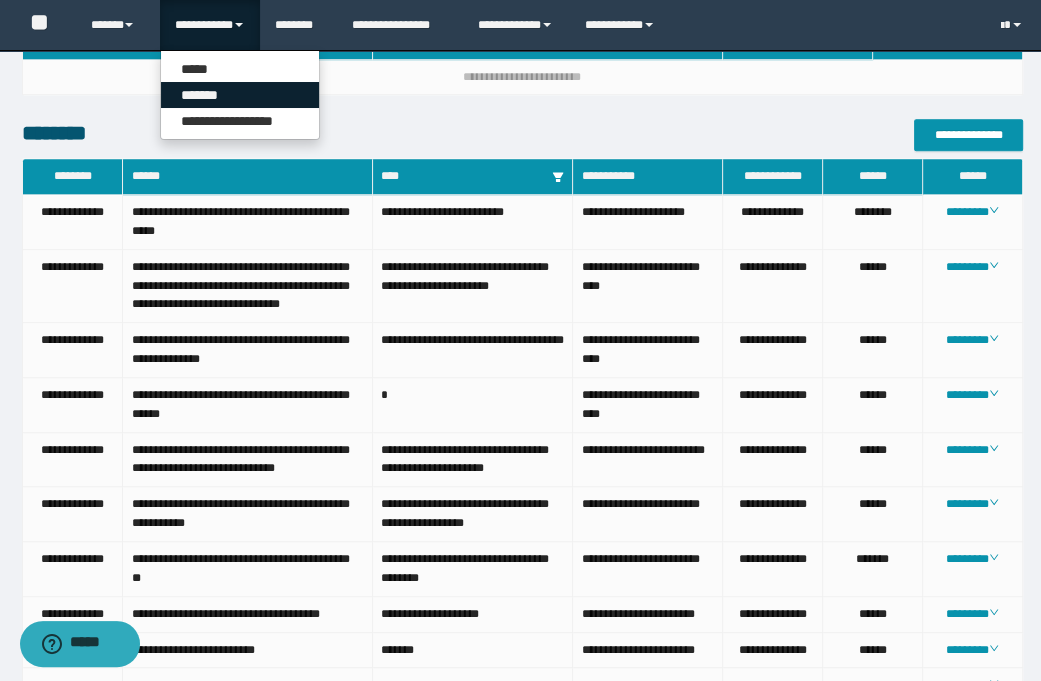 click on "*******" at bounding box center [240, 95] 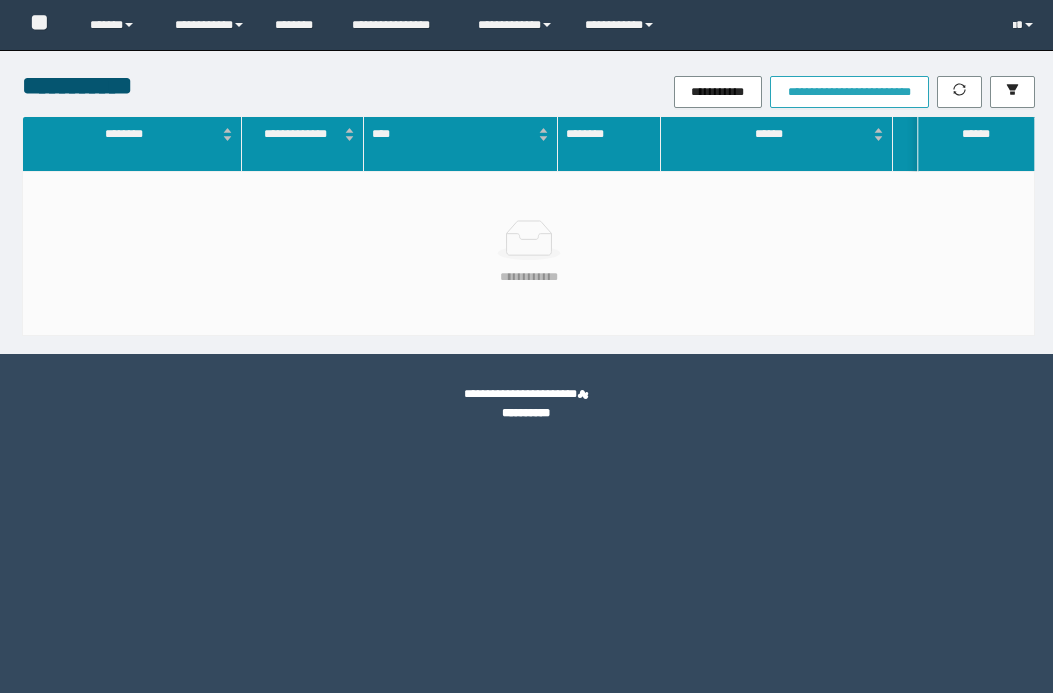 scroll, scrollTop: 0, scrollLeft: 0, axis: both 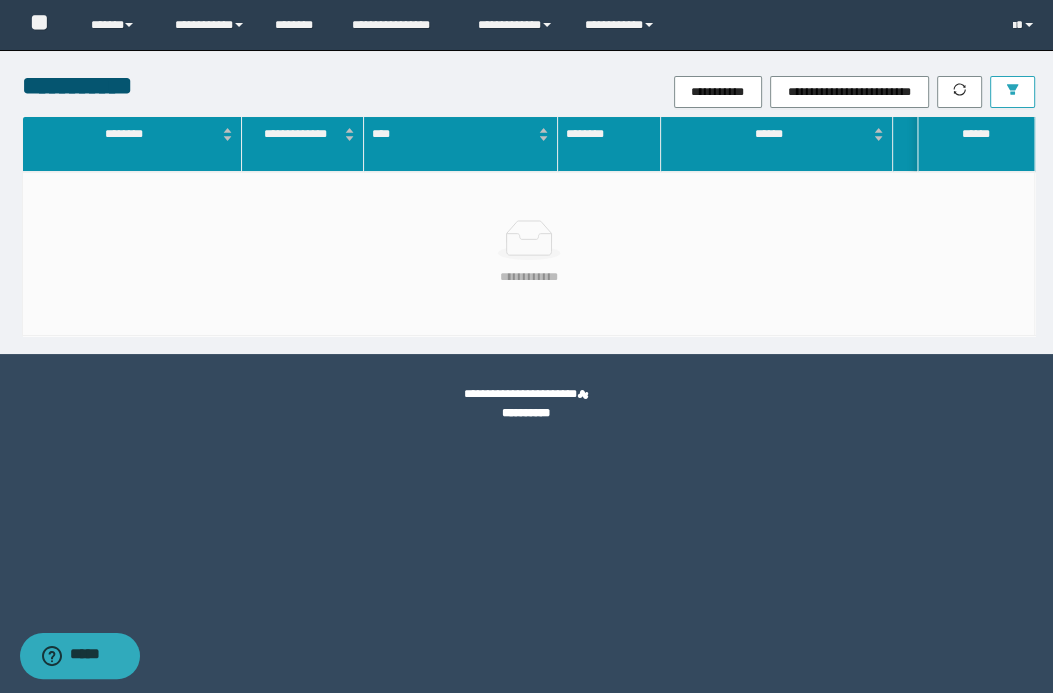 click 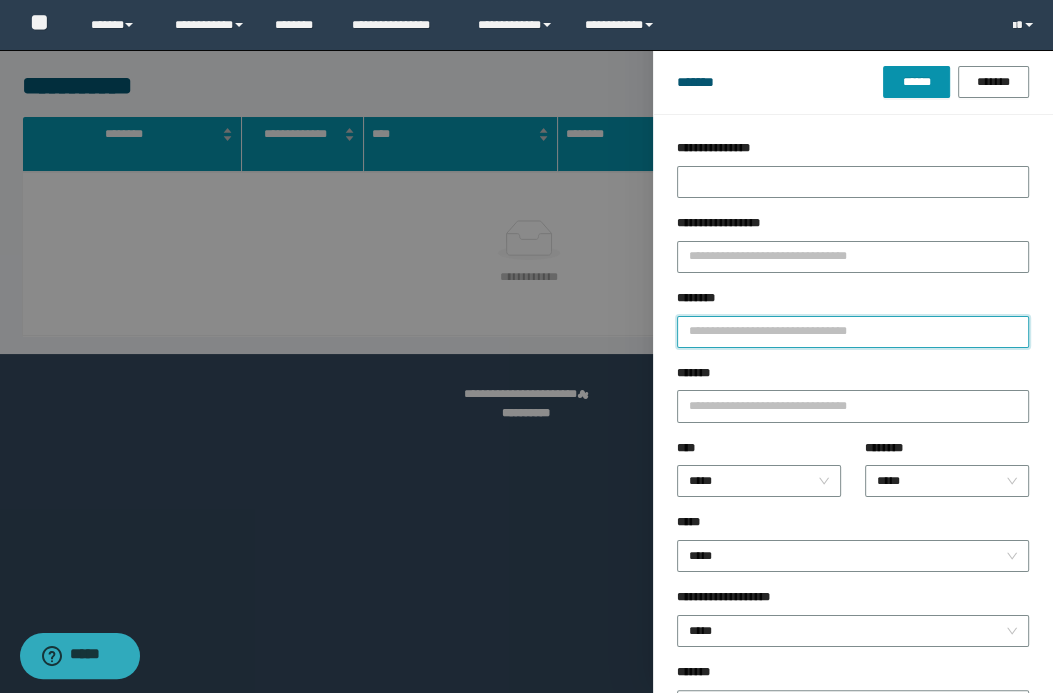 click on "********" at bounding box center (853, 332) 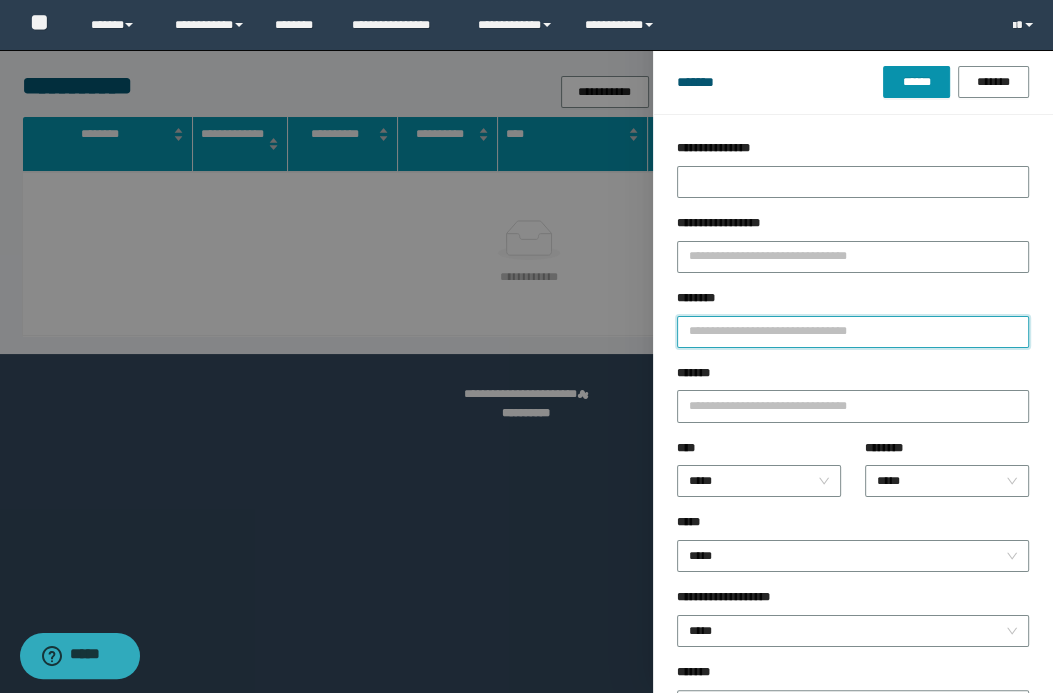 type on "*" 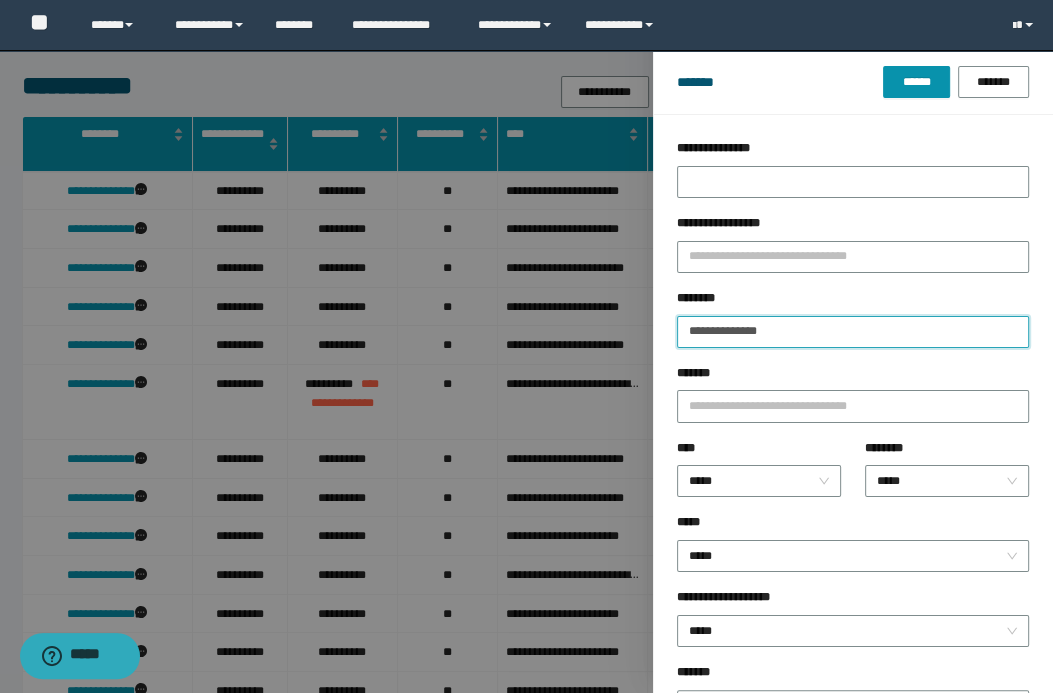 type on "**********" 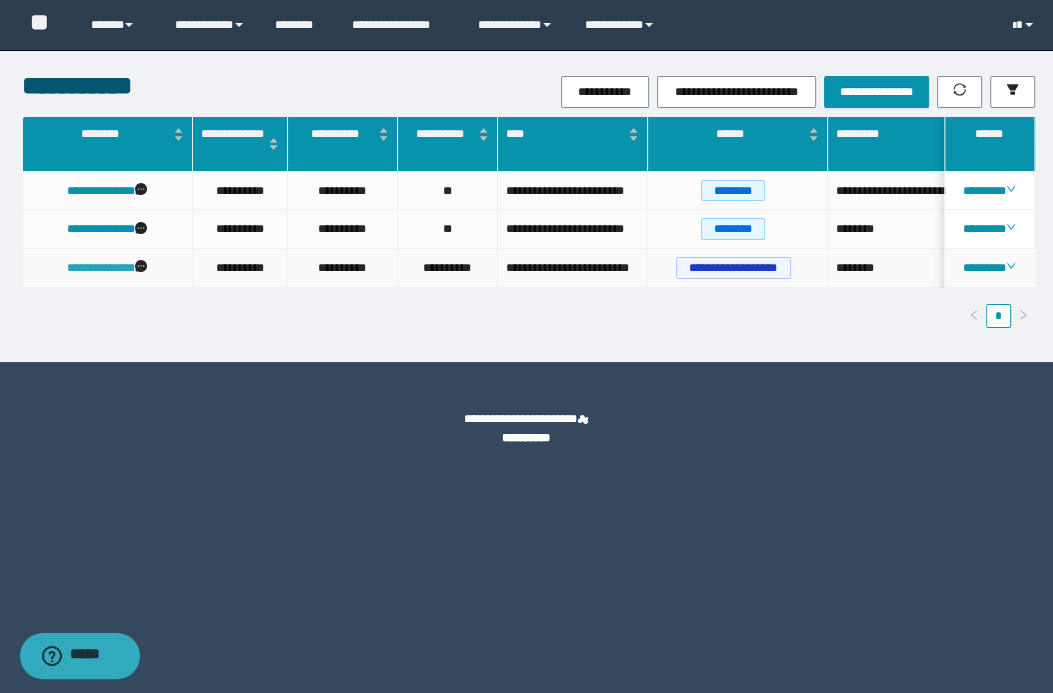 click on "**********" at bounding box center [101, 268] 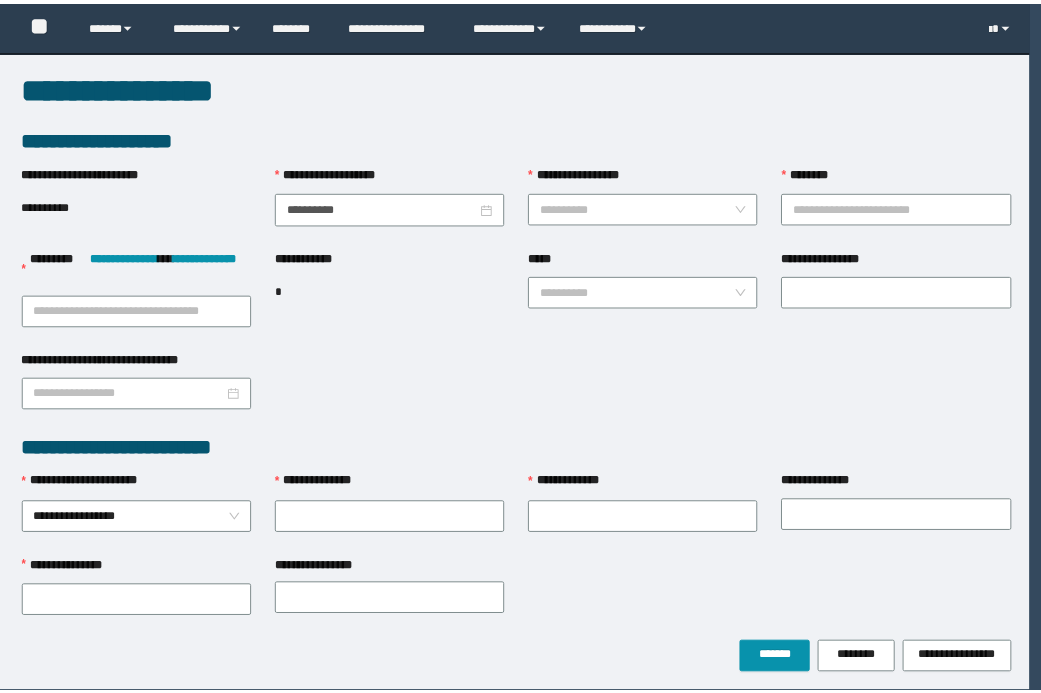 scroll, scrollTop: 0, scrollLeft: 0, axis: both 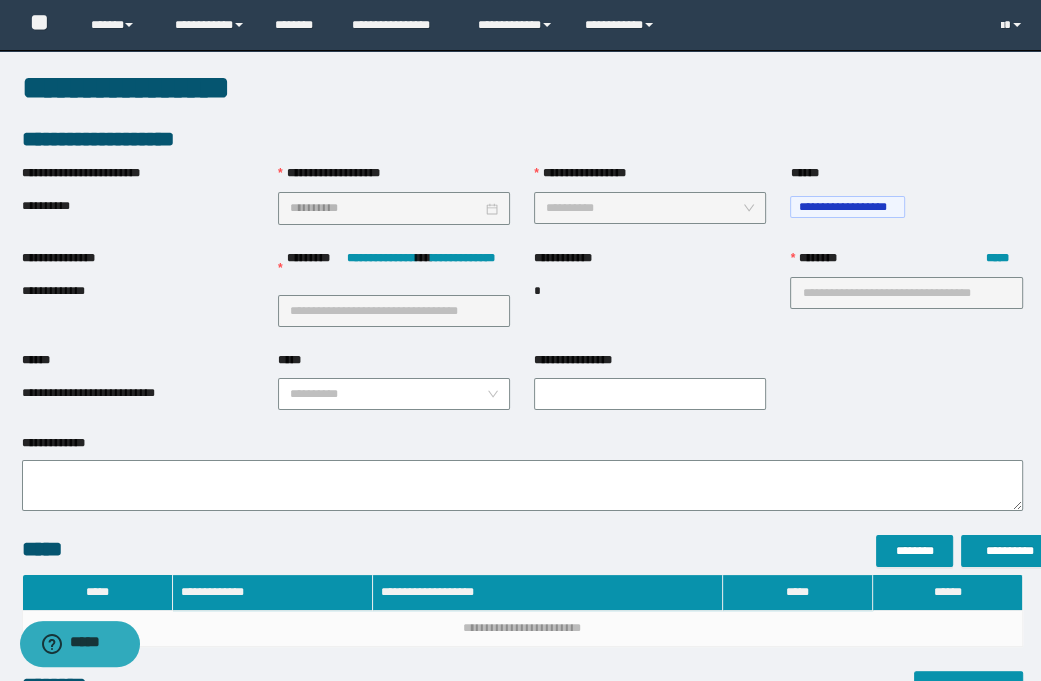 type on "**********" 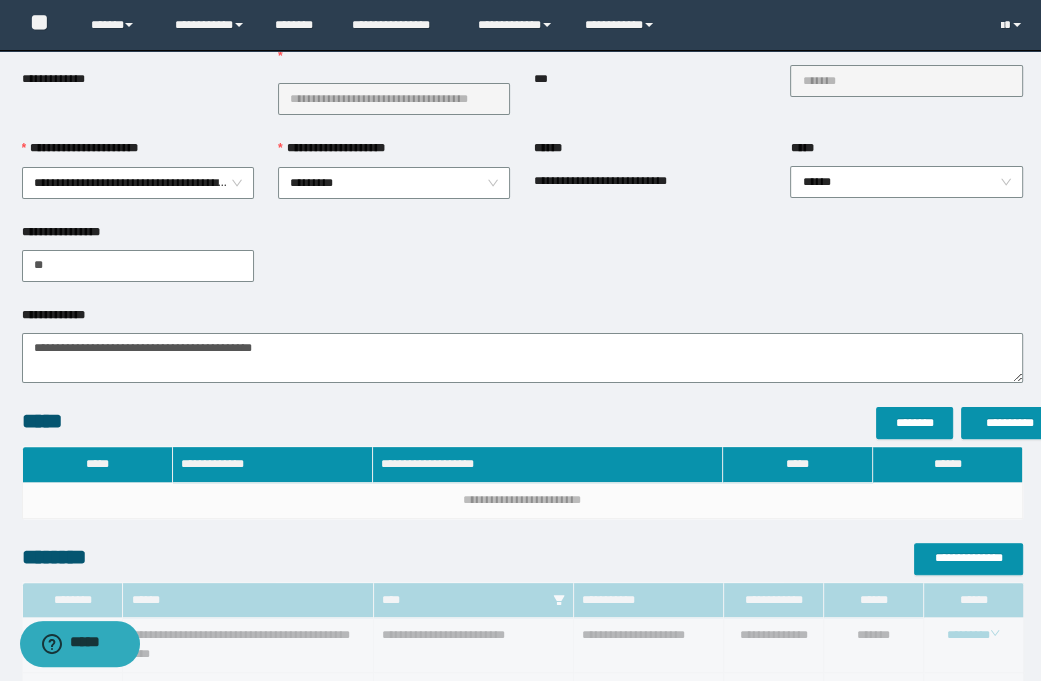 scroll, scrollTop: 560, scrollLeft: 0, axis: vertical 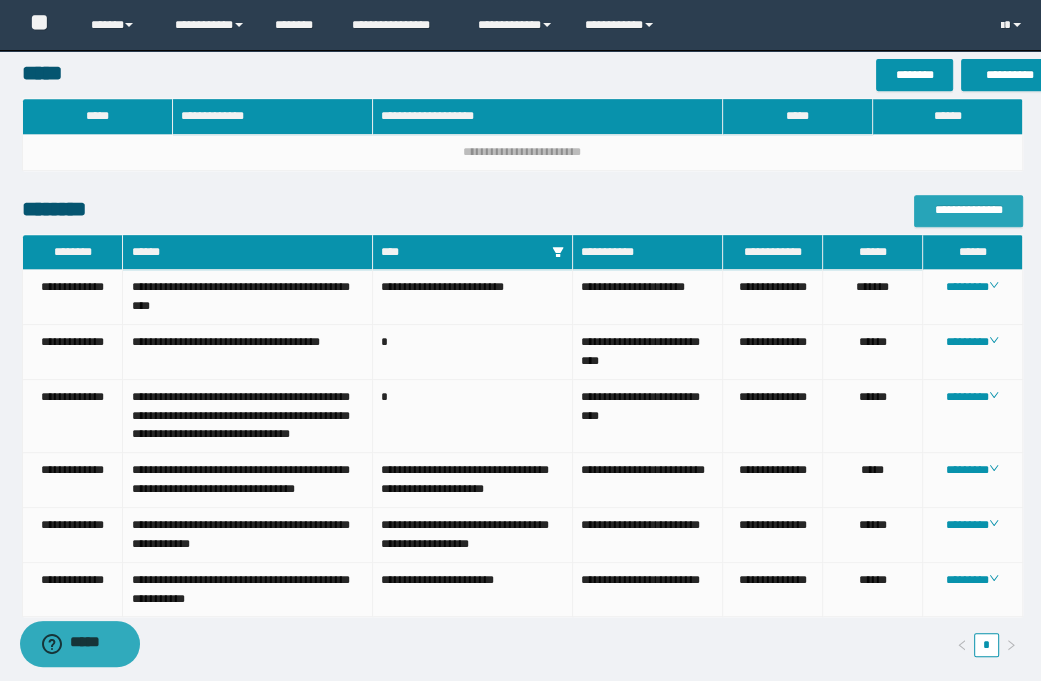 click on "**********" at bounding box center (968, 211) 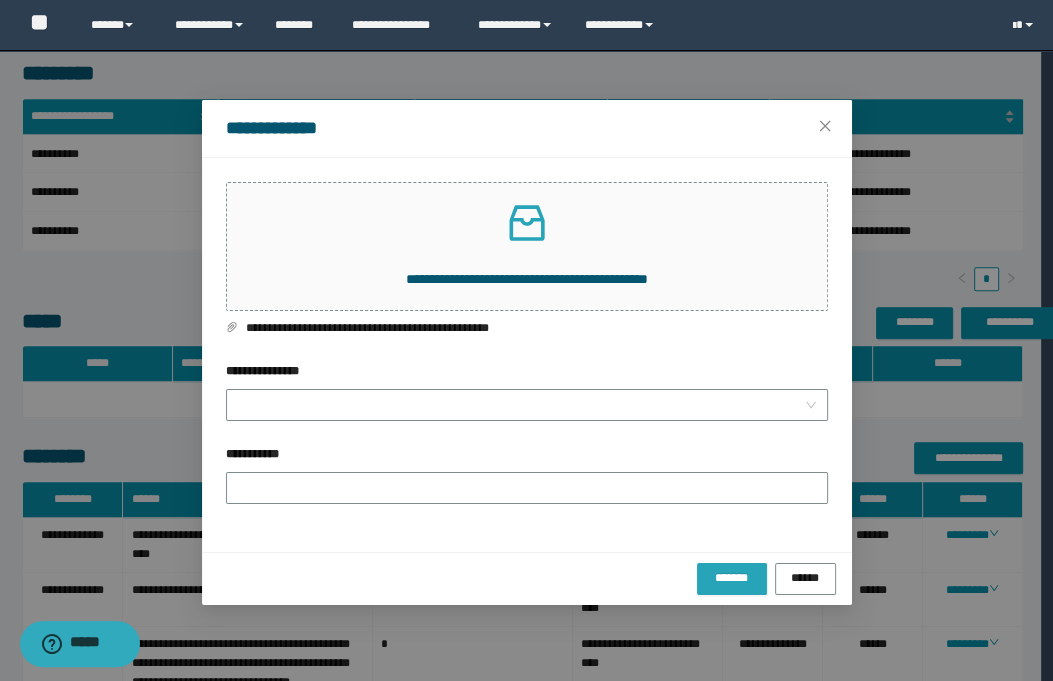 click on "*******" at bounding box center (732, 577) 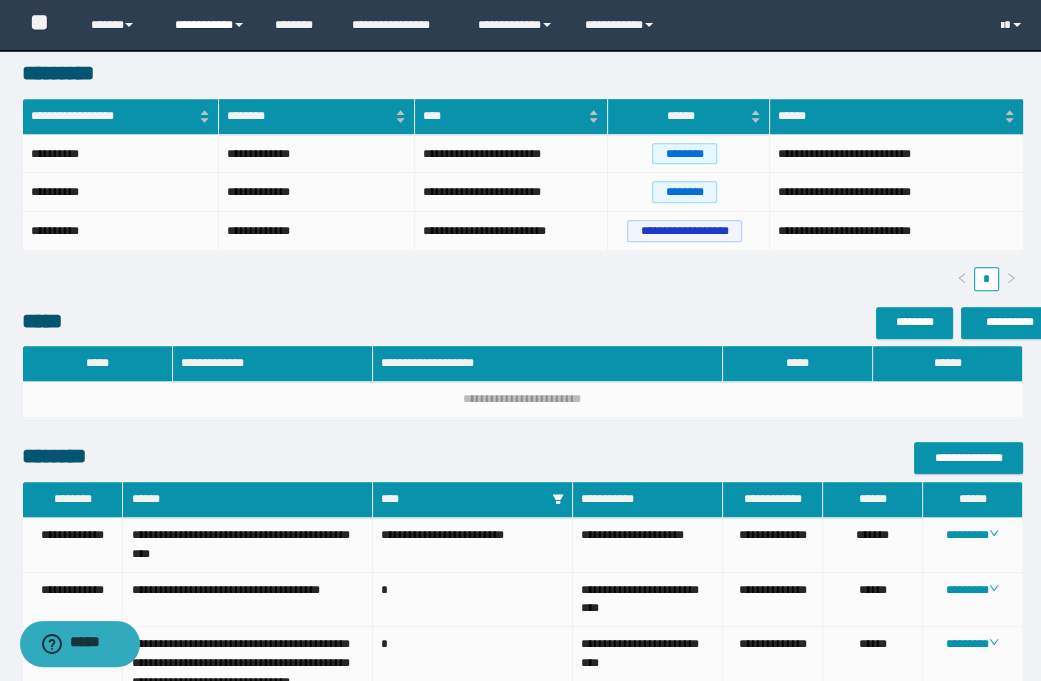 click on "**********" at bounding box center (210, 25) 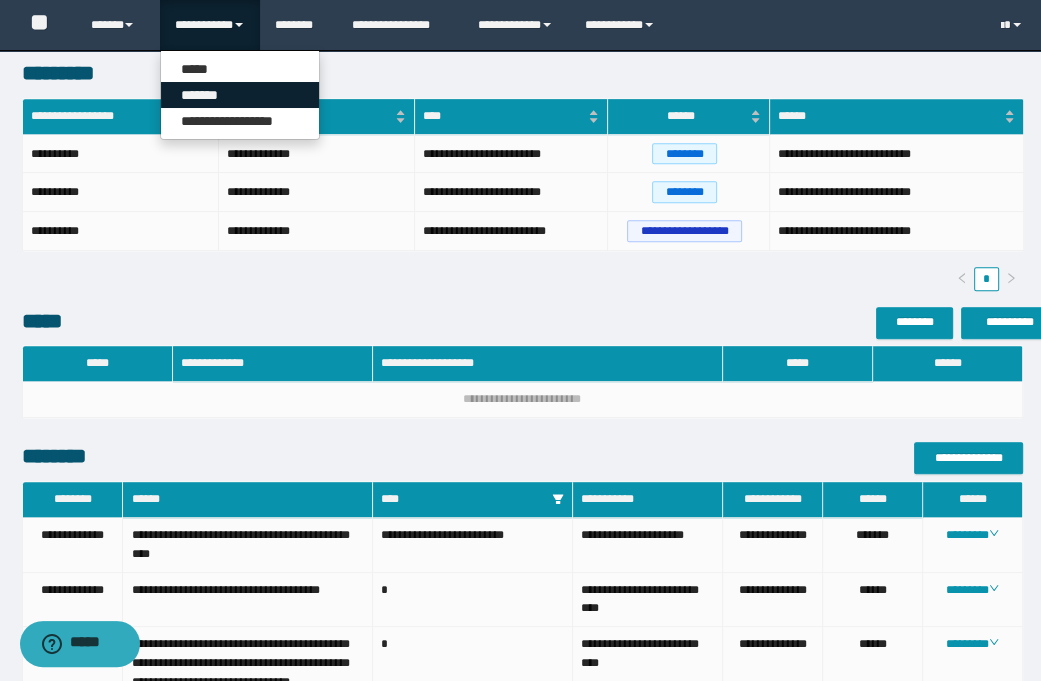 click on "*******" at bounding box center (240, 95) 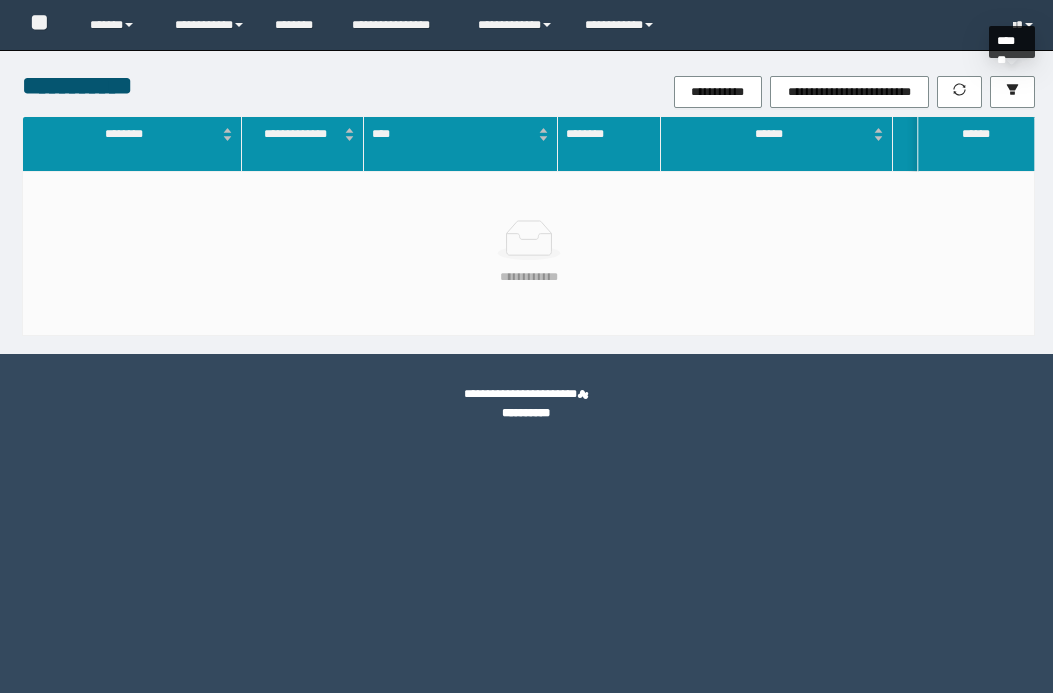scroll, scrollTop: 0, scrollLeft: 0, axis: both 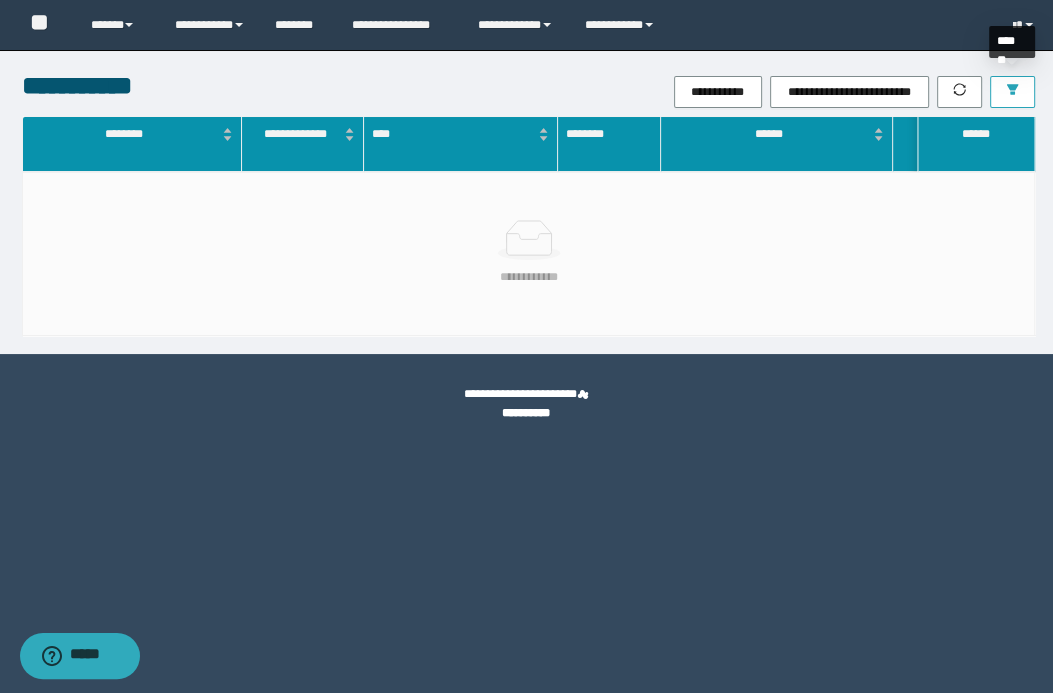 click at bounding box center [1012, 92] 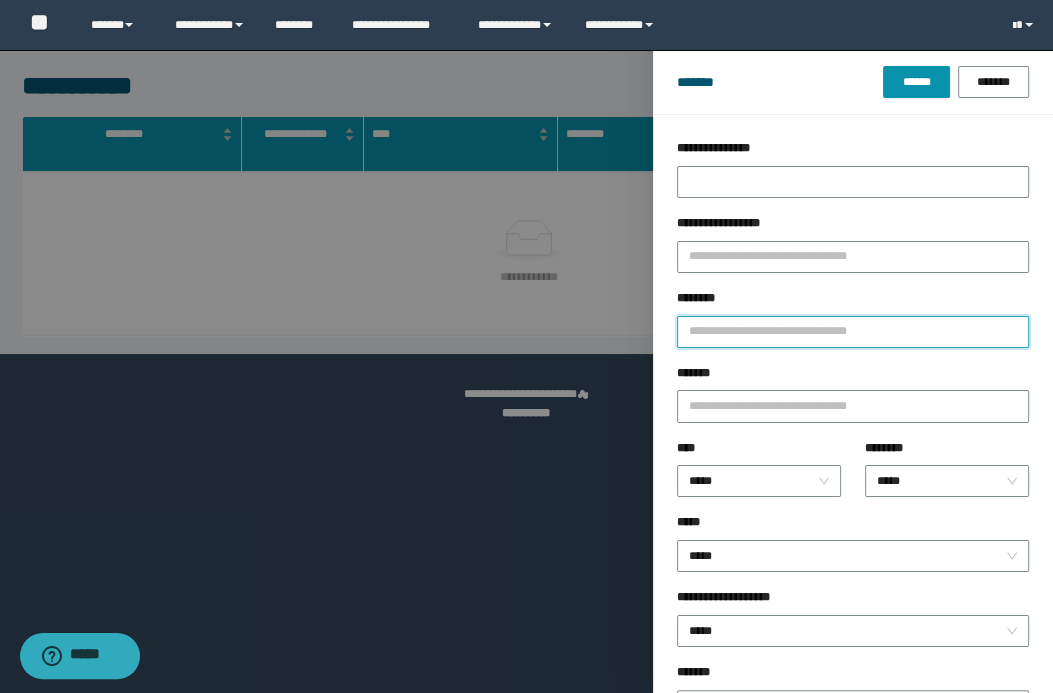 click on "********" at bounding box center (853, 332) 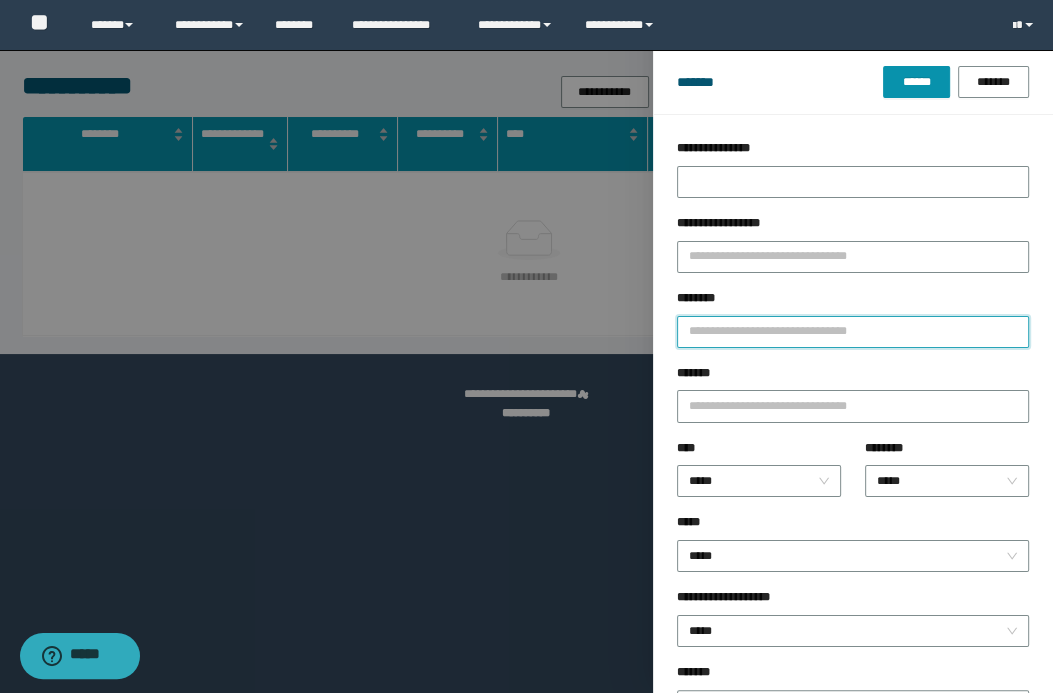 type on "*" 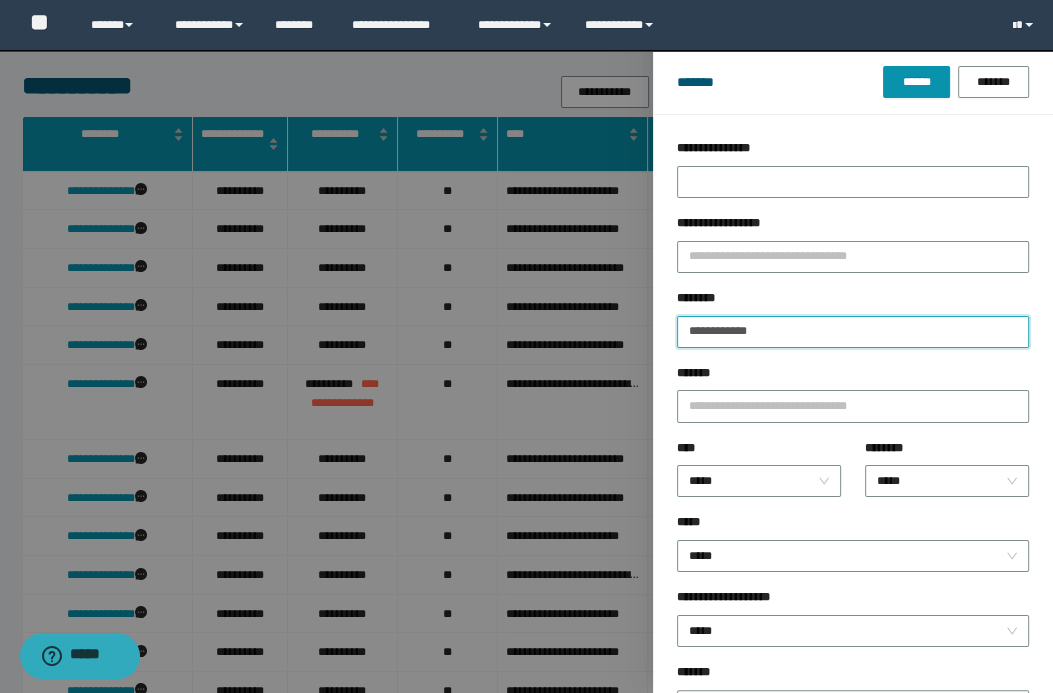 type on "**********" 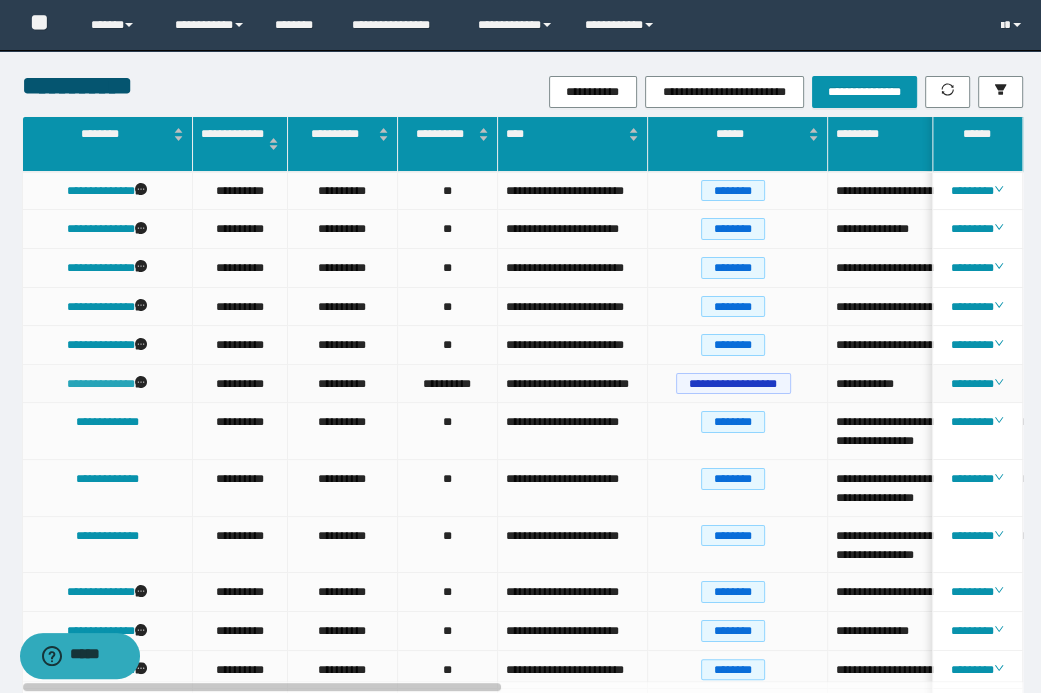 click on "**********" at bounding box center [101, 384] 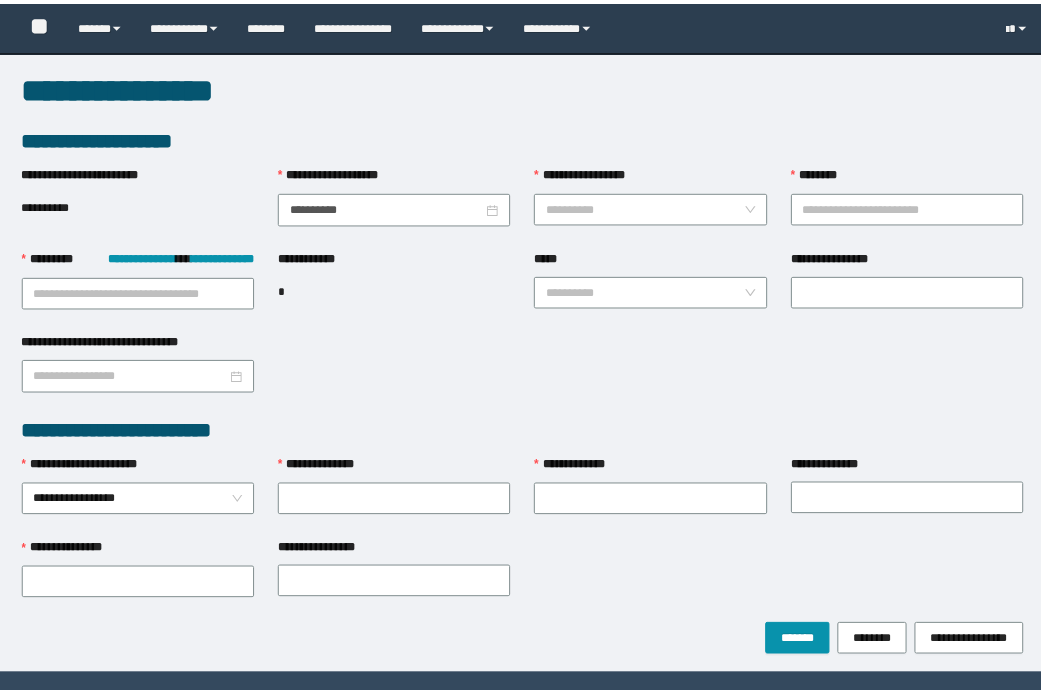 scroll, scrollTop: 0, scrollLeft: 0, axis: both 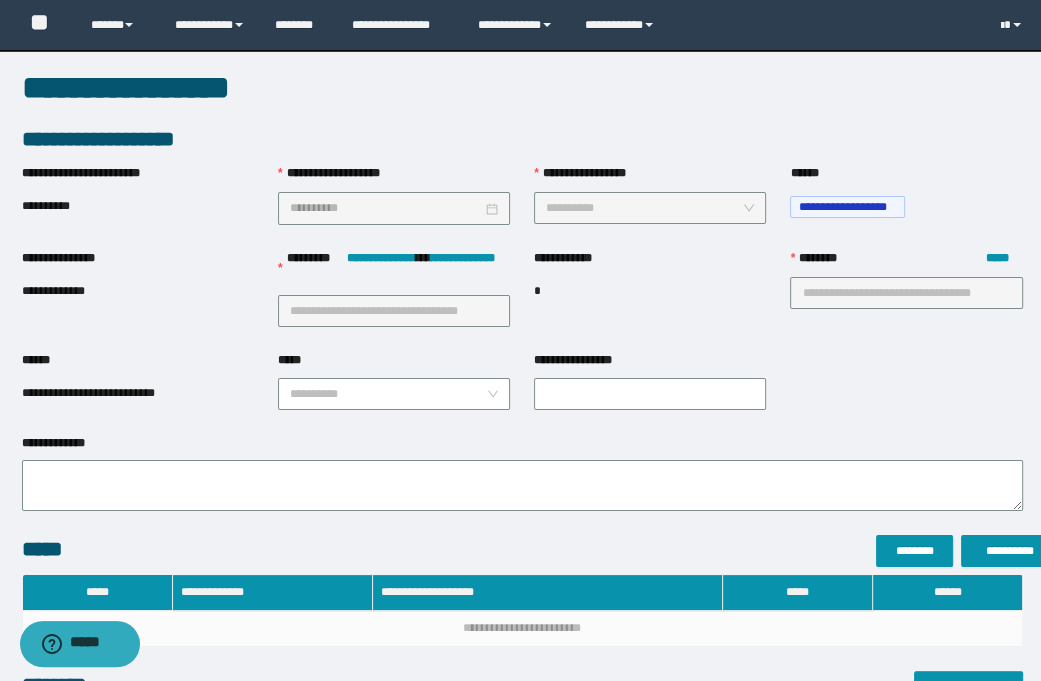 type on "**********" 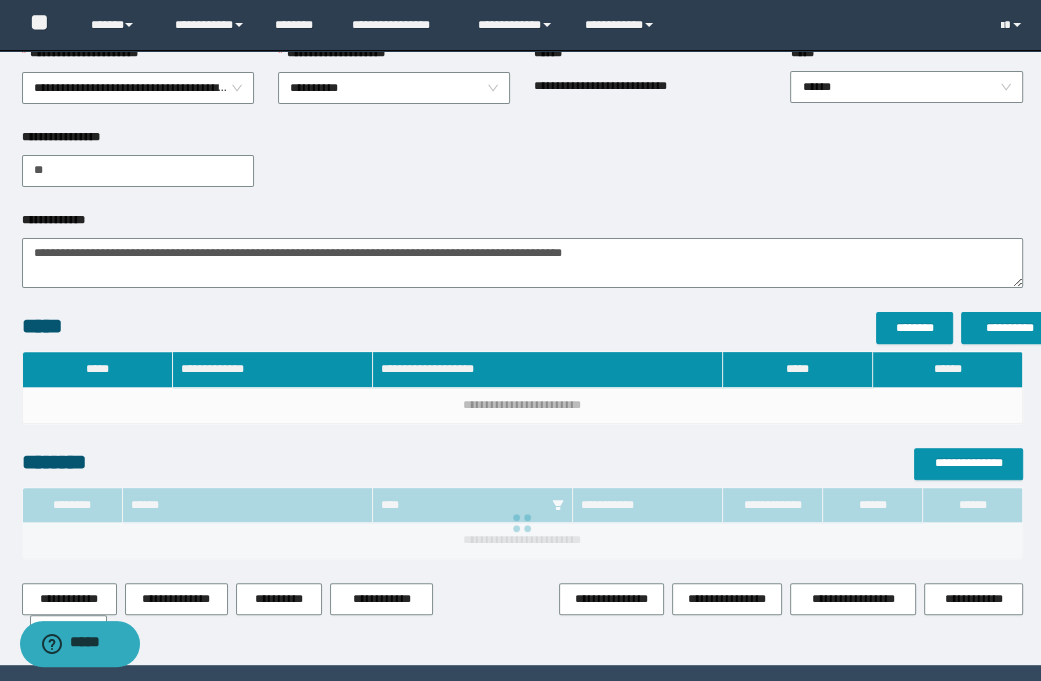 scroll, scrollTop: 365, scrollLeft: 0, axis: vertical 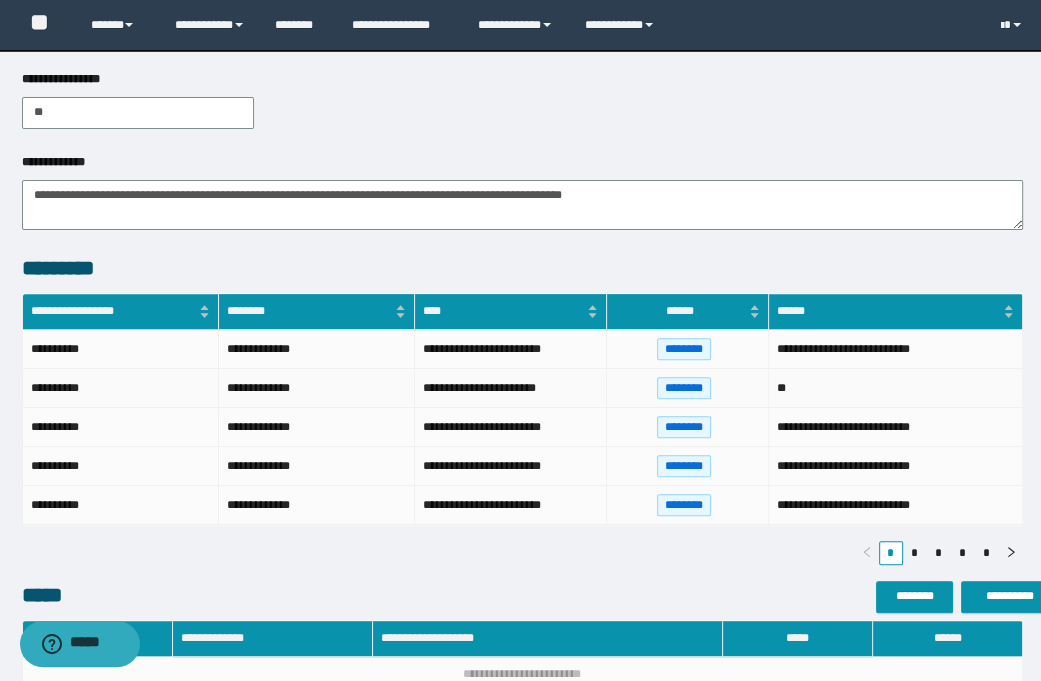 click on "**" at bounding box center [896, 388] 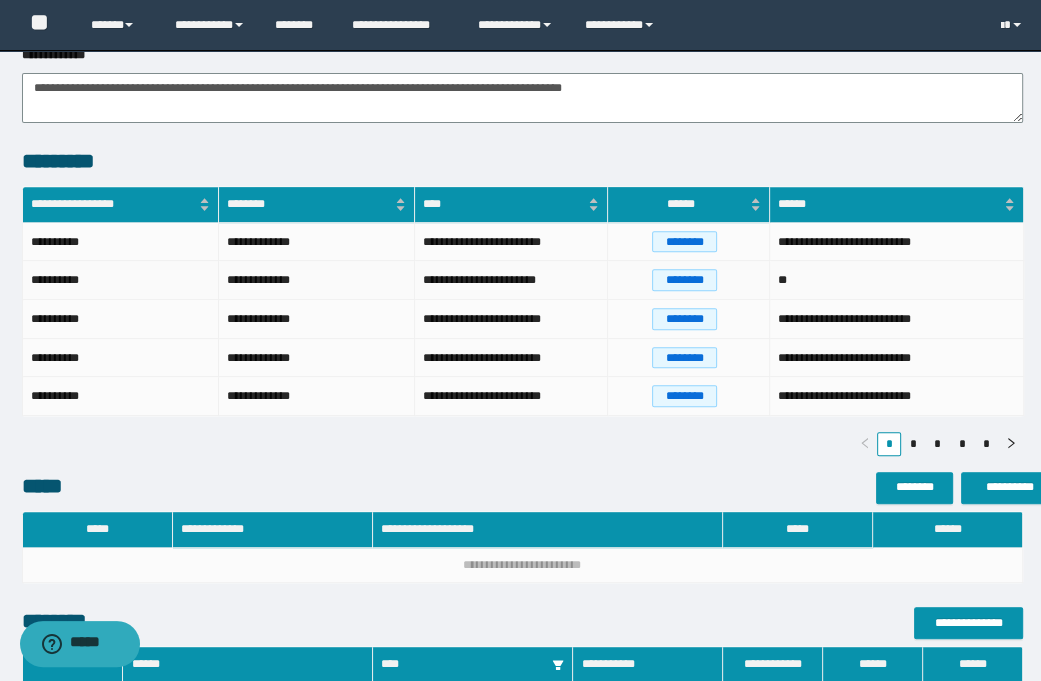 scroll, scrollTop: 765, scrollLeft: 0, axis: vertical 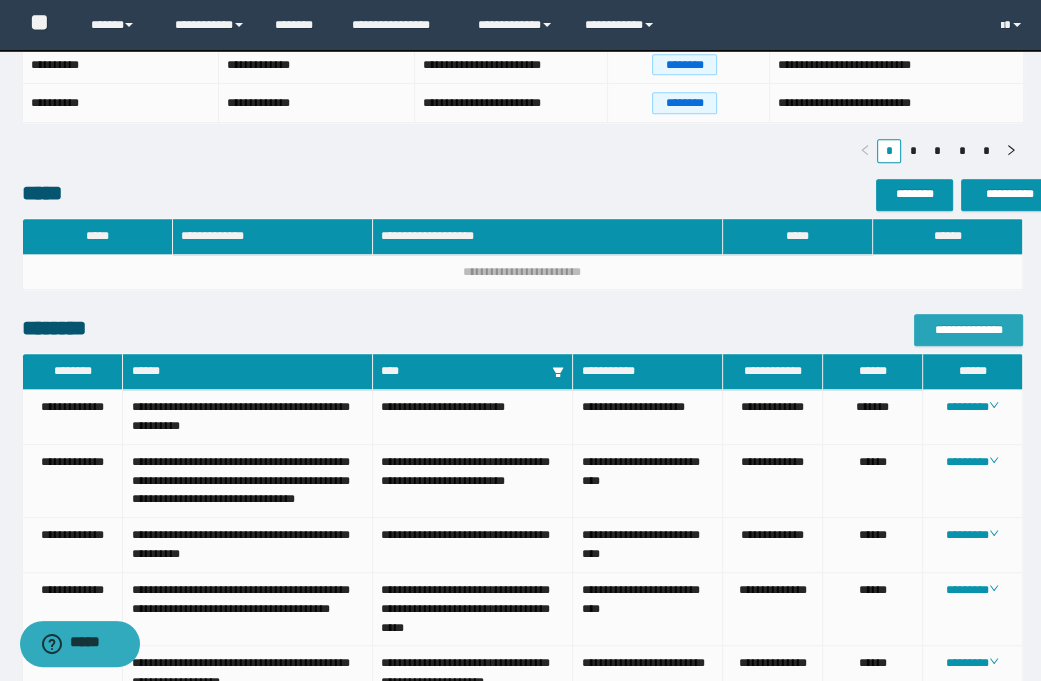 click on "**********" at bounding box center [968, 330] 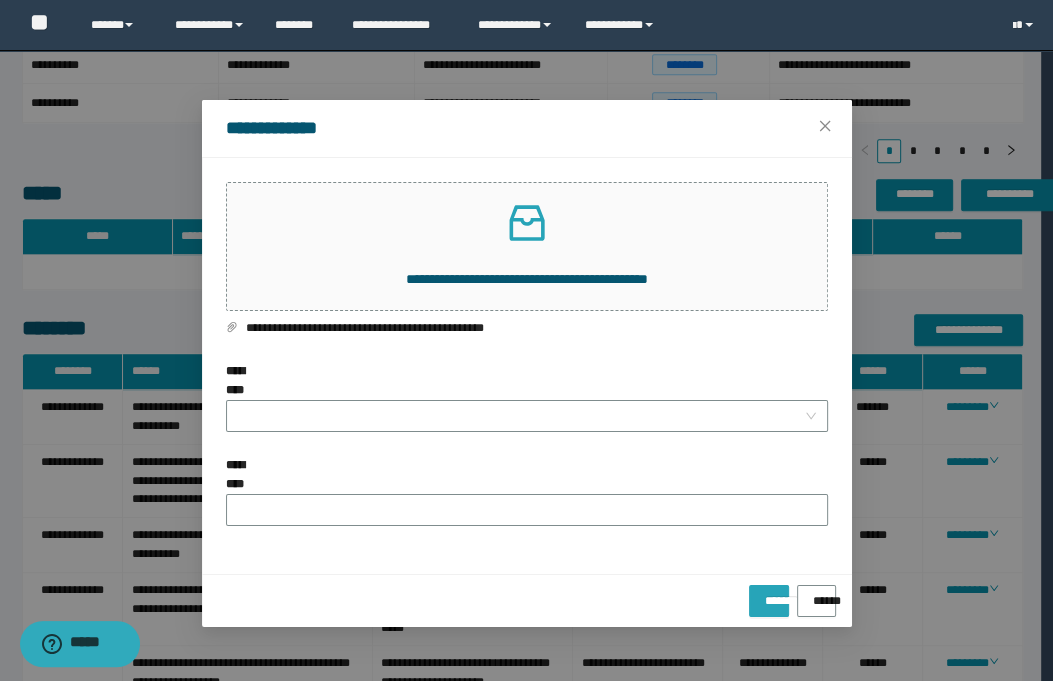 click on "*******" at bounding box center [769, 594] 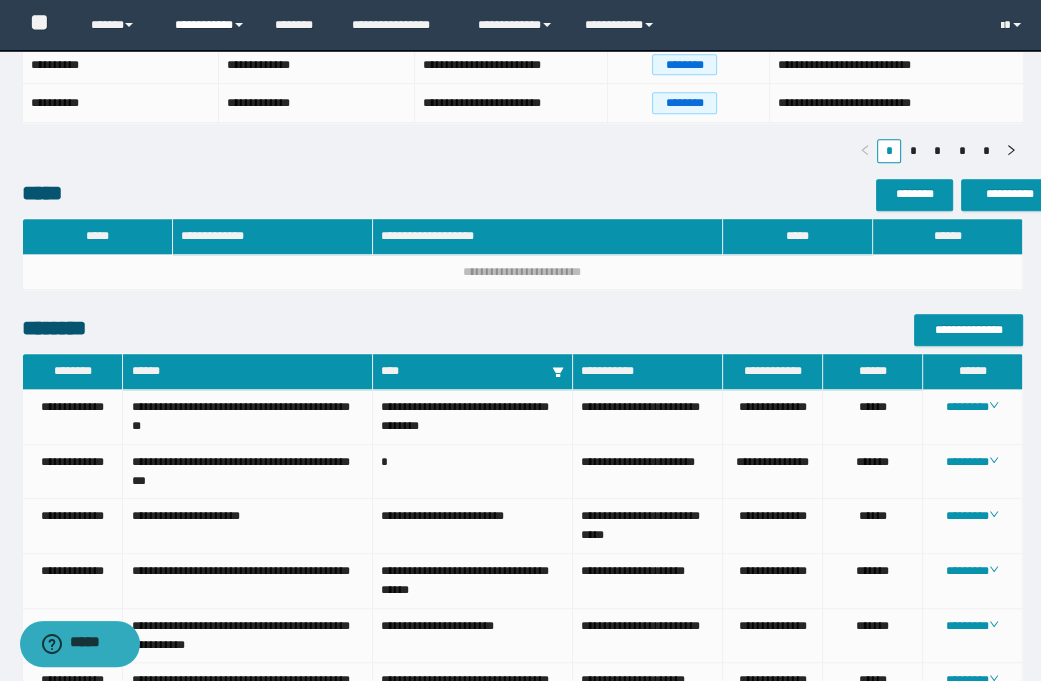 click on "**********" at bounding box center (210, 25) 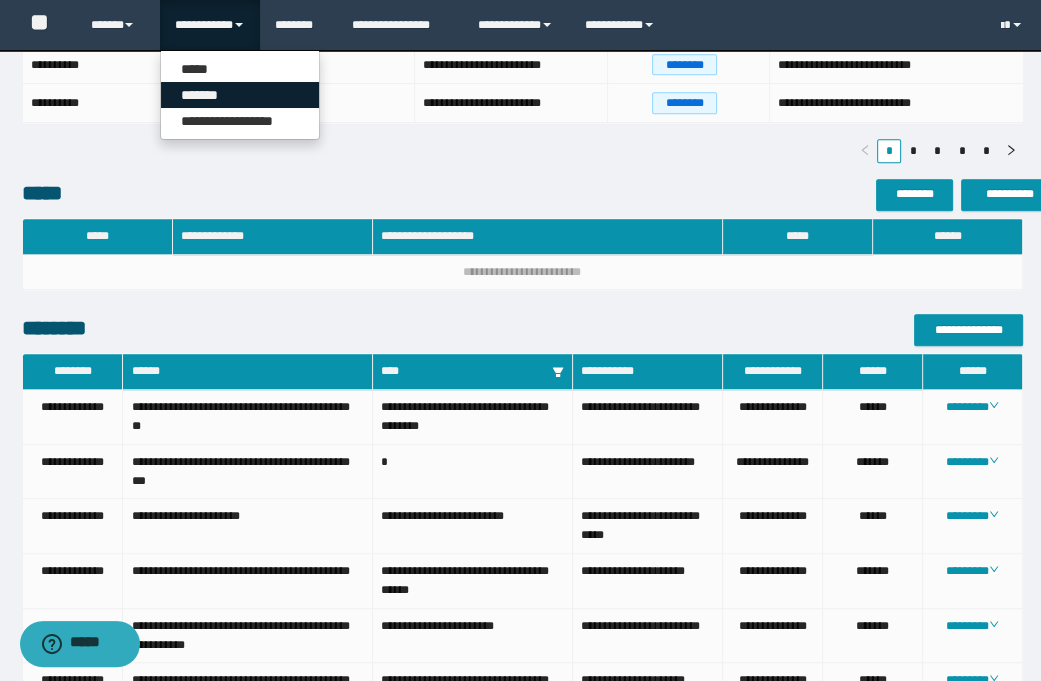 click on "*******" at bounding box center (240, 95) 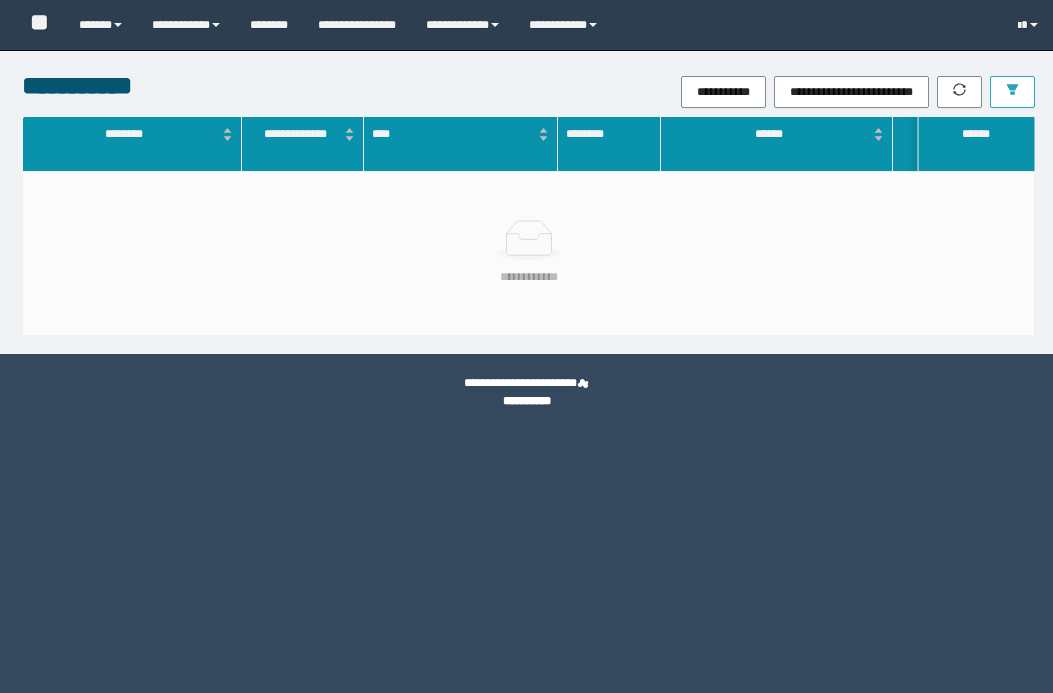 scroll, scrollTop: 0, scrollLeft: 0, axis: both 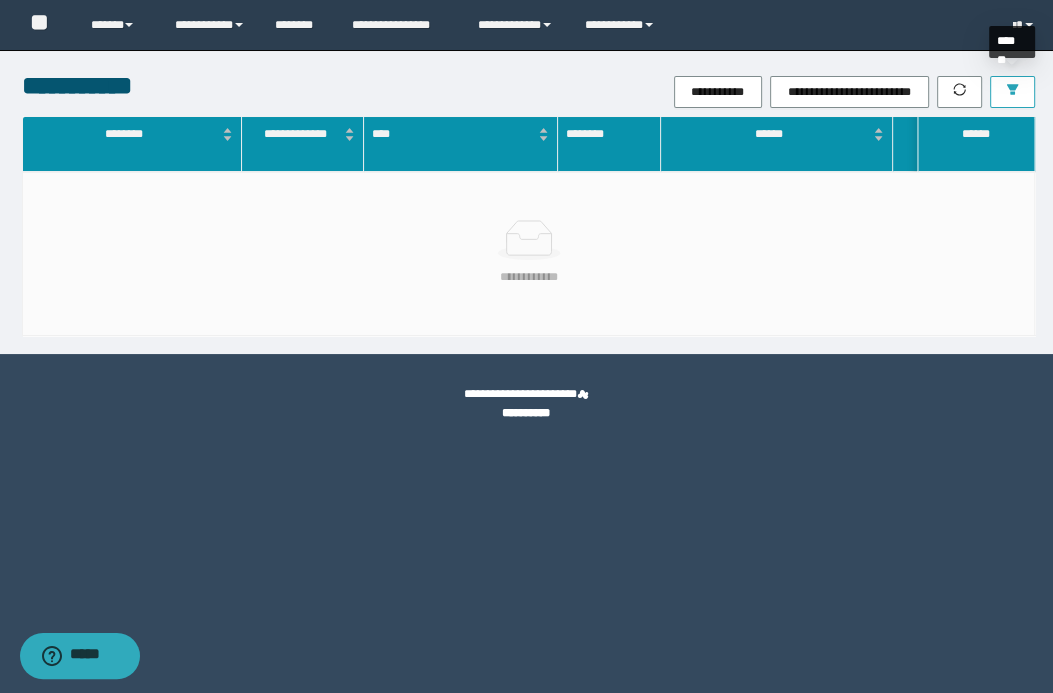 click 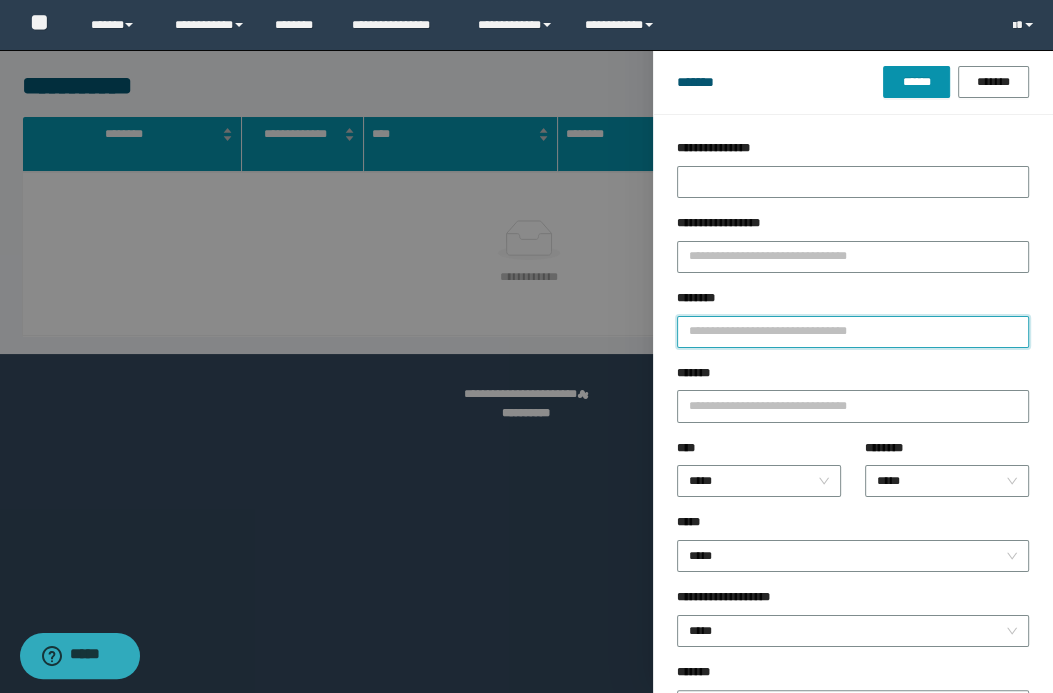 click on "********" at bounding box center (853, 332) 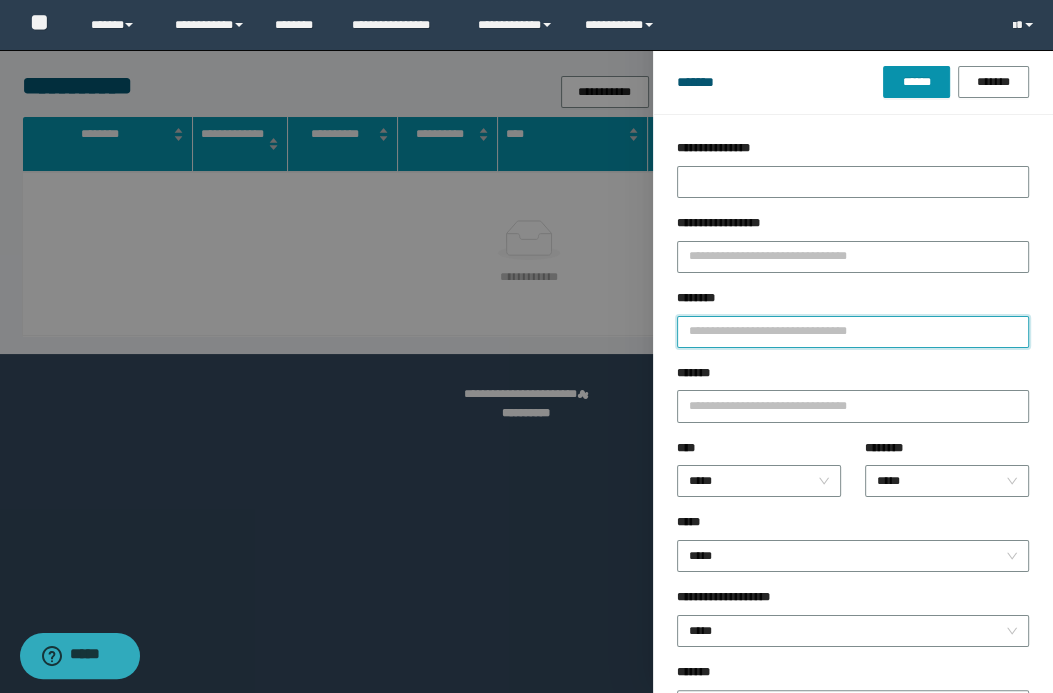 type on "*" 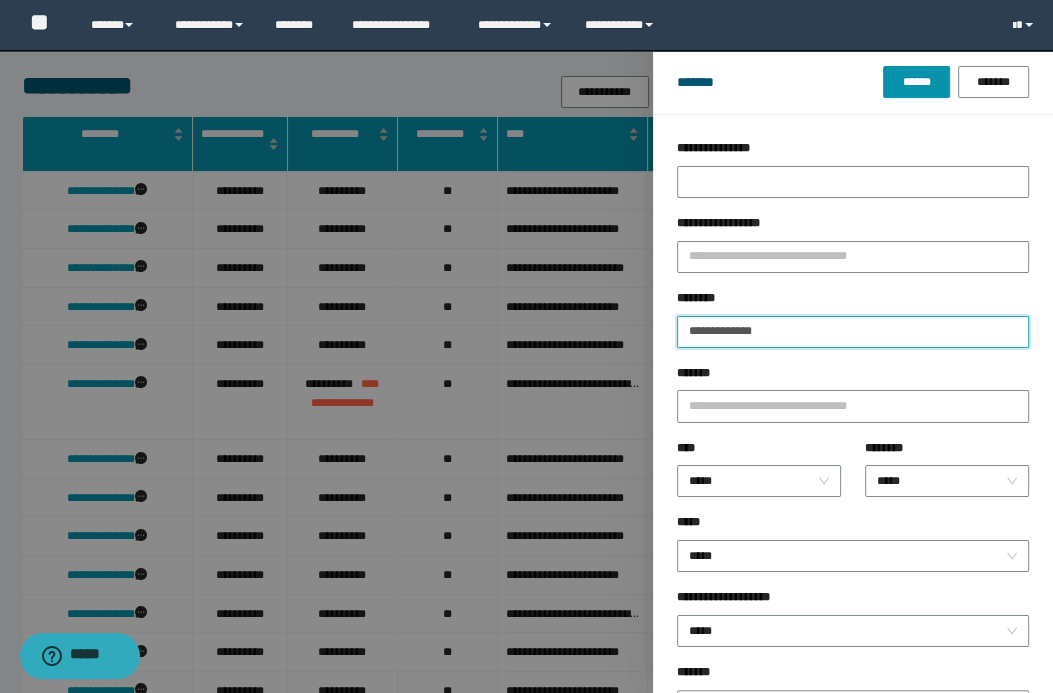 type on "**********" 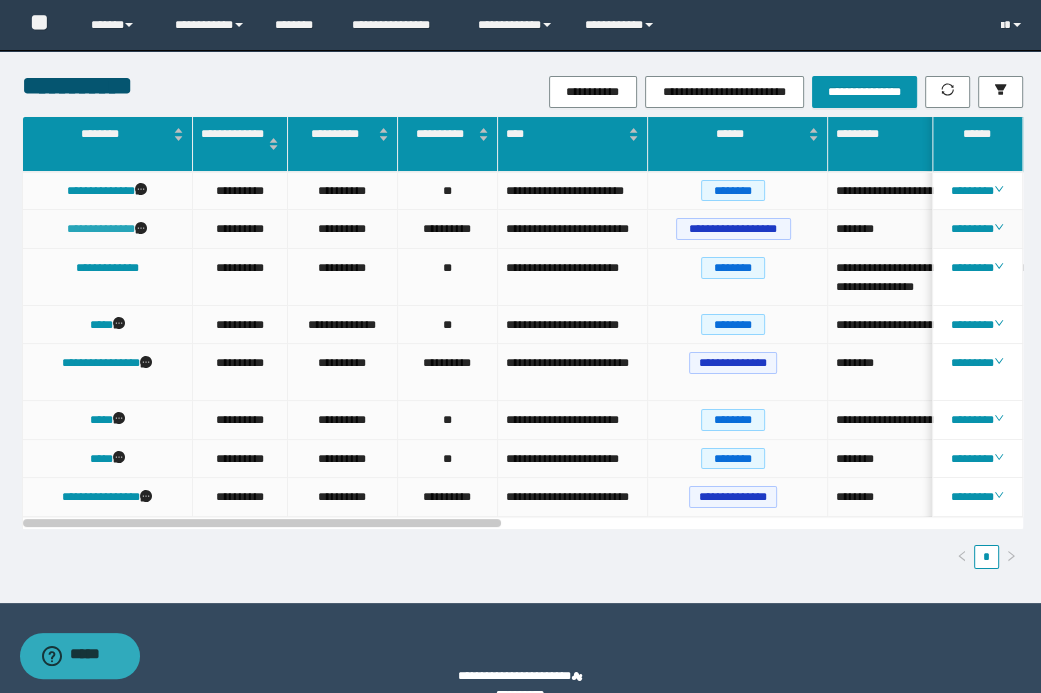 click on "**********" at bounding box center (101, 229) 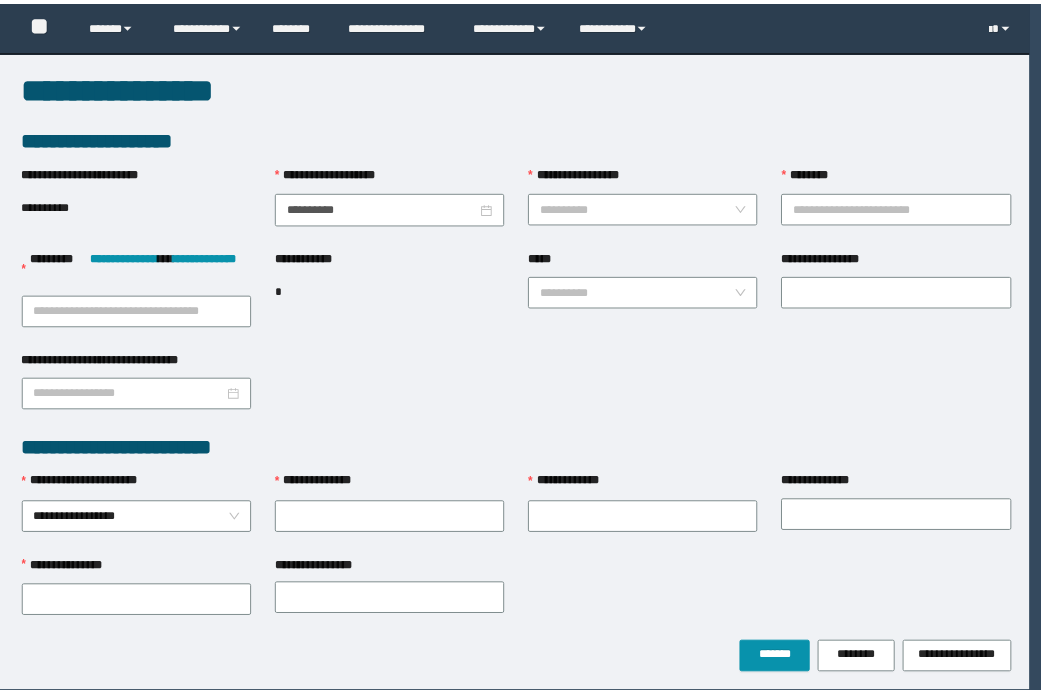scroll, scrollTop: 0, scrollLeft: 0, axis: both 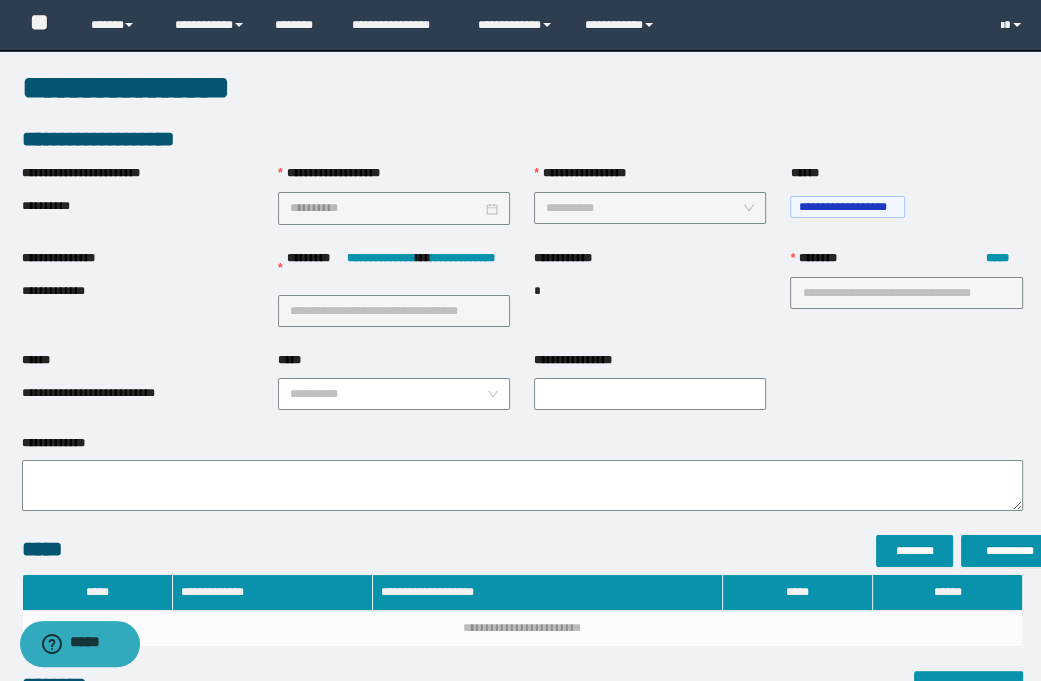 type on "**********" 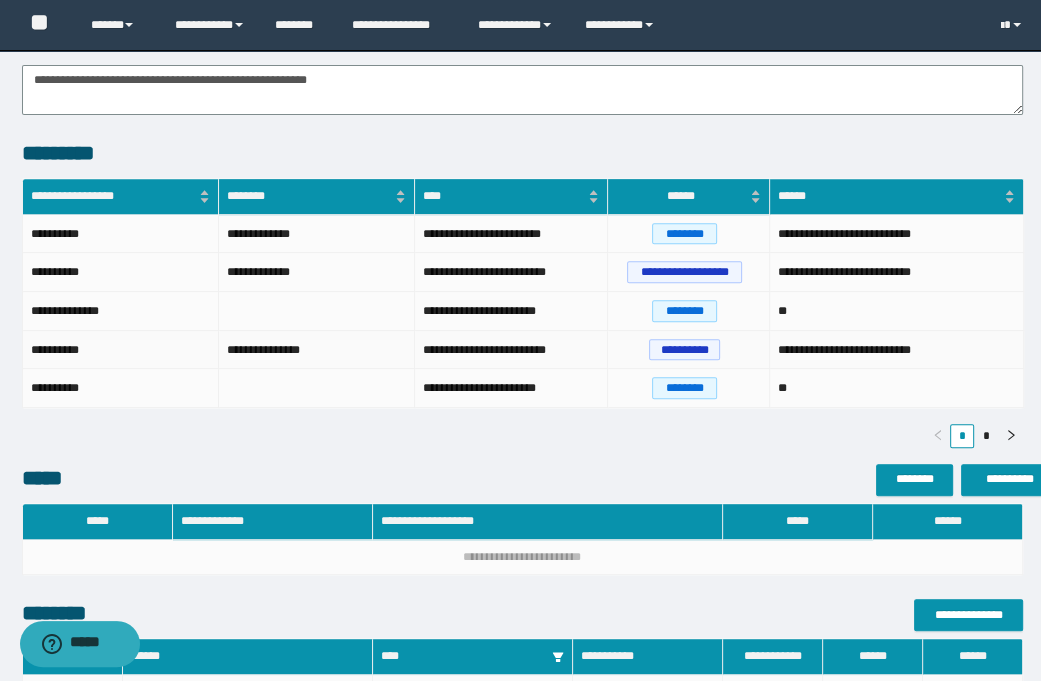 scroll, scrollTop: 800, scrollLeft: 0, axis: vertical 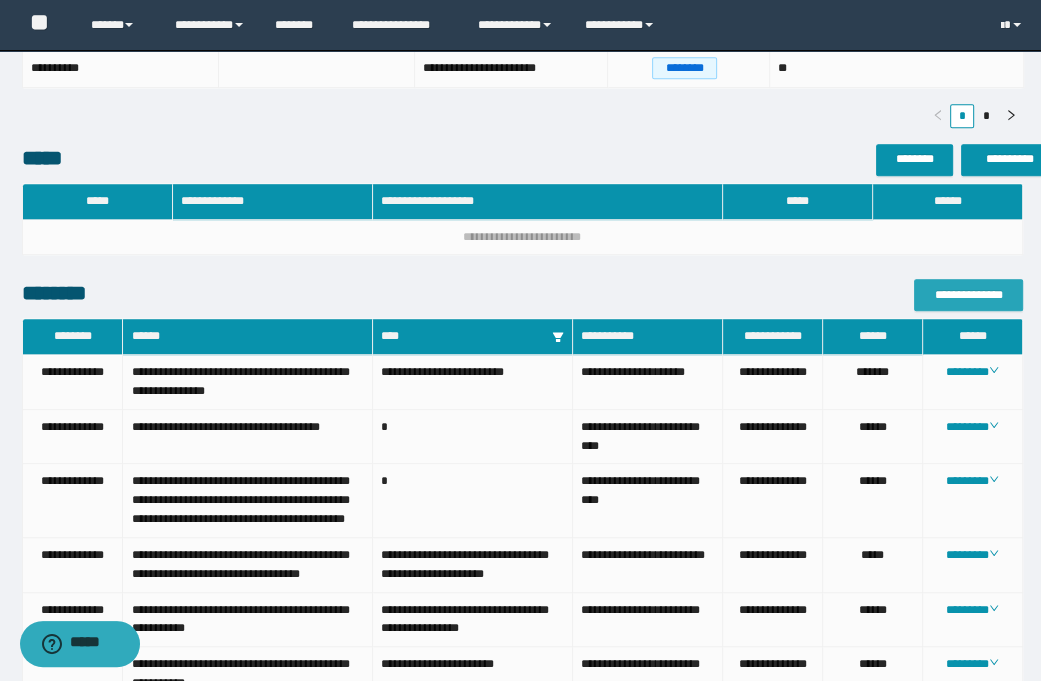 click on "**********" at bounding box center (968, 295) 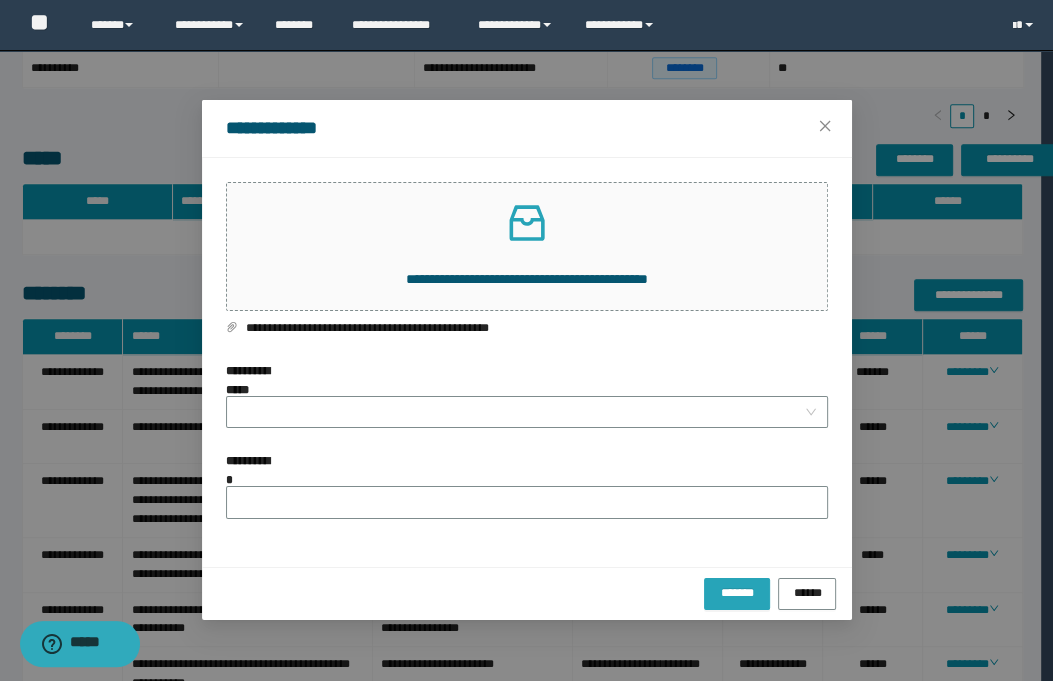 click on "*******" at bounding box center [737, 591] 